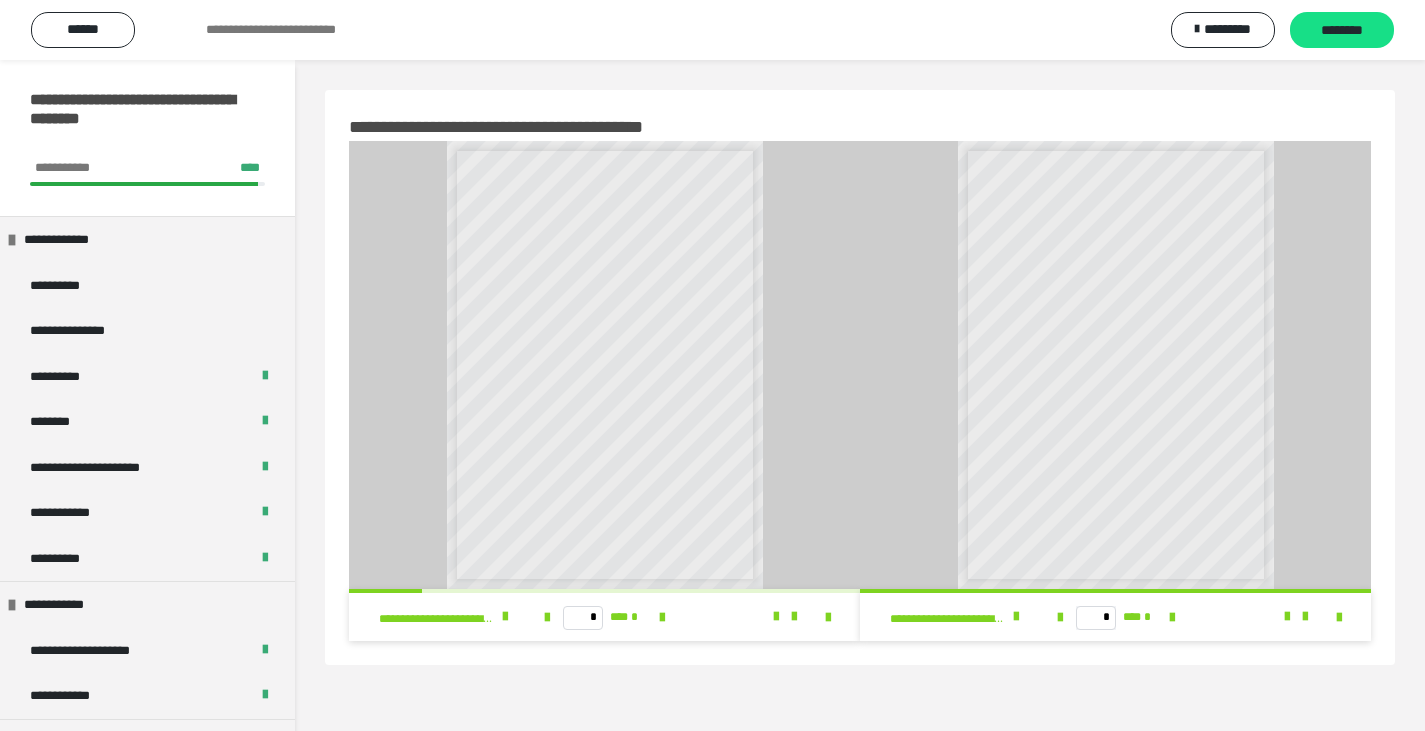 scroll, scrollTop: 0, scrollLeft: 0, axis: both 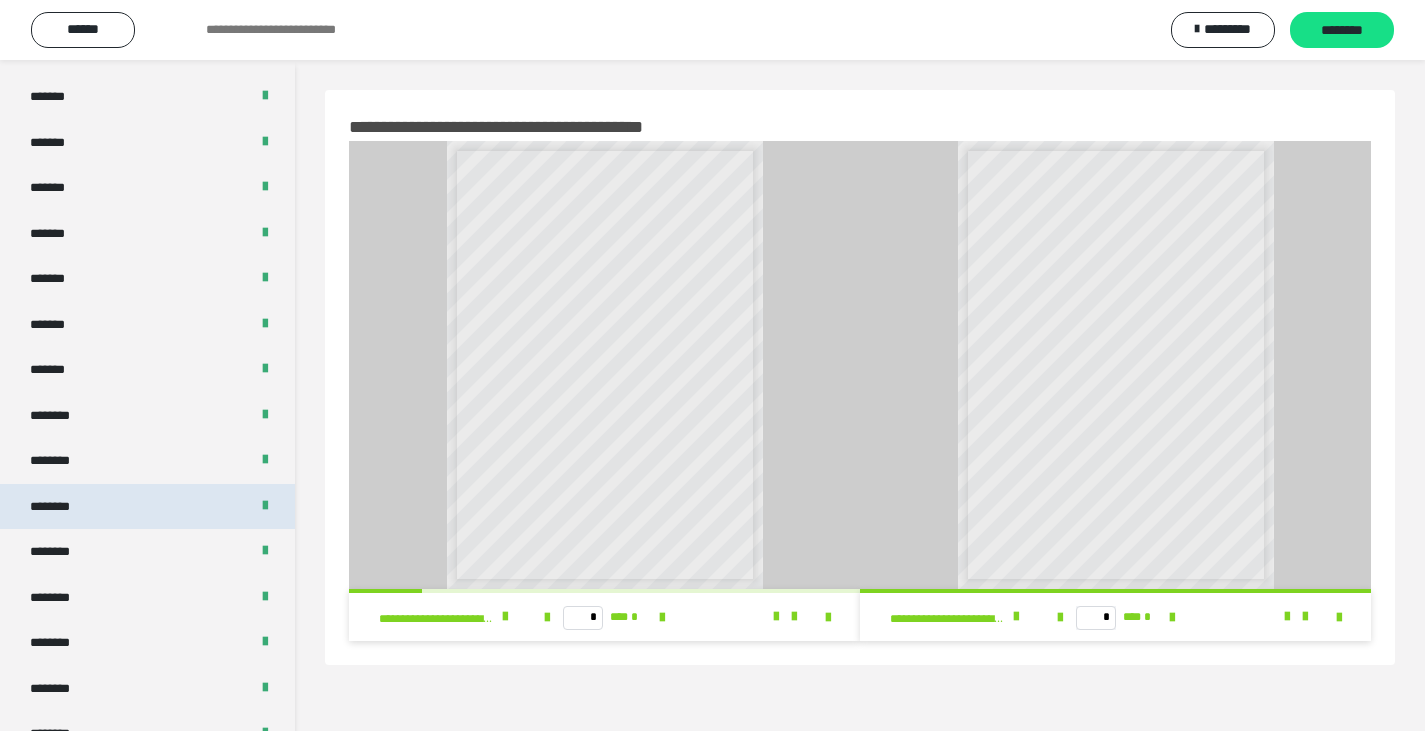 click on "********" at bounding box center (60, 507) 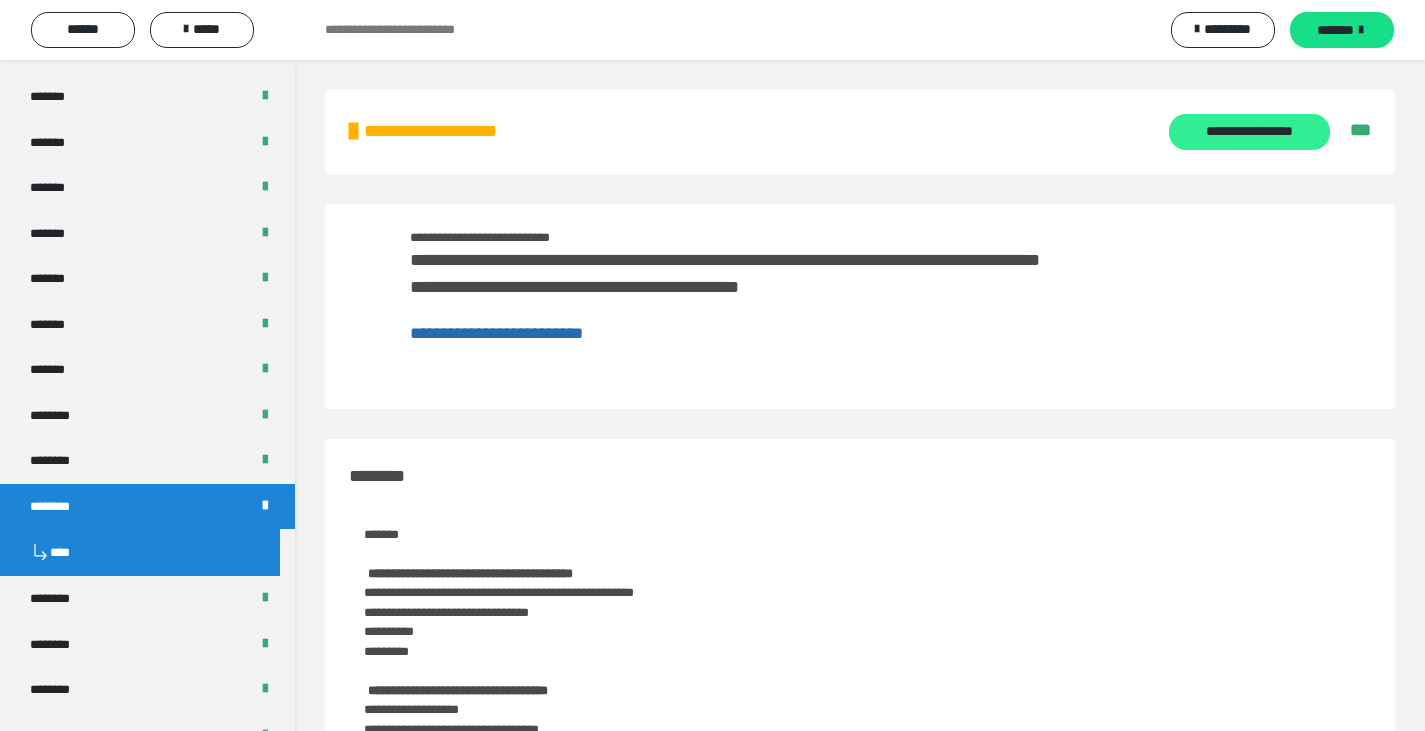 click on "**********" at bounding box center (1249, 132) 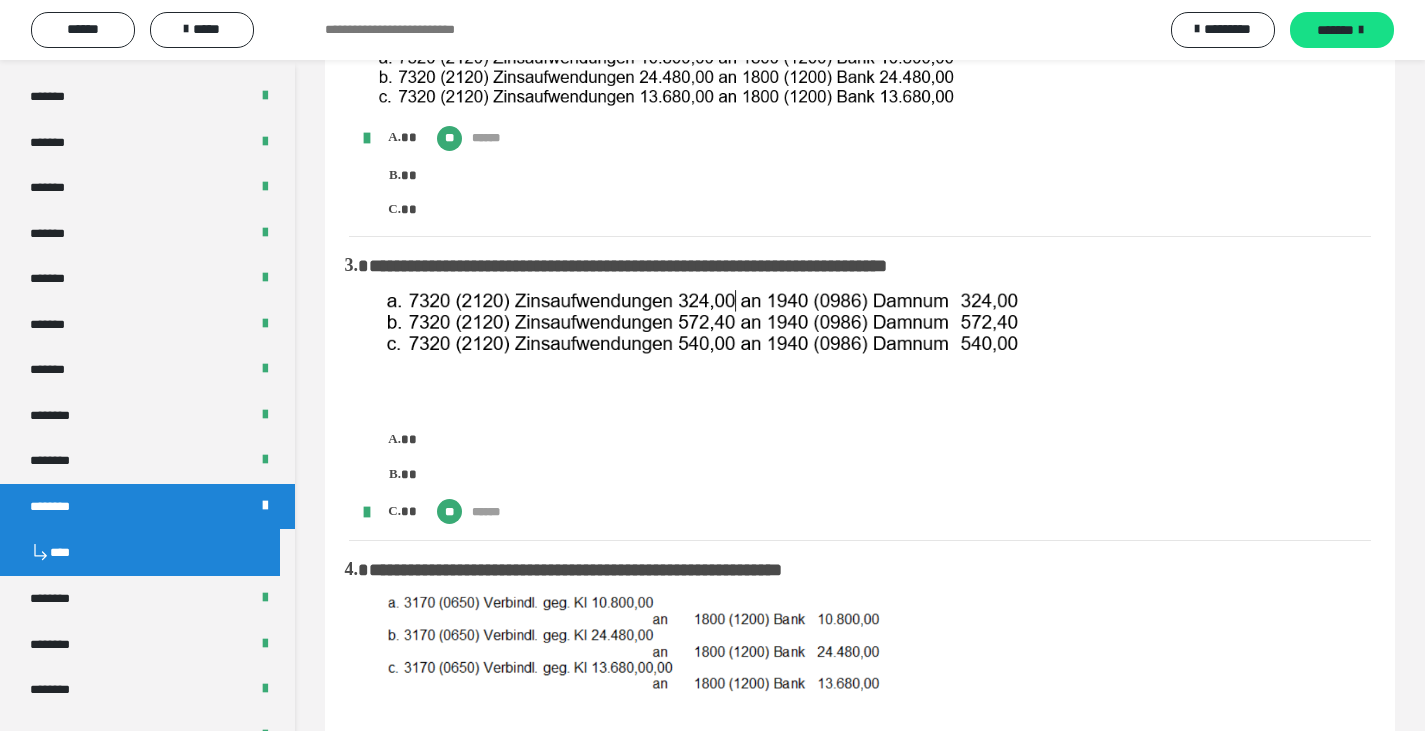 scroll, scrollTop: 0, scrollLeft: 0, axis: both 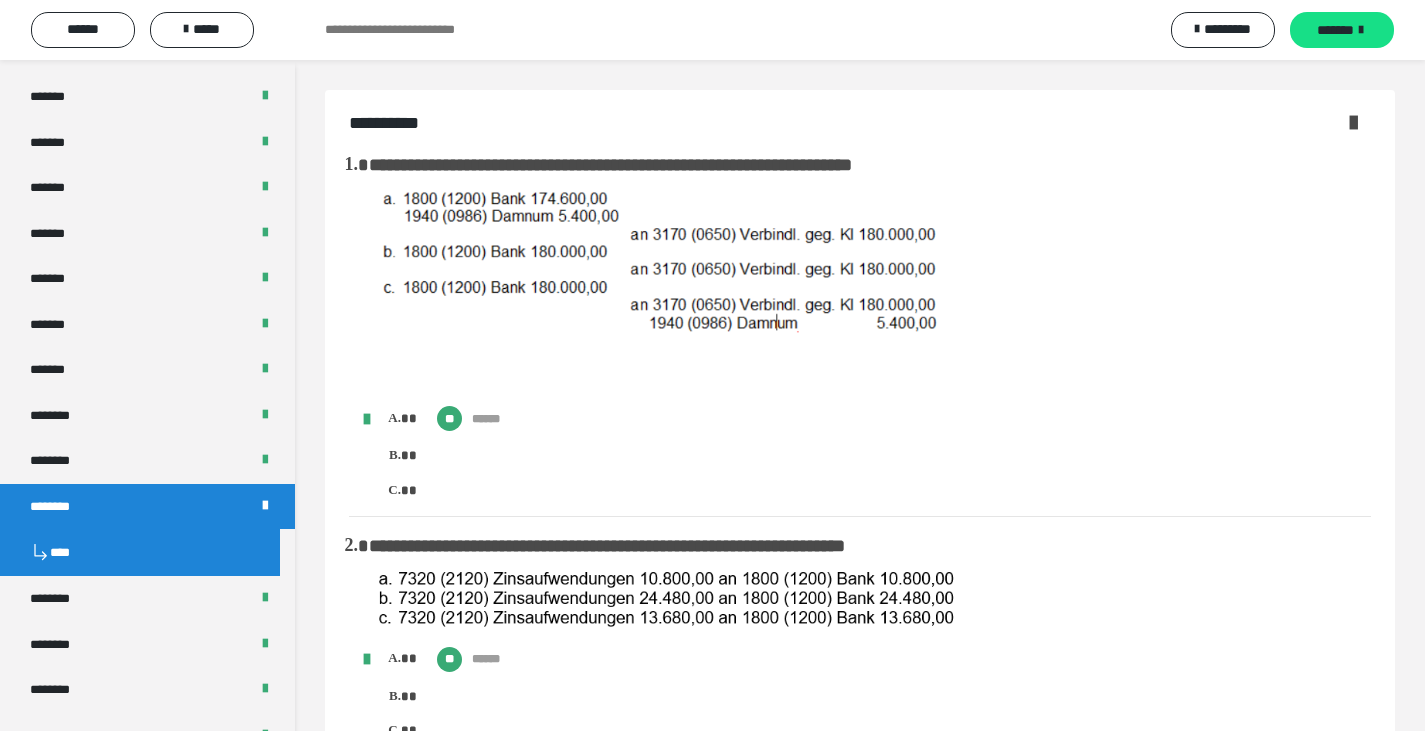 click at bounding box center [1353, 122] 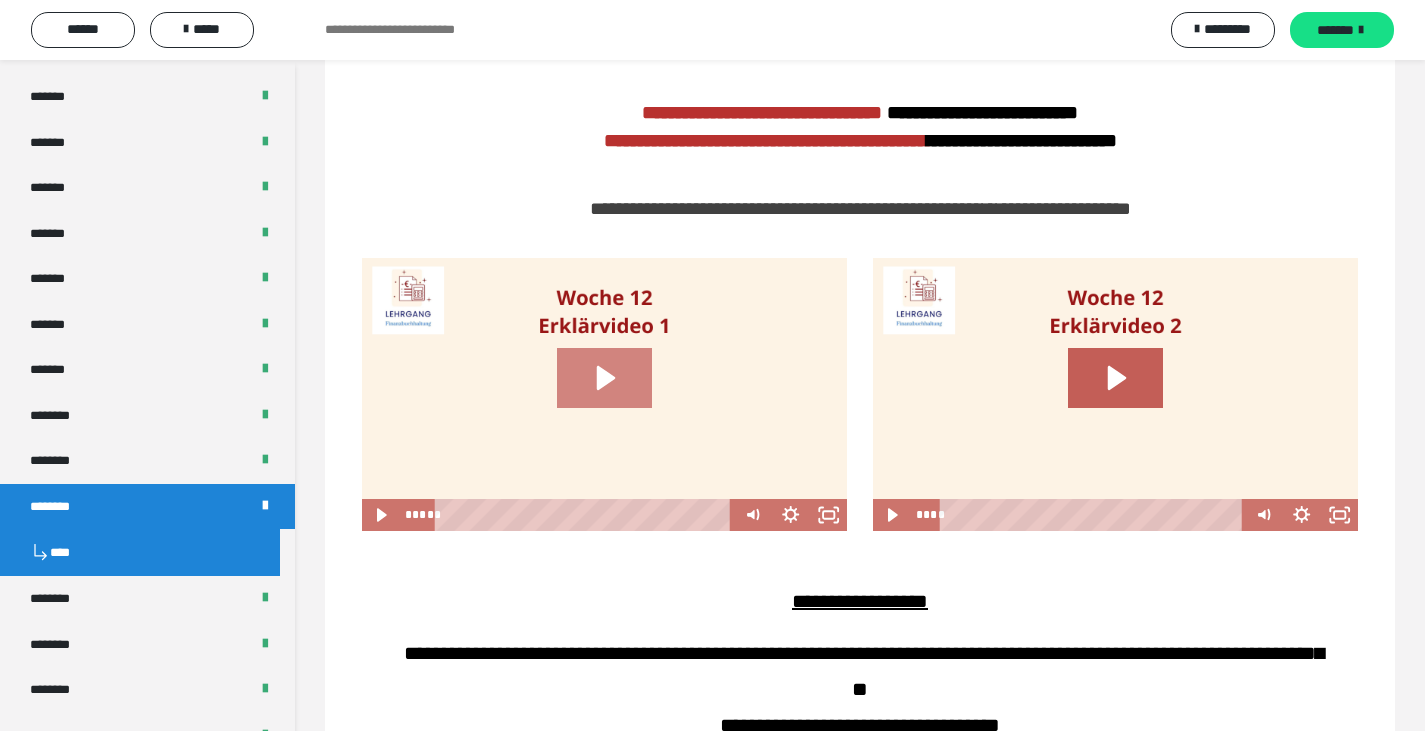scroll, scrollTop: 899, scrollLeft: 0, axis: vertical 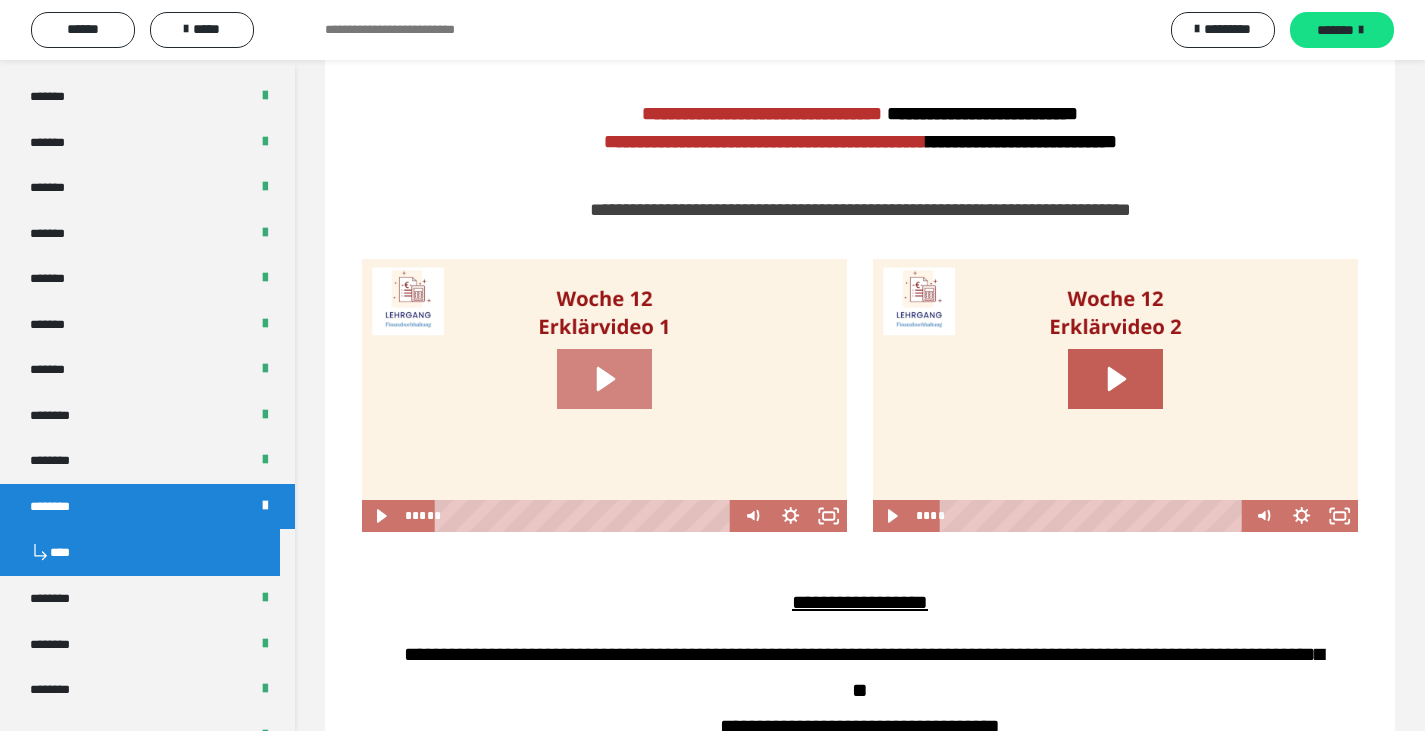 click 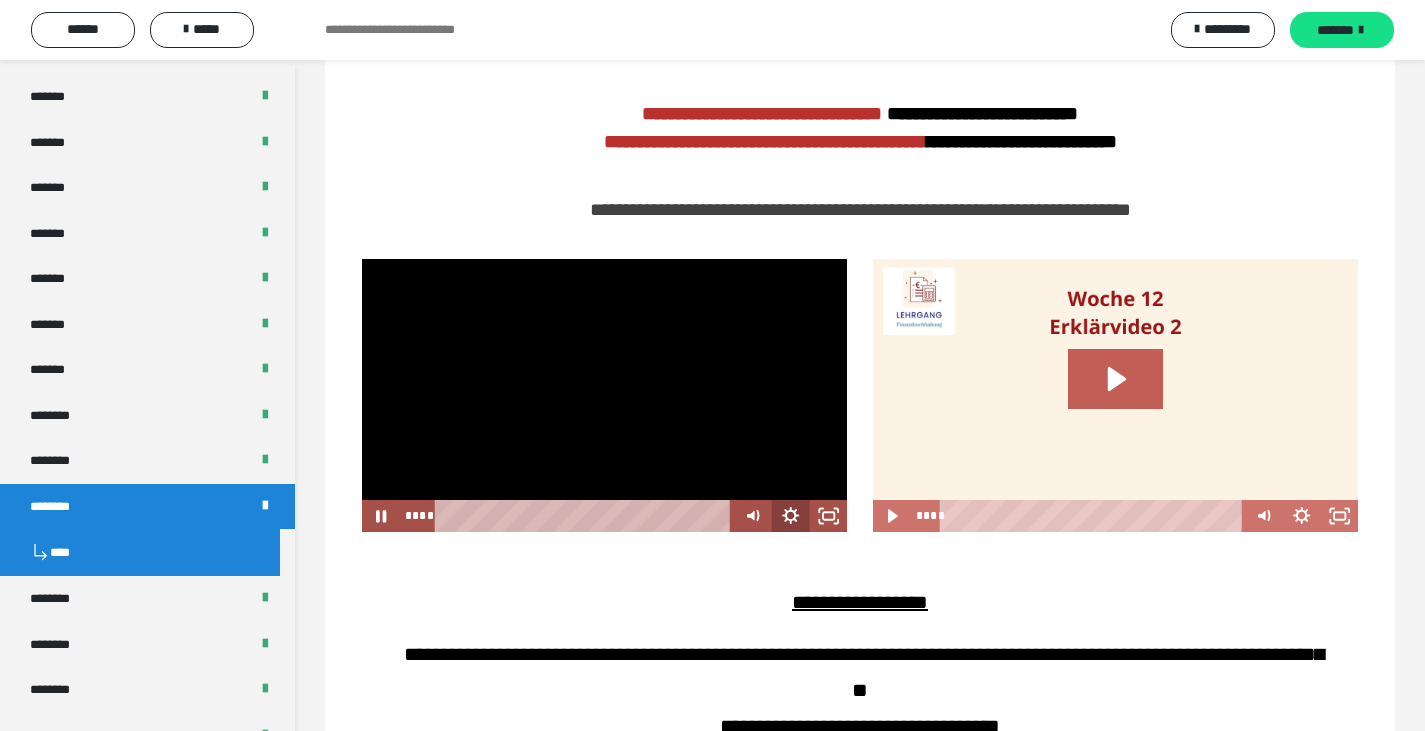 click 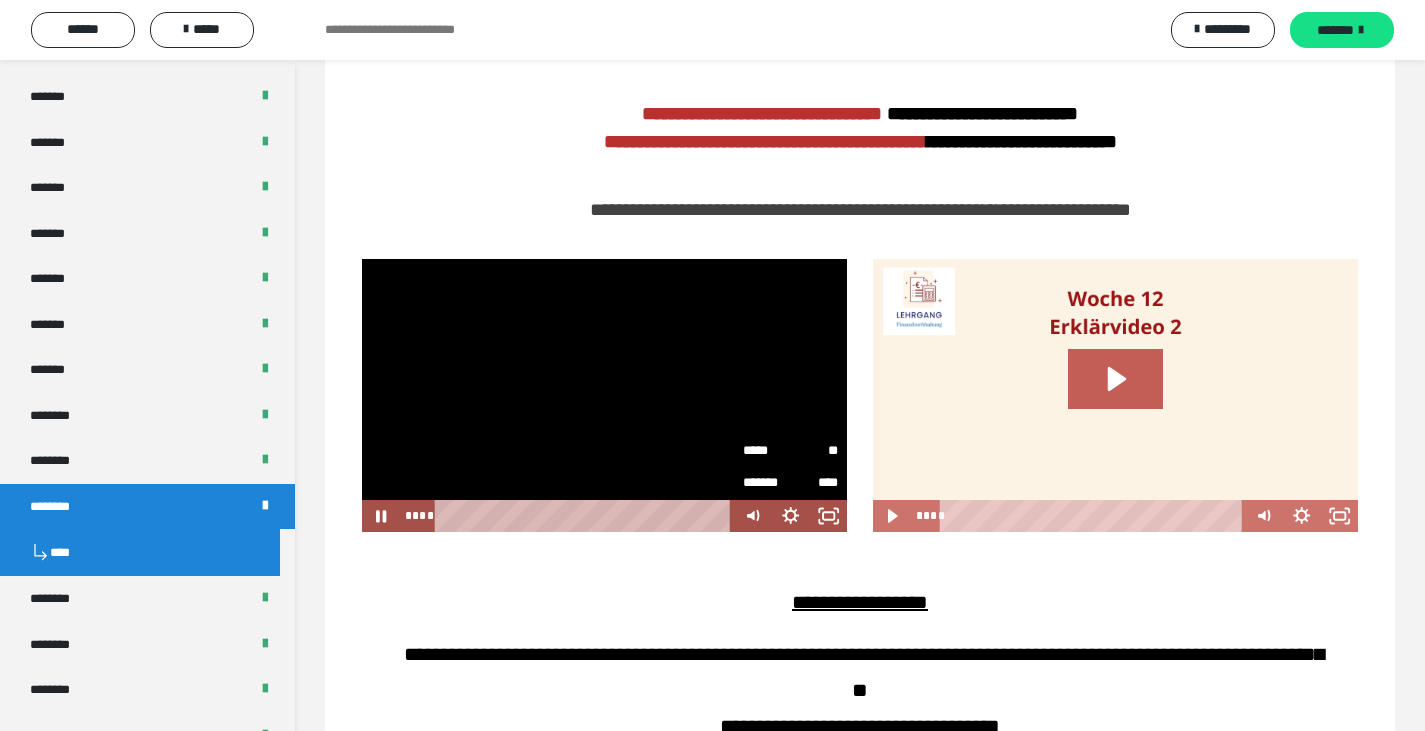 click on "*****" at bounding box center [767, 451] 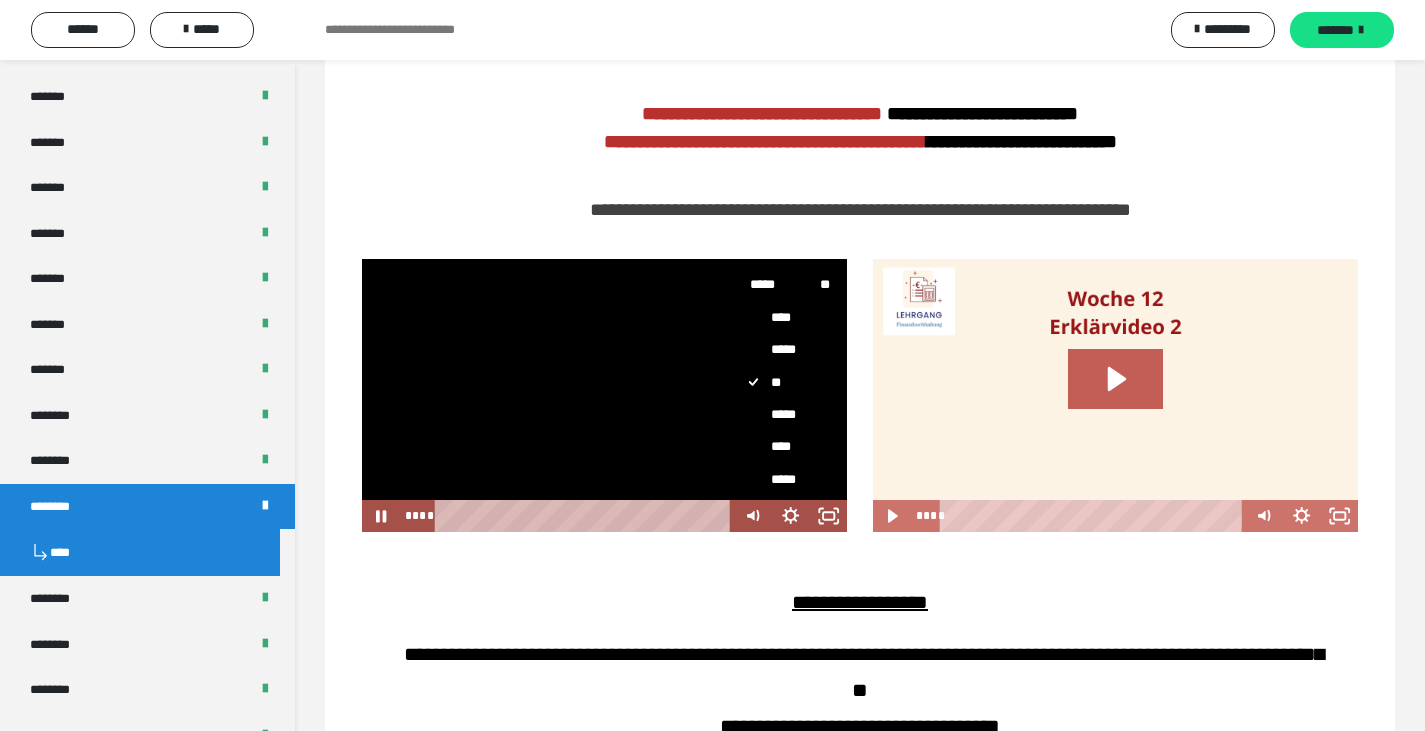 click on "*****" at bounding box center (782, 480) 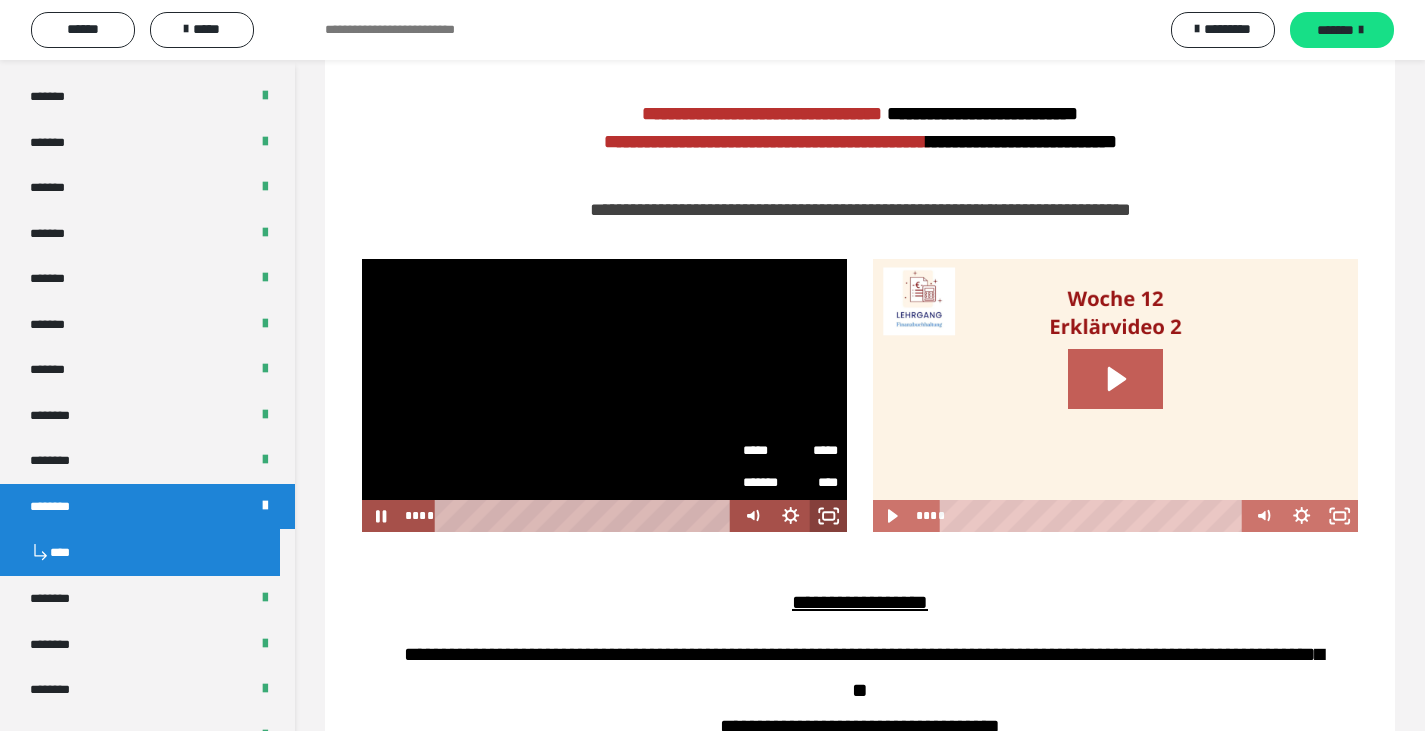 click 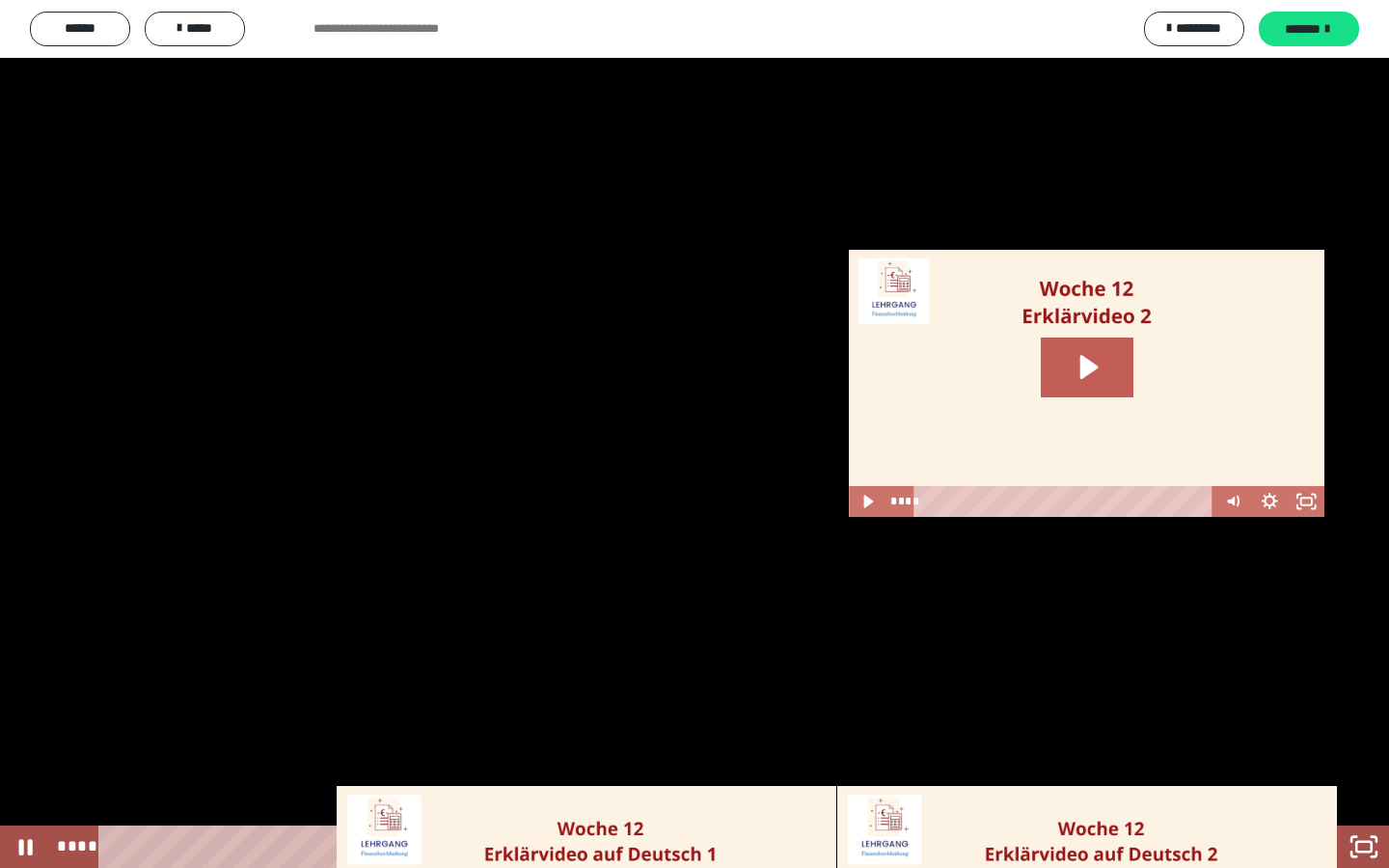 click at bounding box center (694, 434) 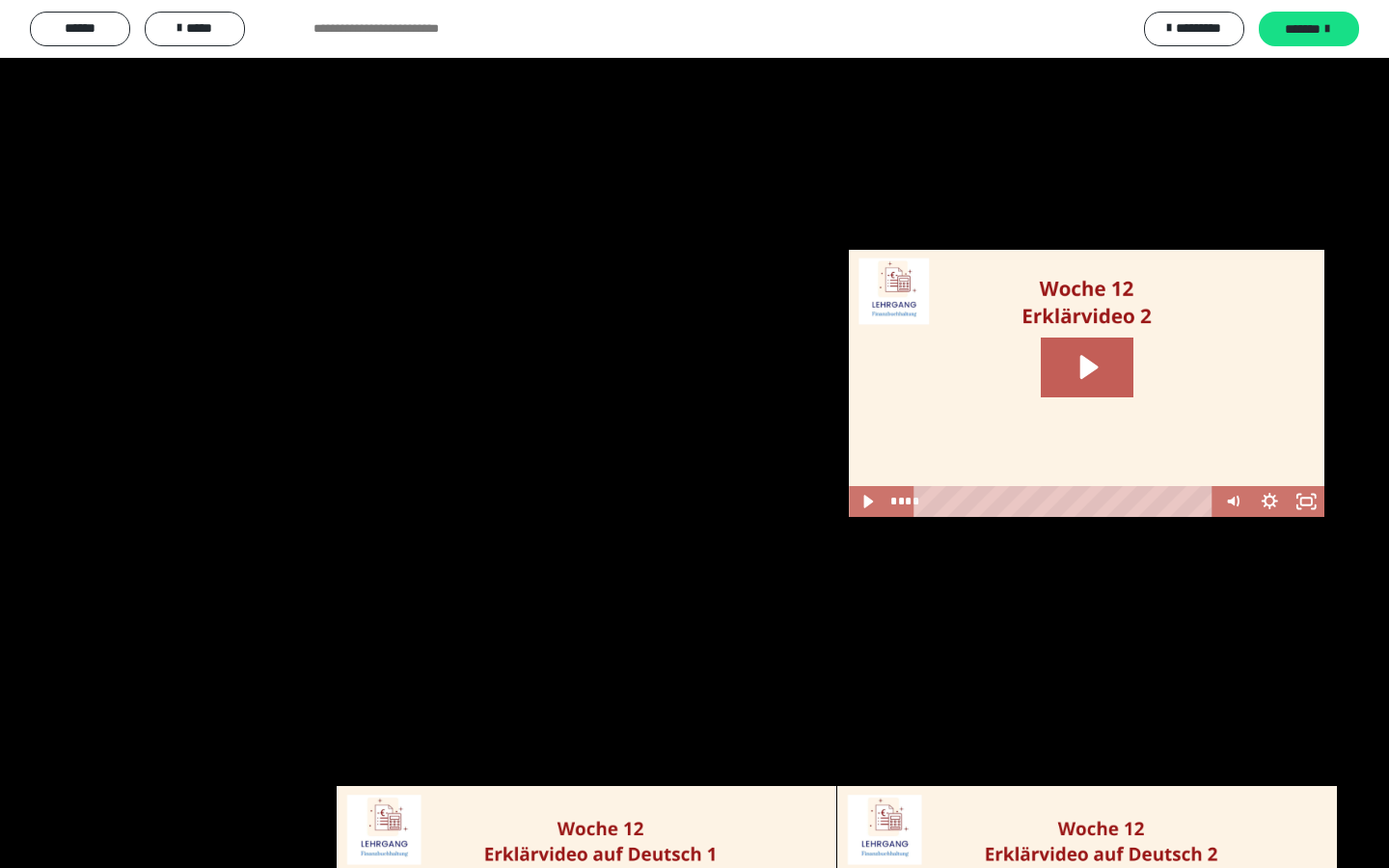 click at bounding box center (694, 434) 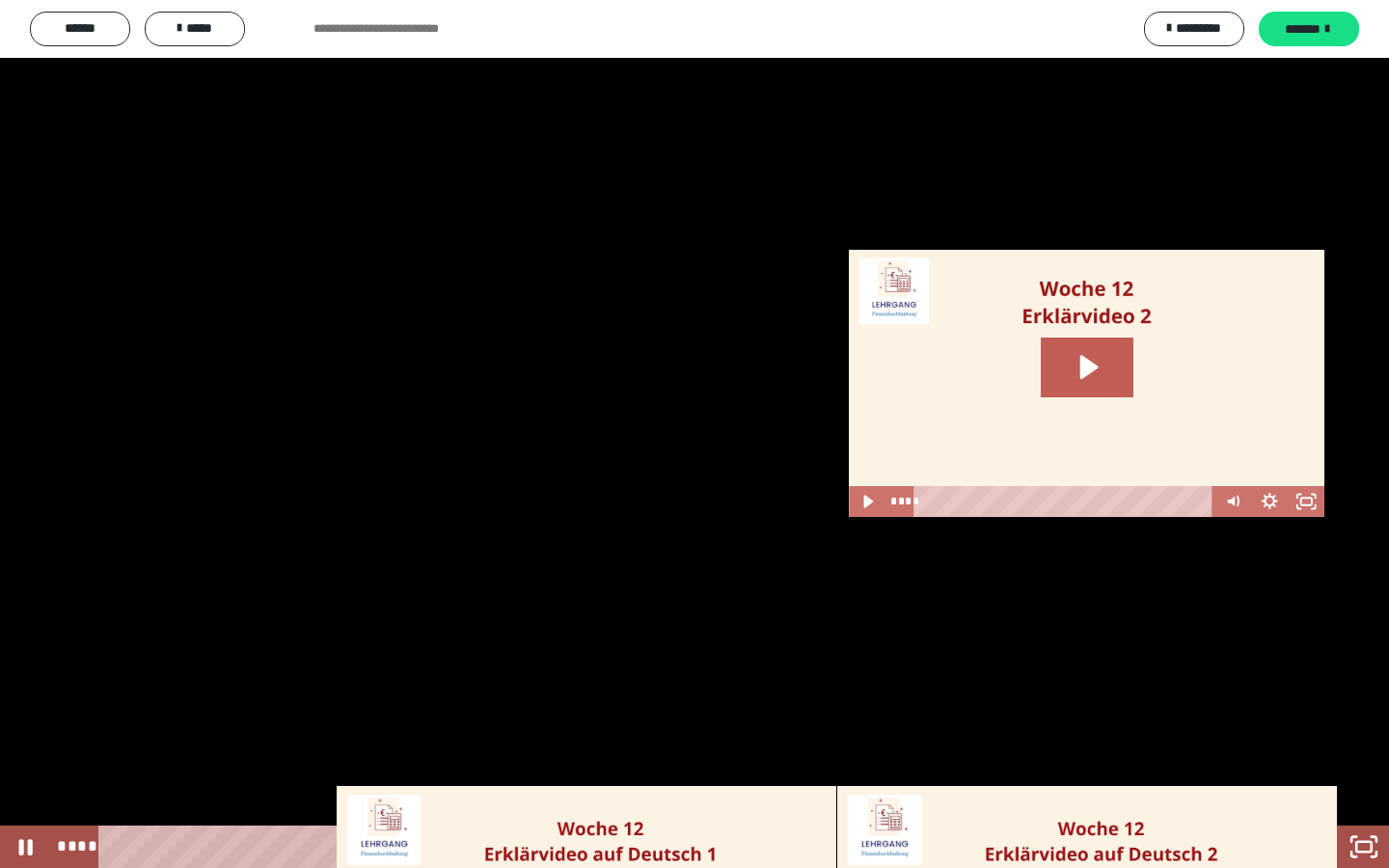 click at bounding box center (694, 434) 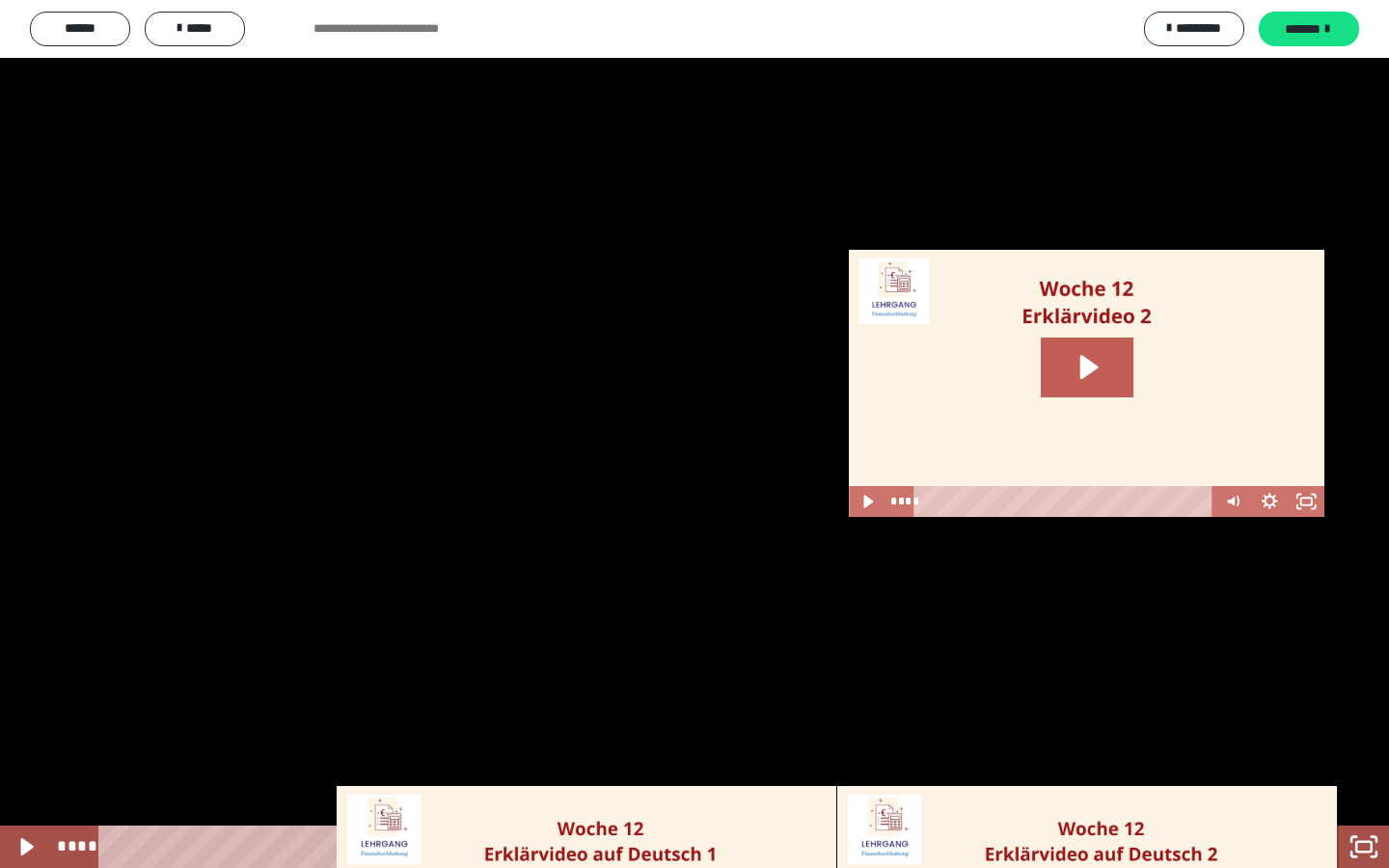 click 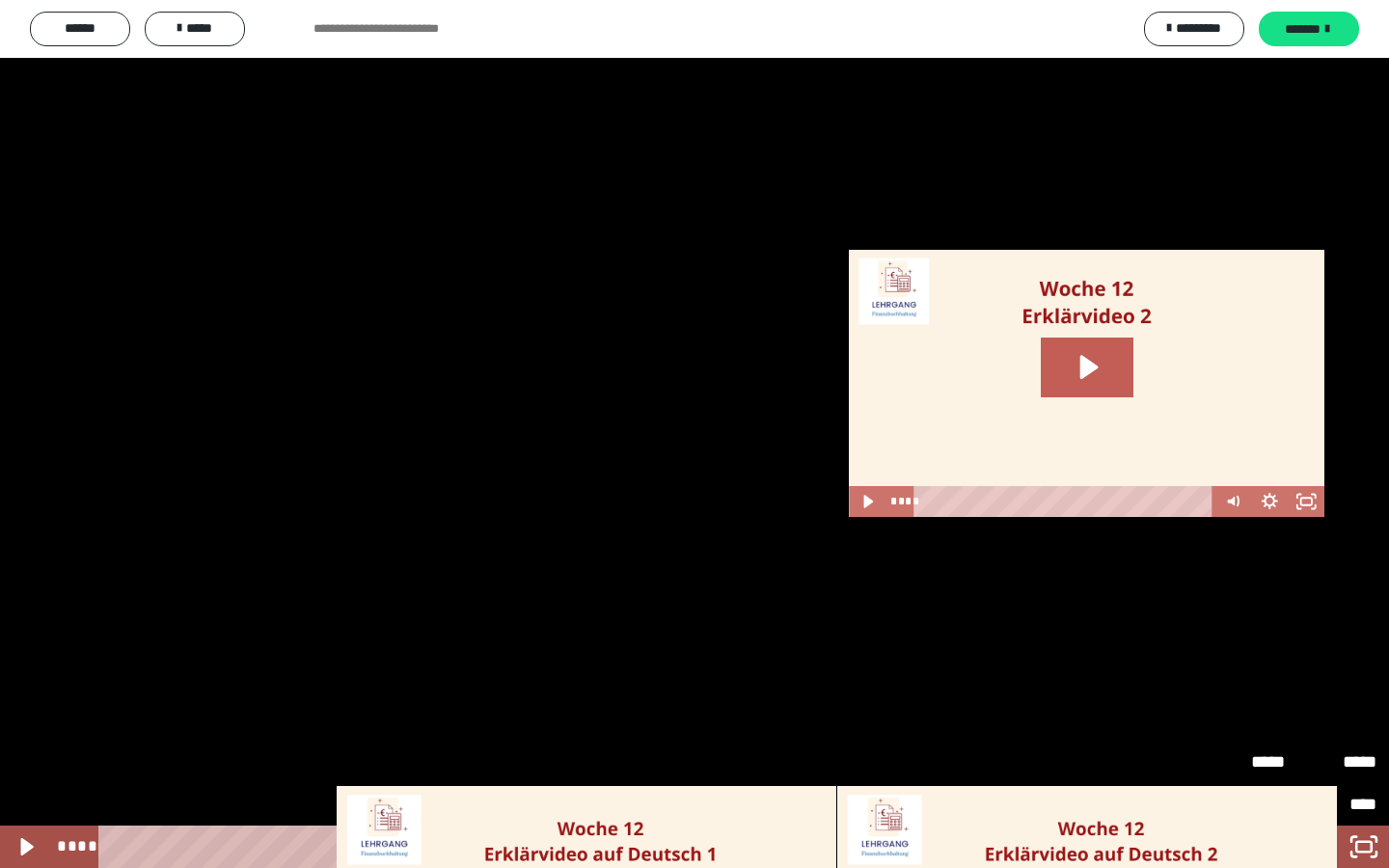 click on "*****" at bounding box center [1282, 753] 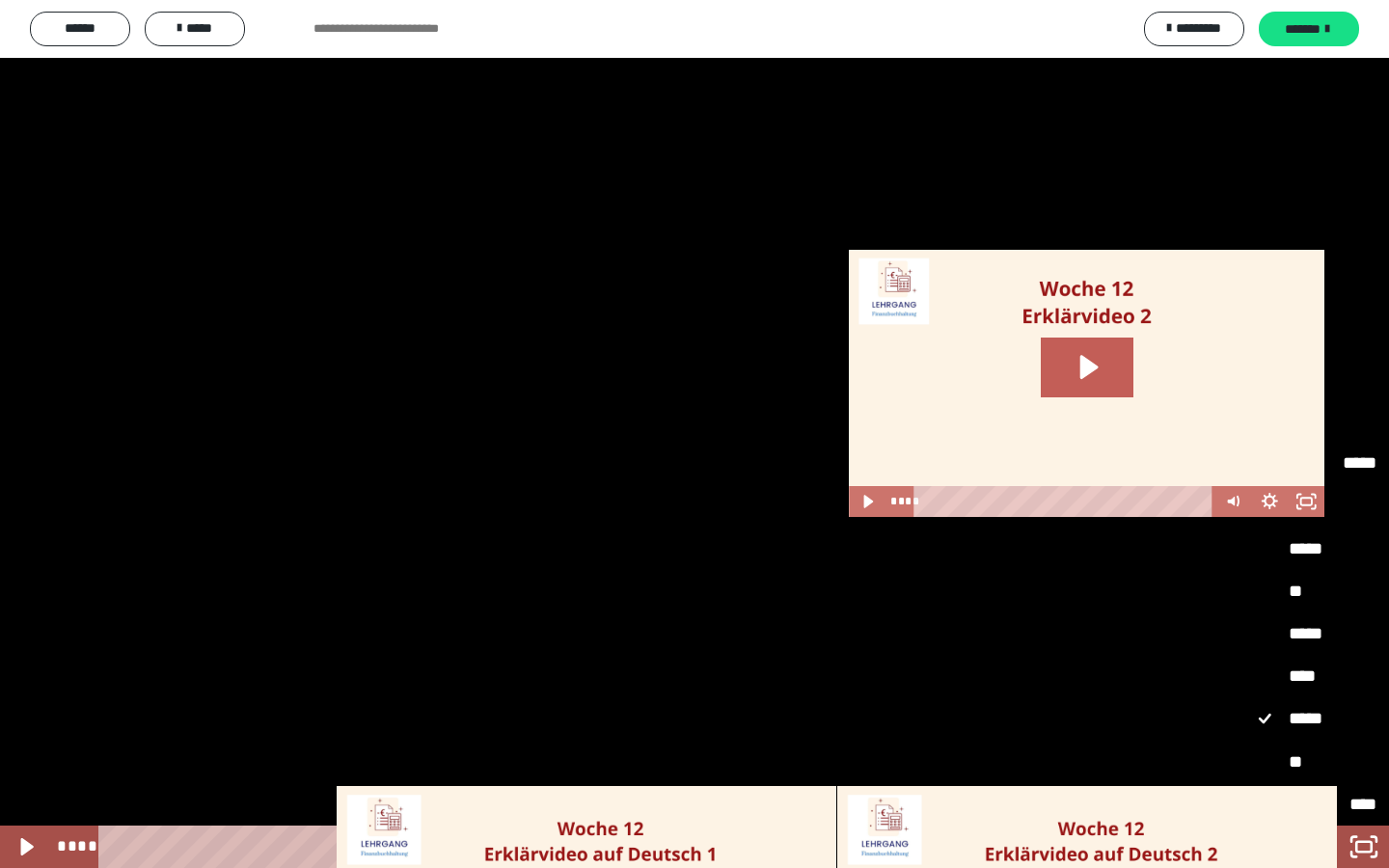 click on "****" at bounding box center [1314, 677] 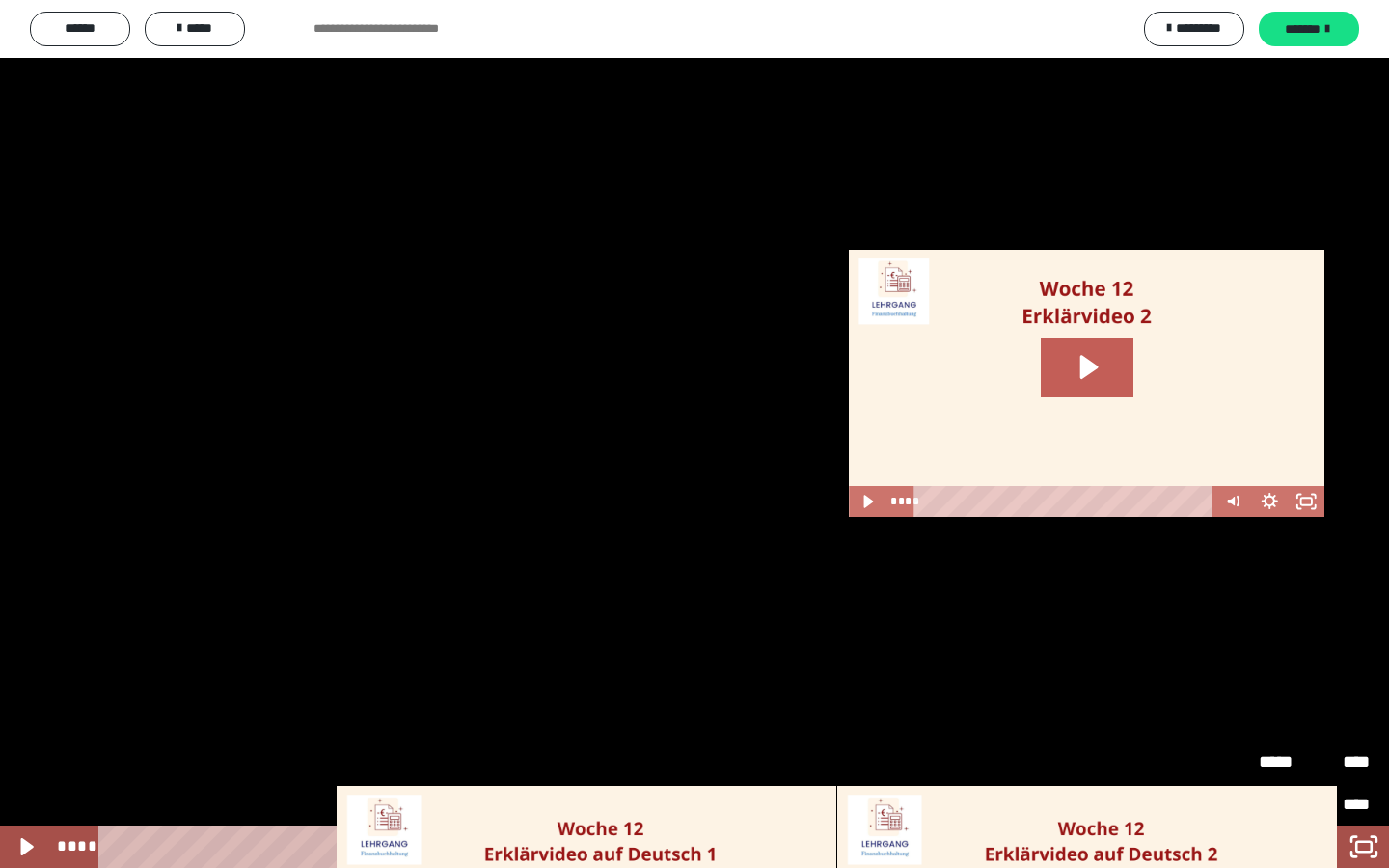 click at bounding box center [694, 434] 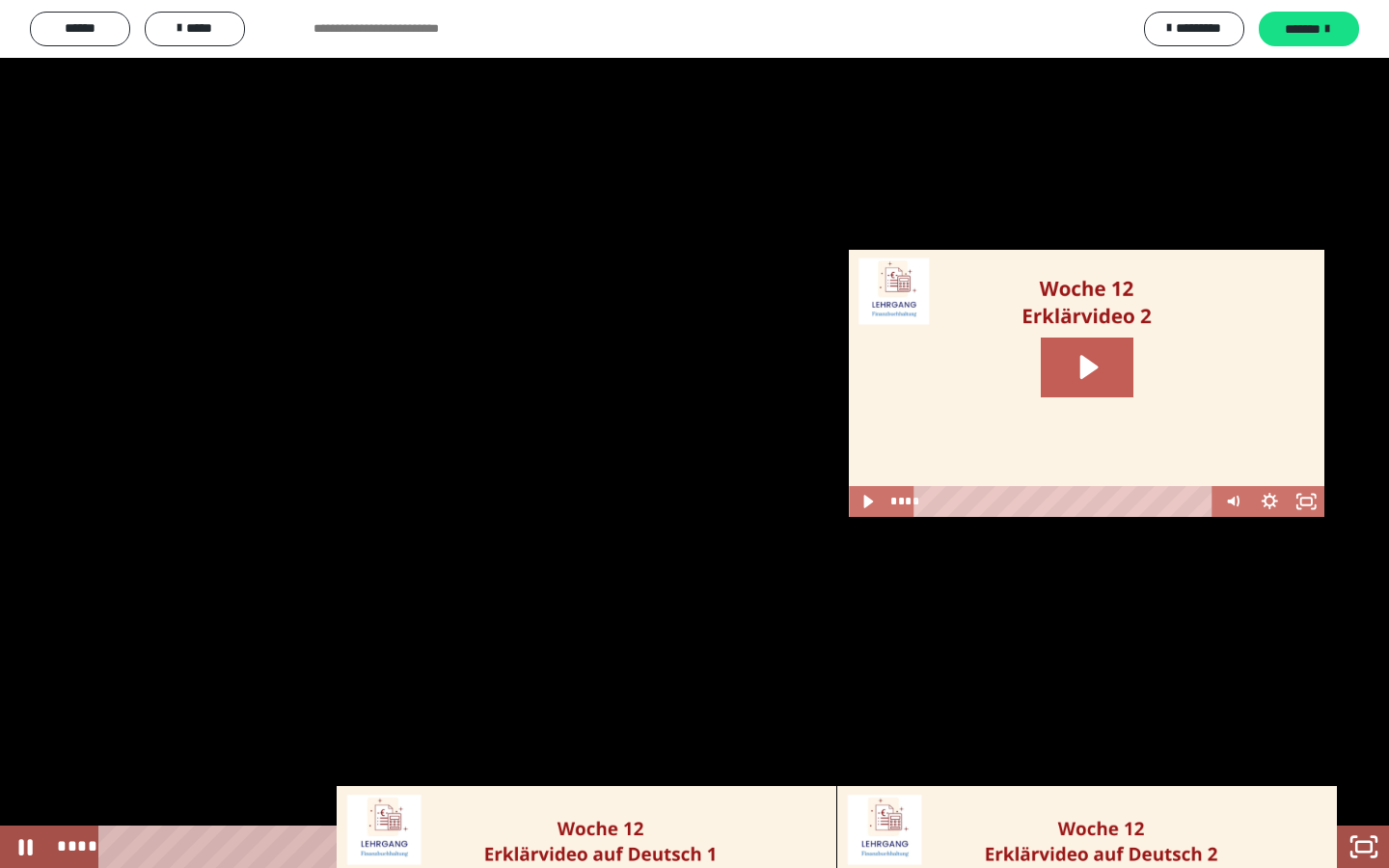 click at bounding box center [694, 434] 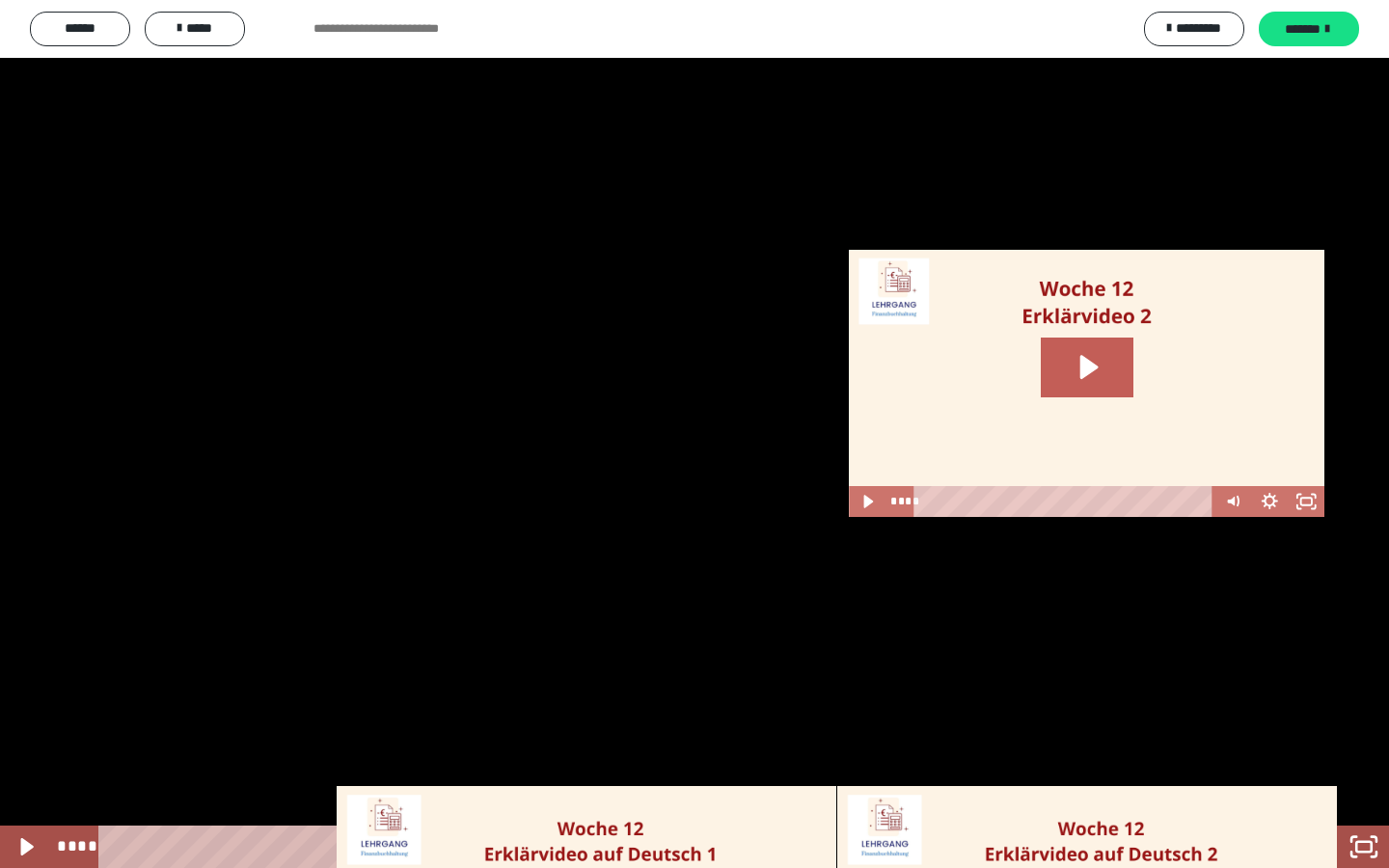 click at bounding box center (694, 434) 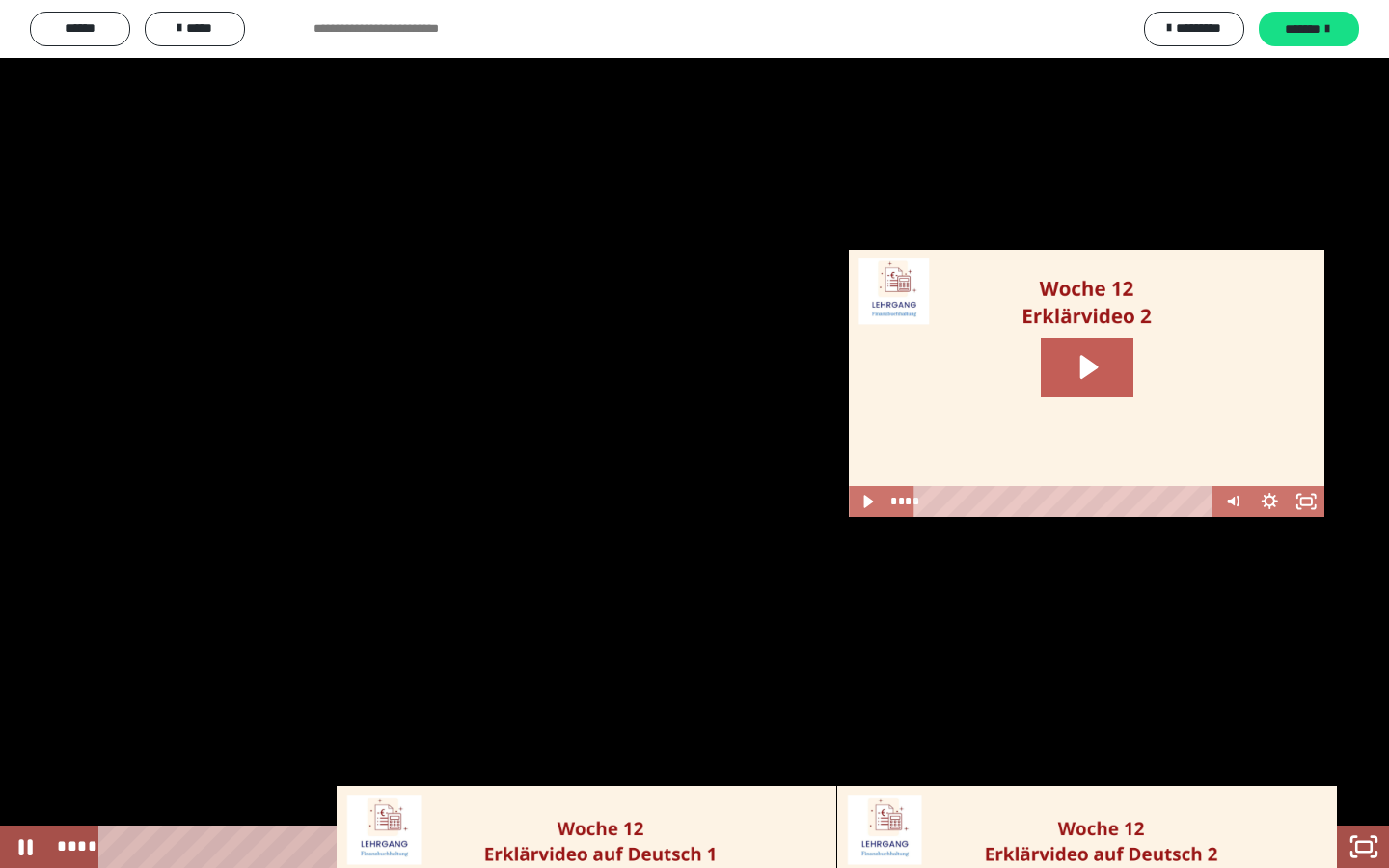 click at bounding box center (694, 434) 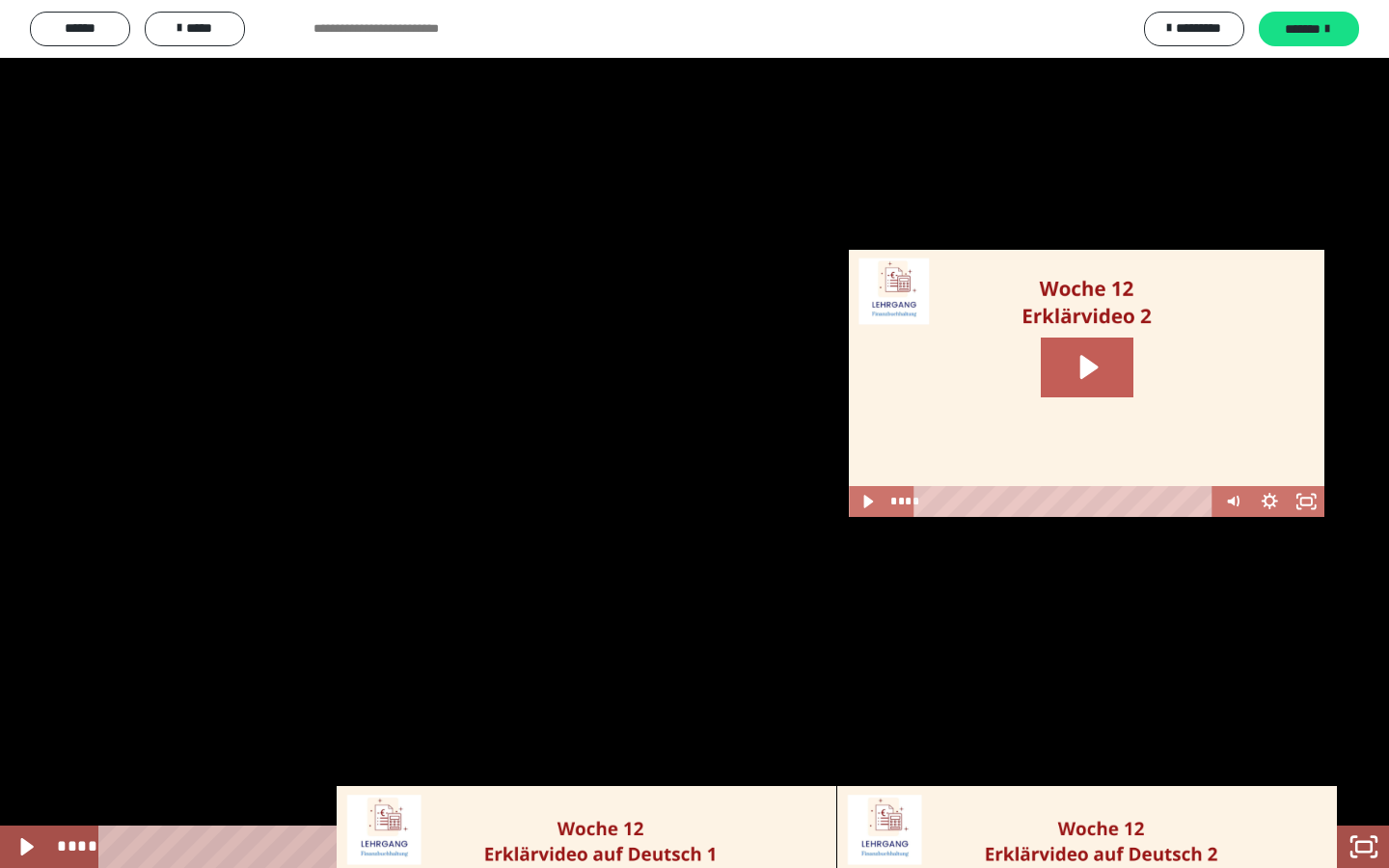 click at bounding box center [694, 434] 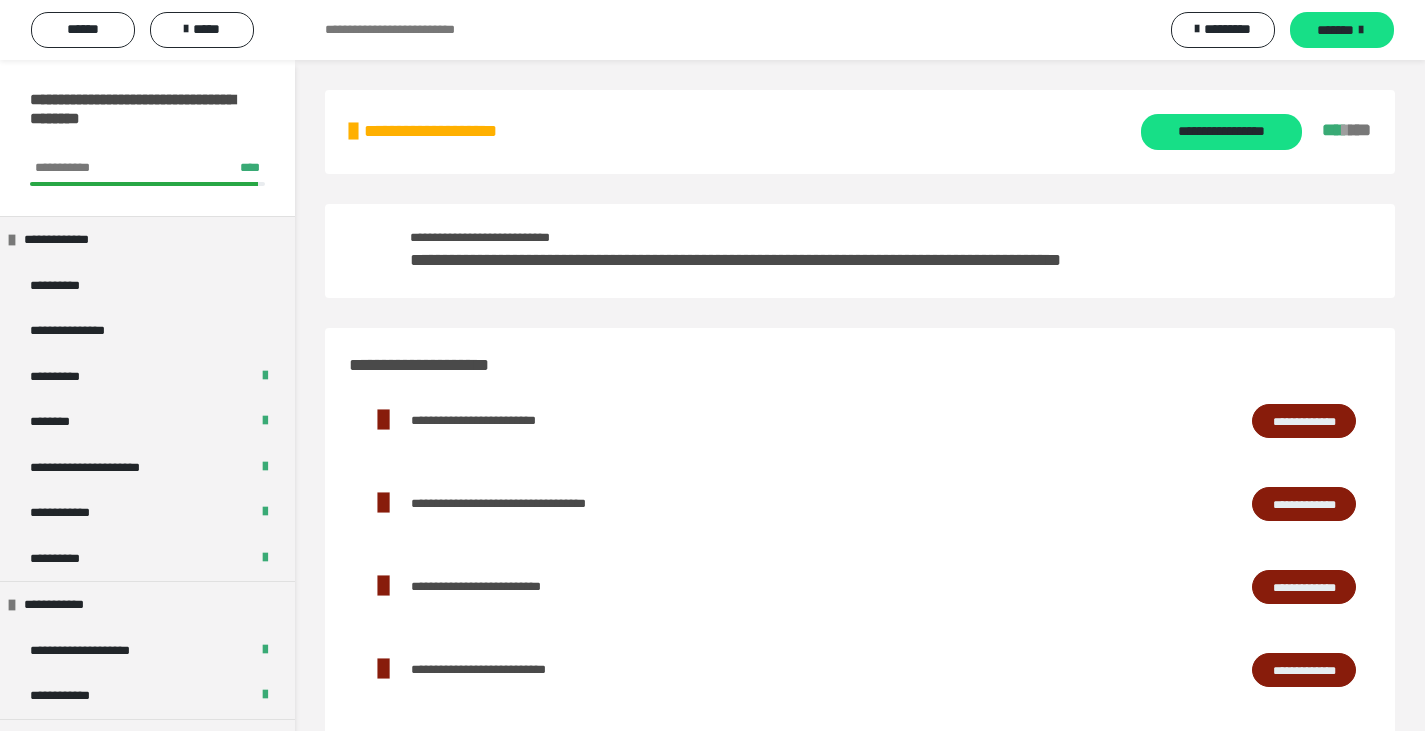 scroll, scrollTop: 0, scrollLeft: 0, axis: both 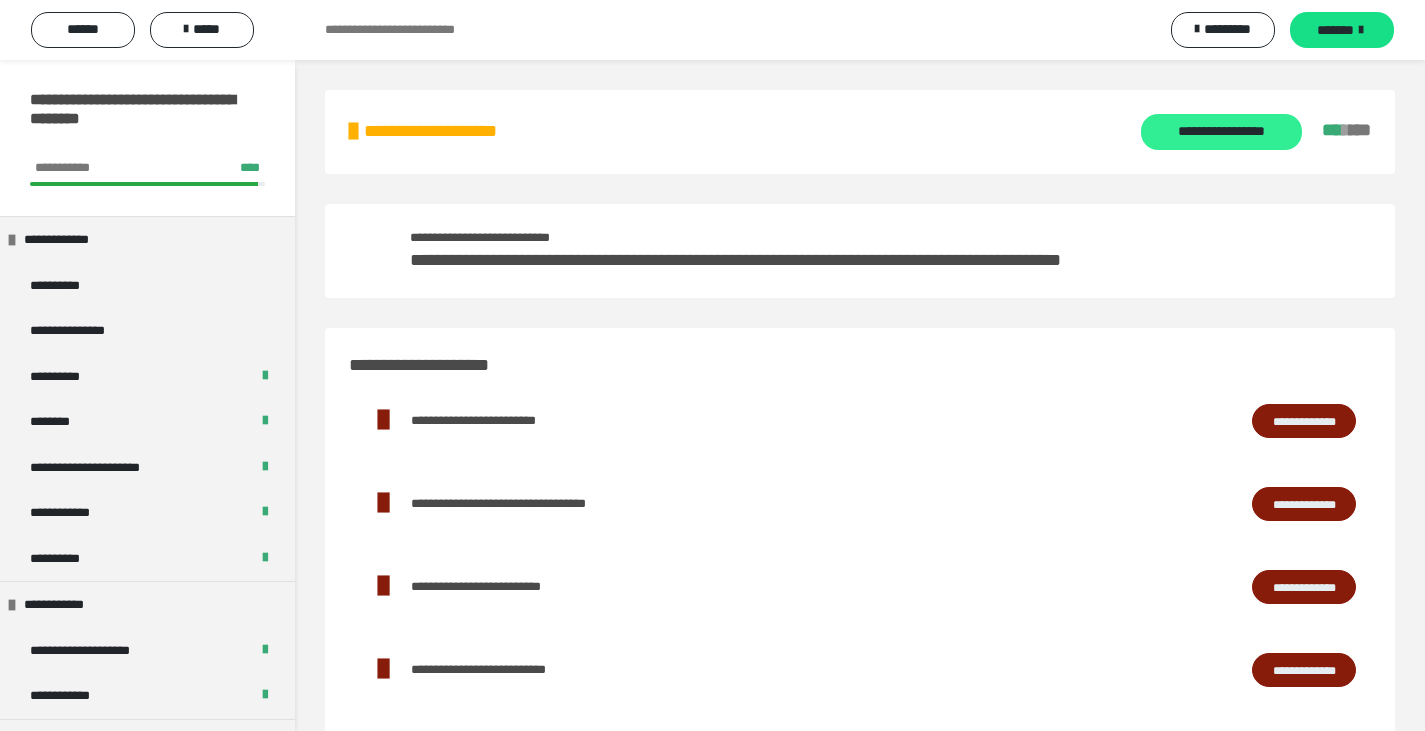 click on "**********" at bounding box center (1221, 132) 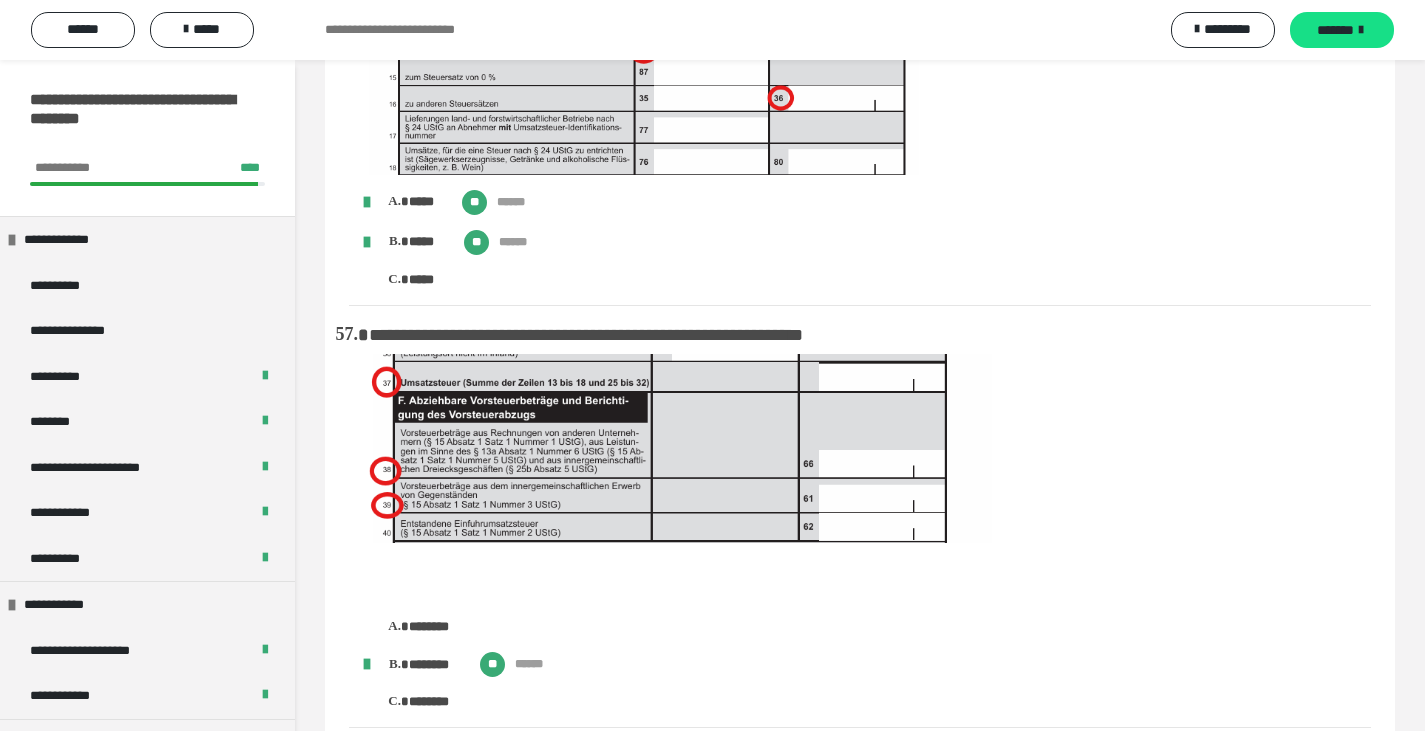 scroll, scrollTop: 15099, scrollLeft: 0, axis: vertical 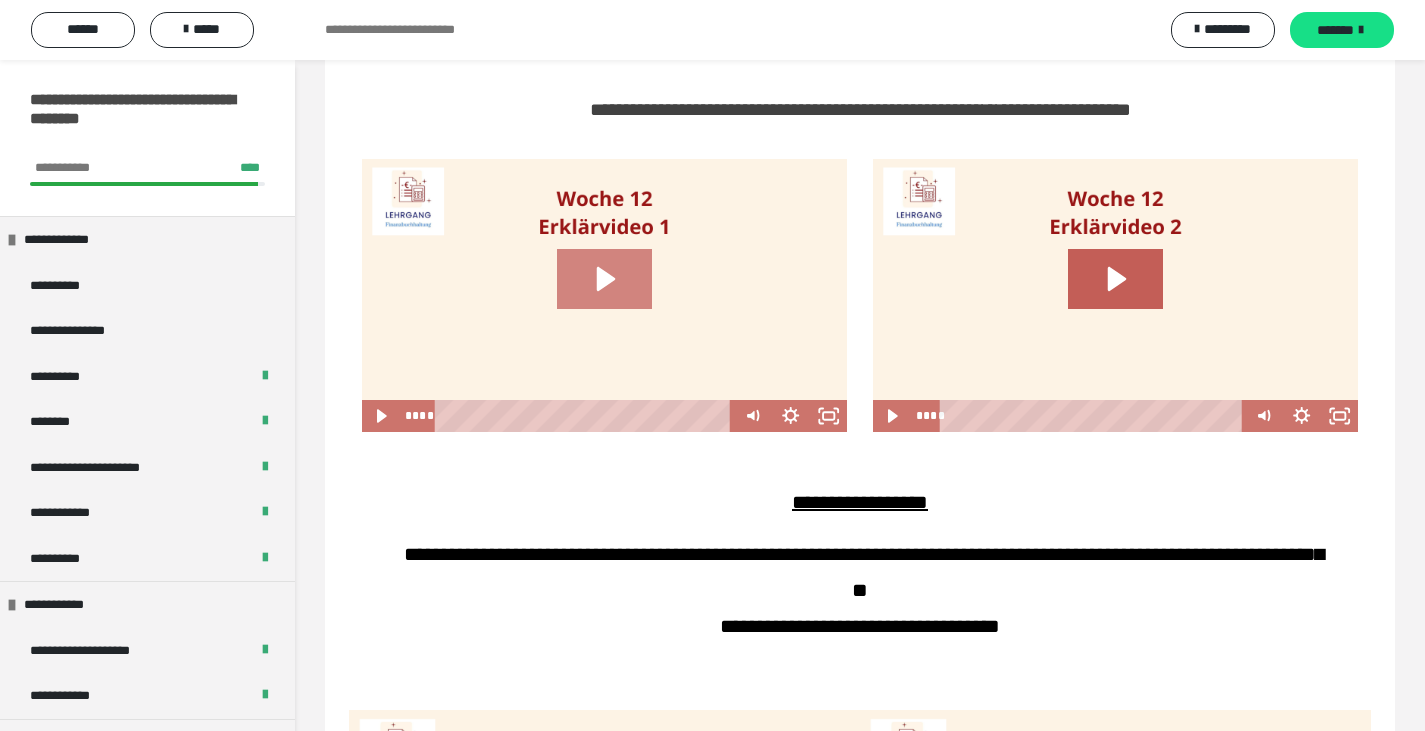 click 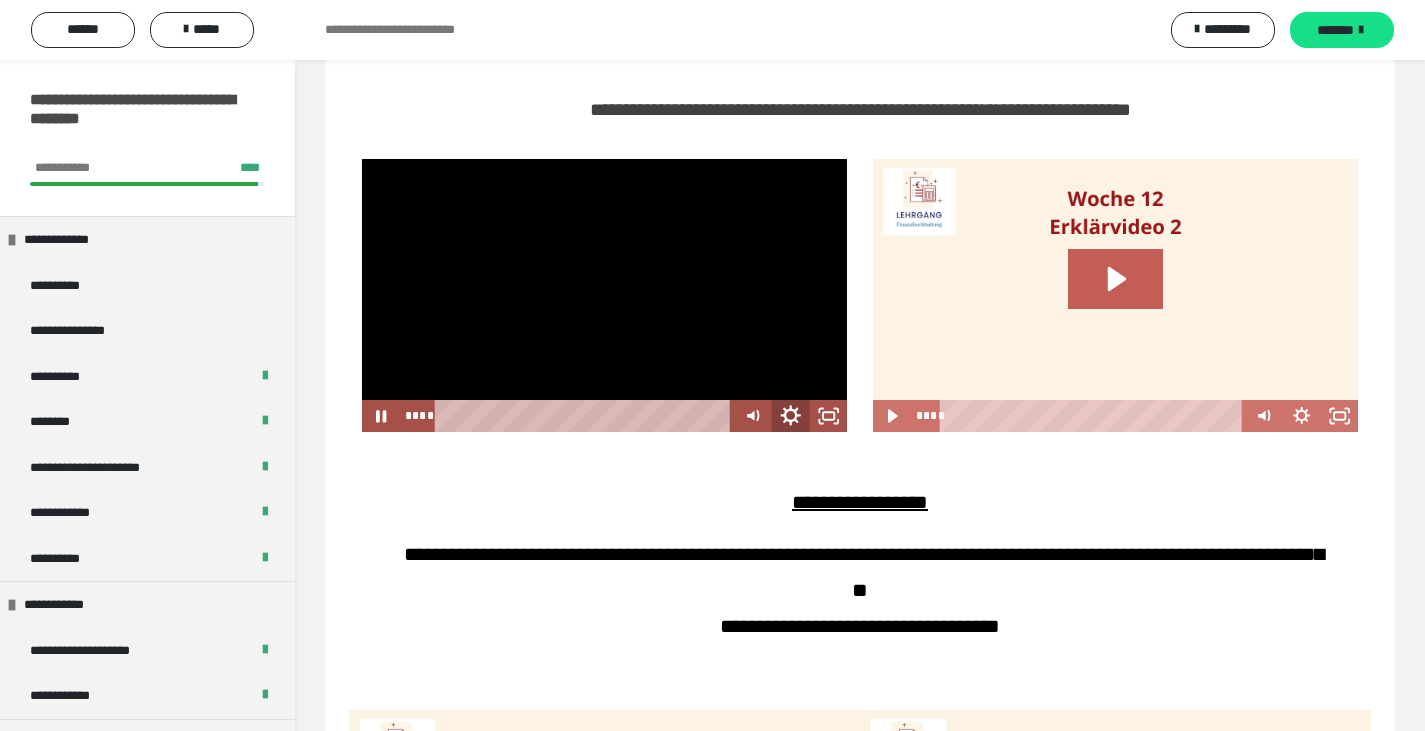 click 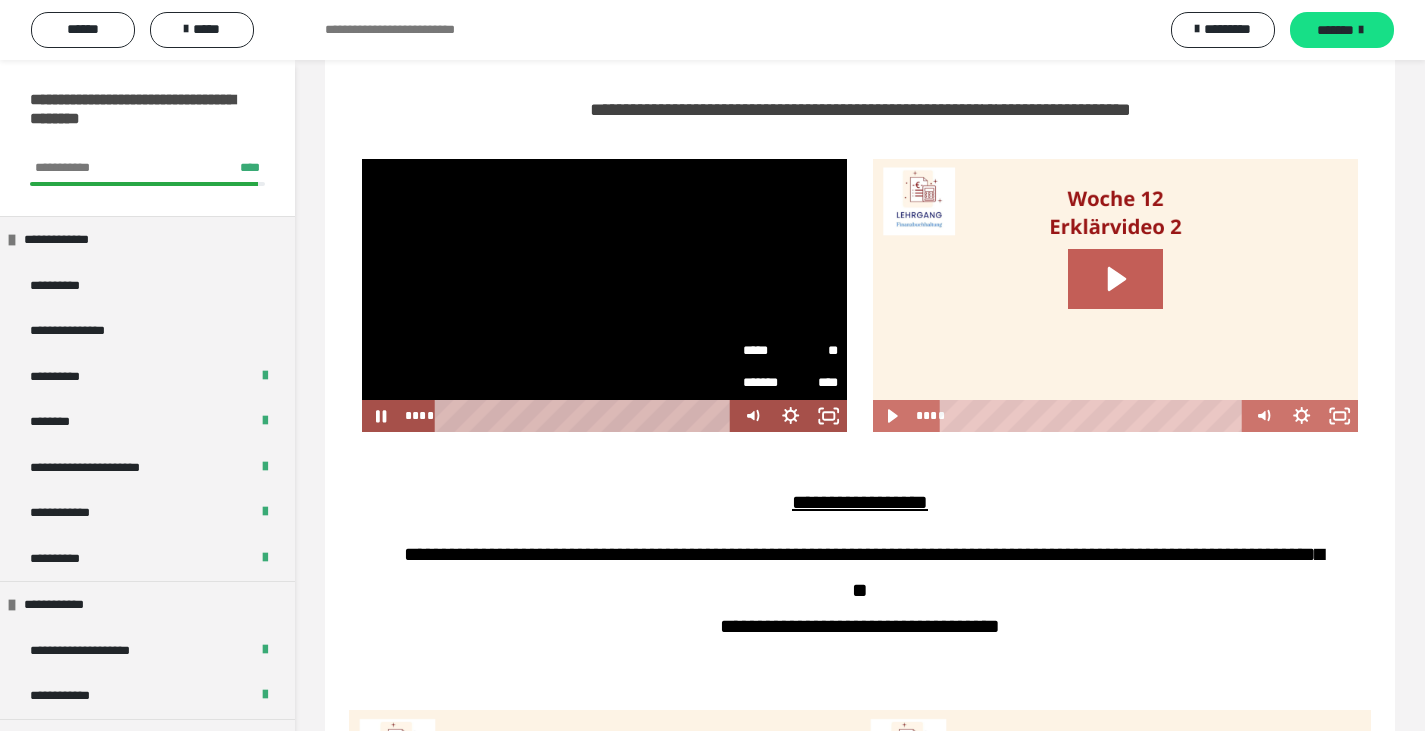 click on "*****" at bounding box center [767, 351] 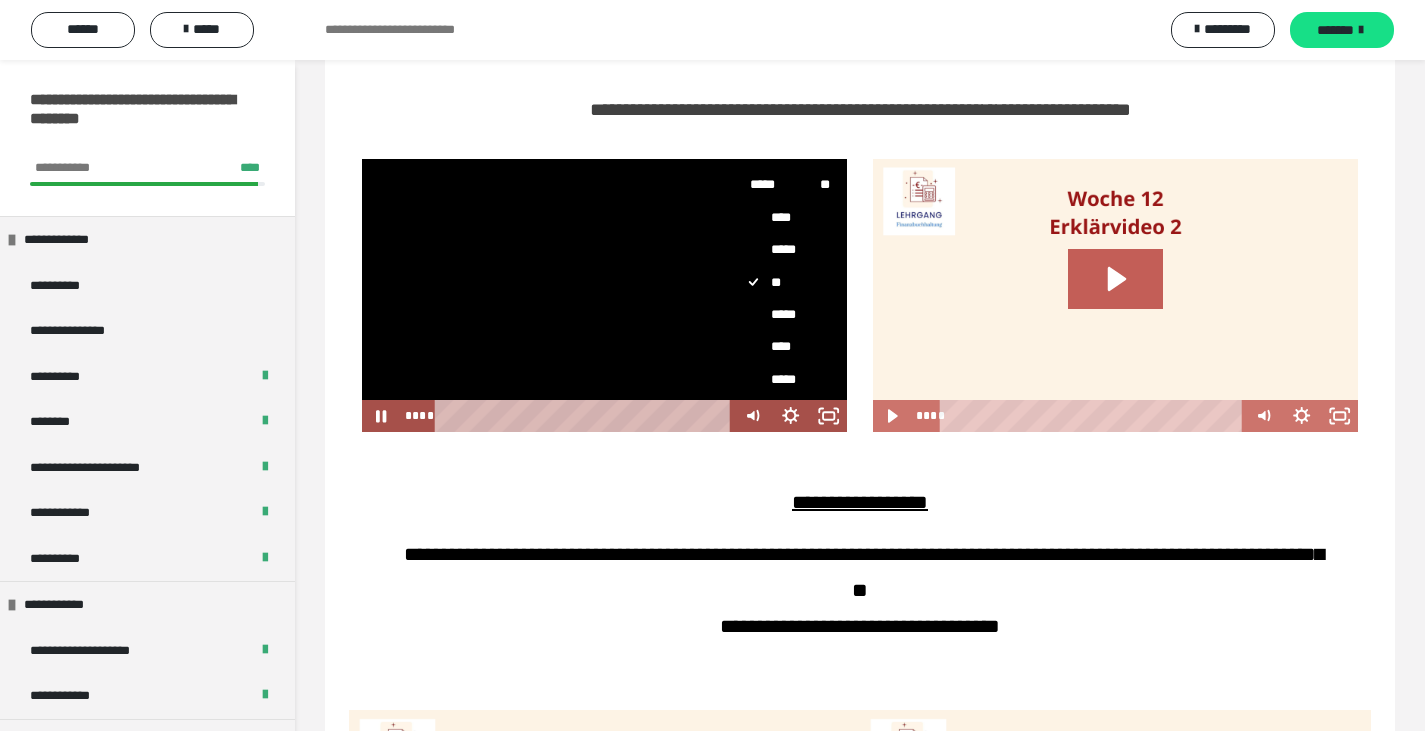 click on "****" at bounding box center [782, 347] 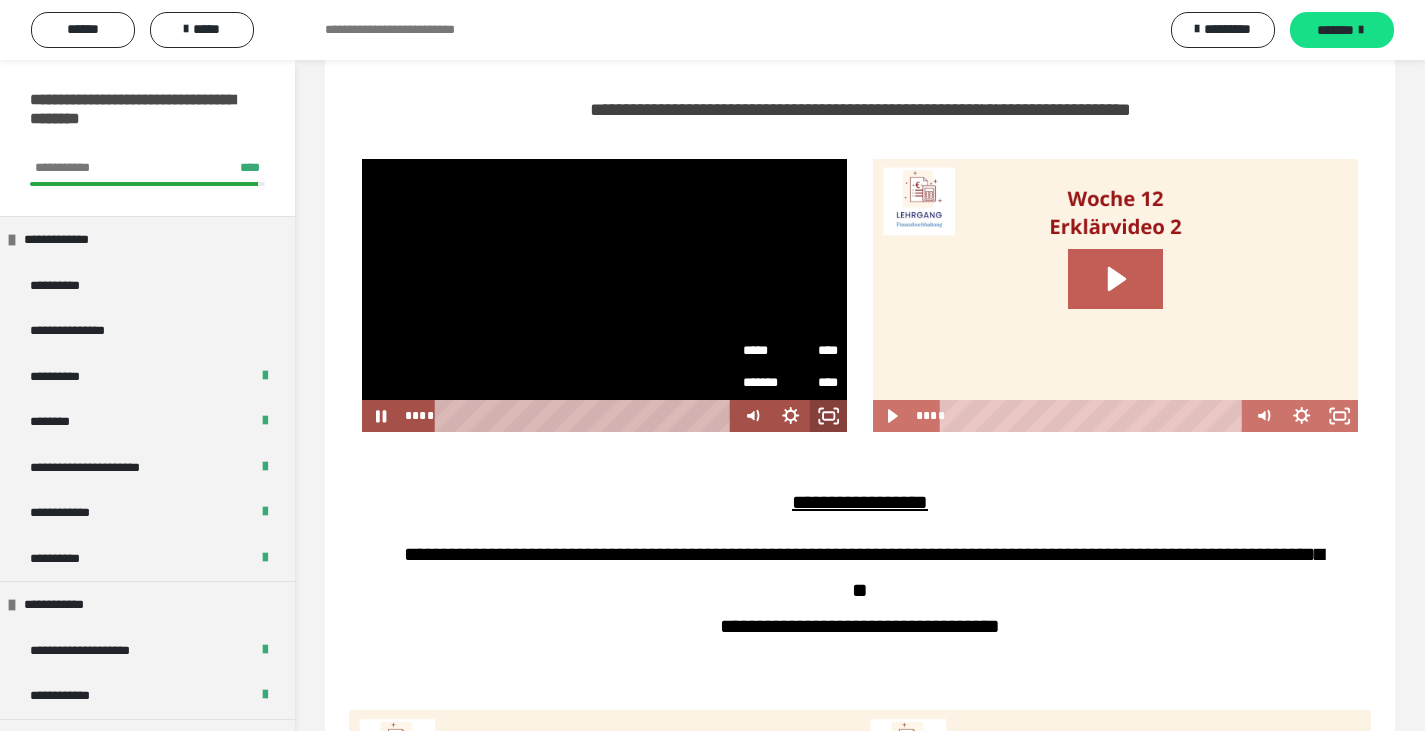 click 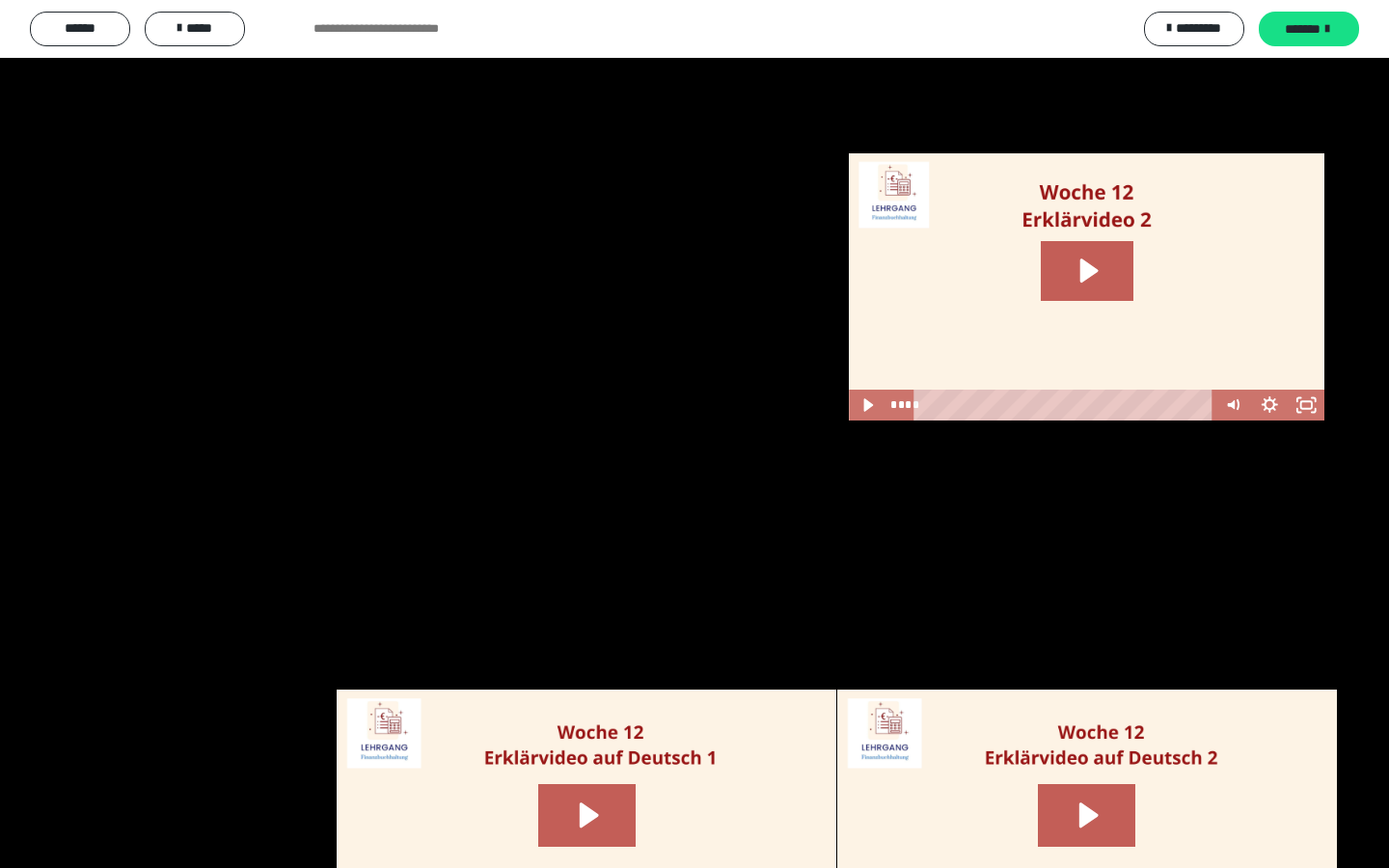 click at bounding box center [694, 434] 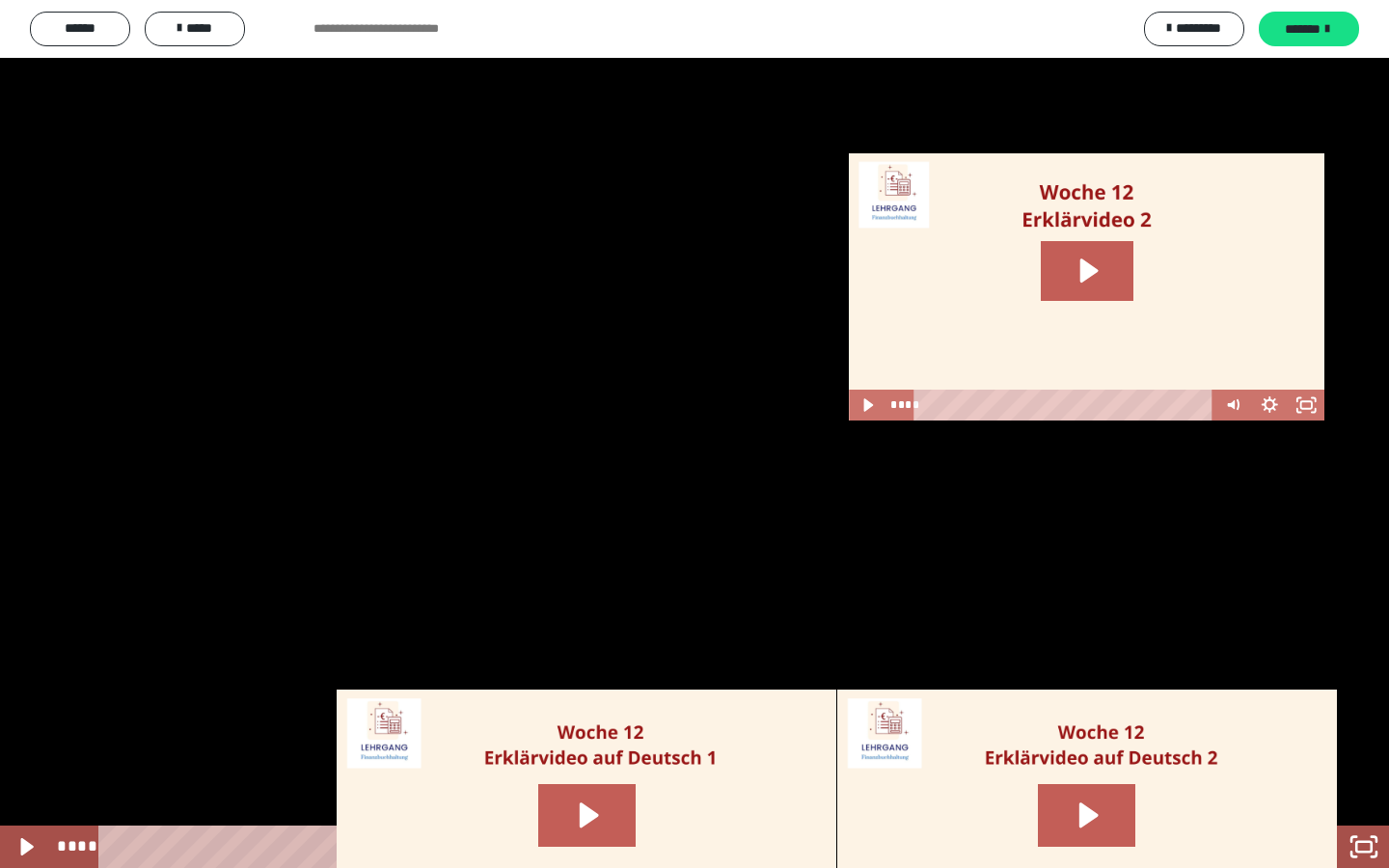 click at bounding box center (694, 434) 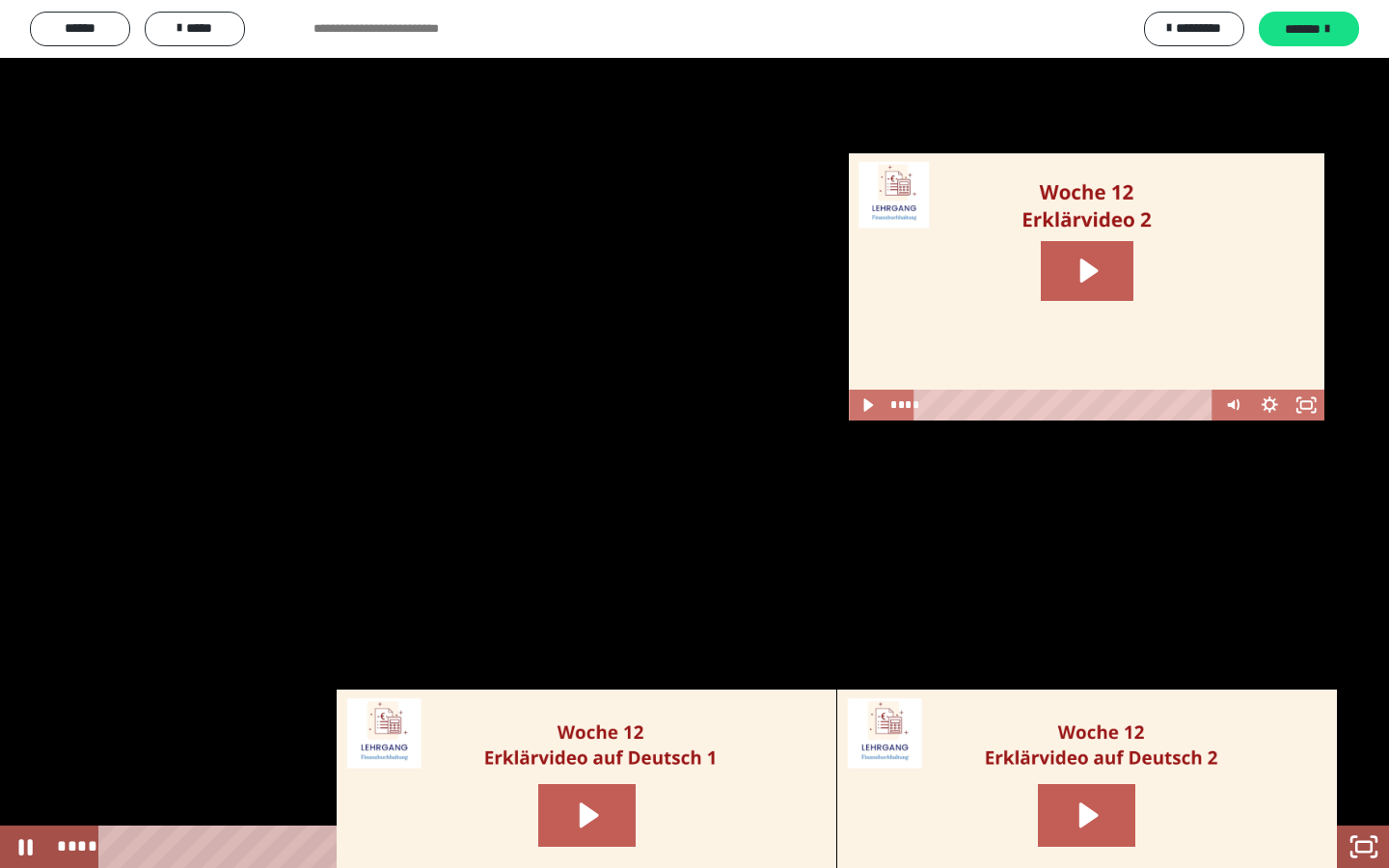 click at bounding box center (671, 847) 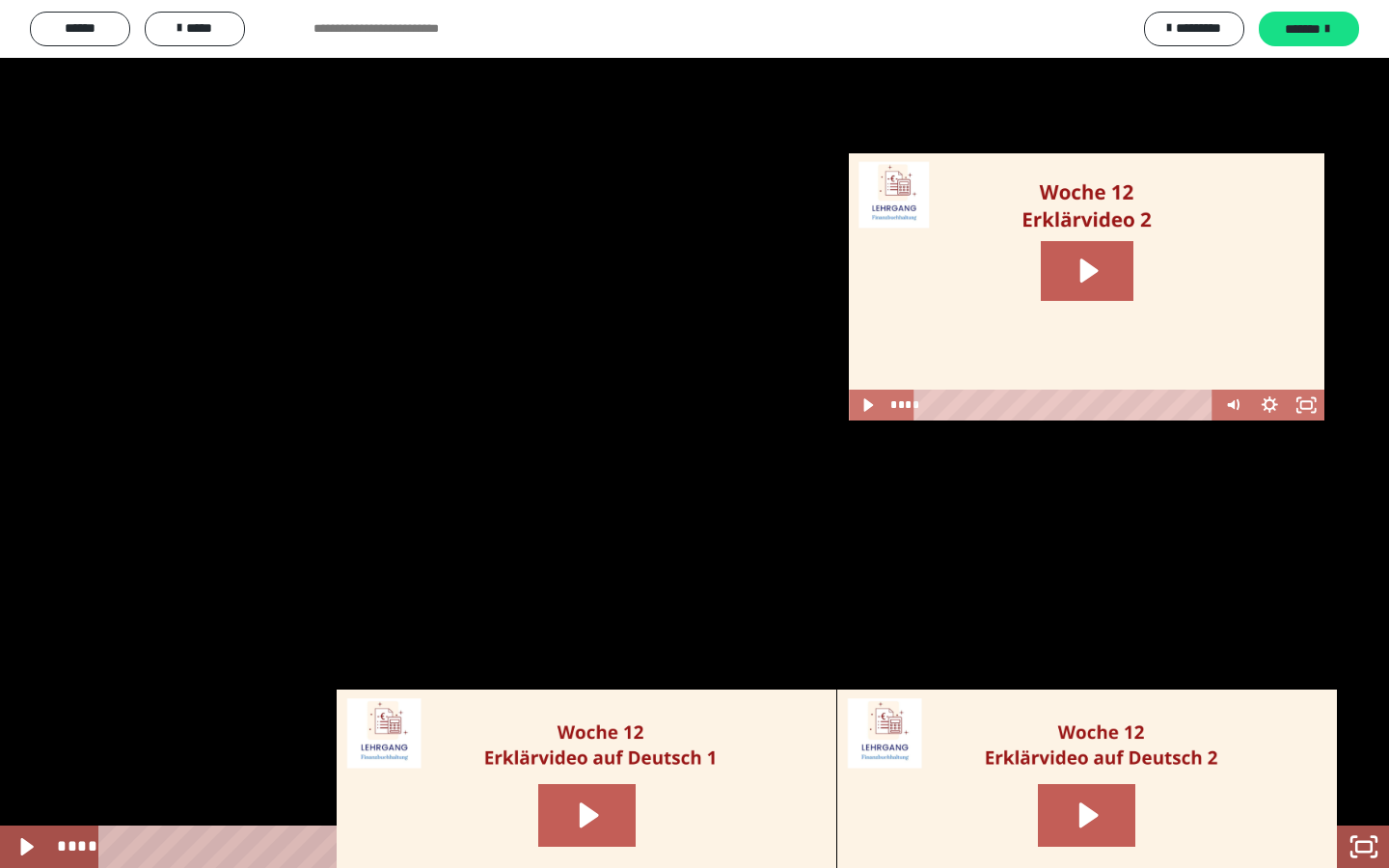 click at bounding box center [694, 434] 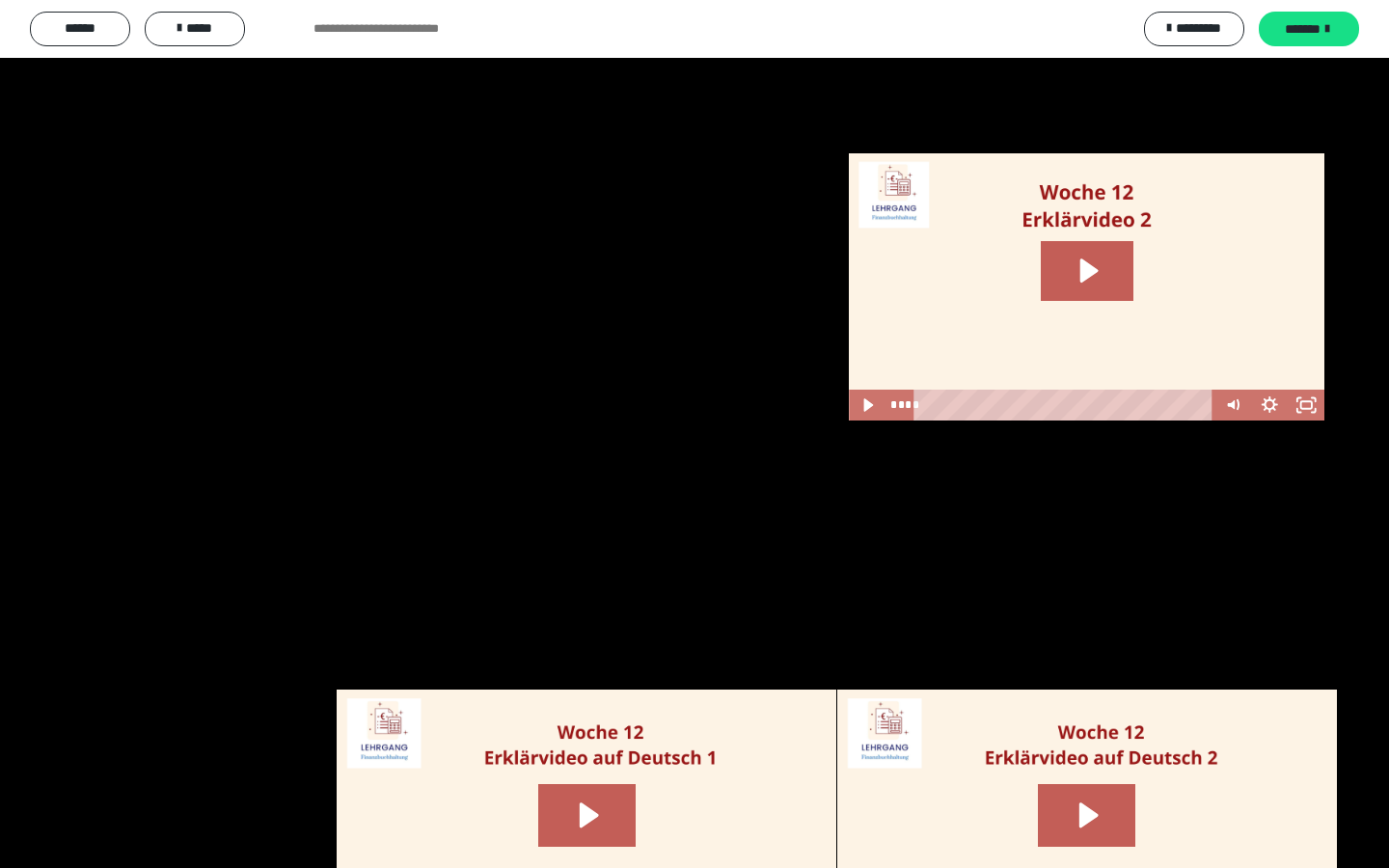 click at bounding box center [694, 434] 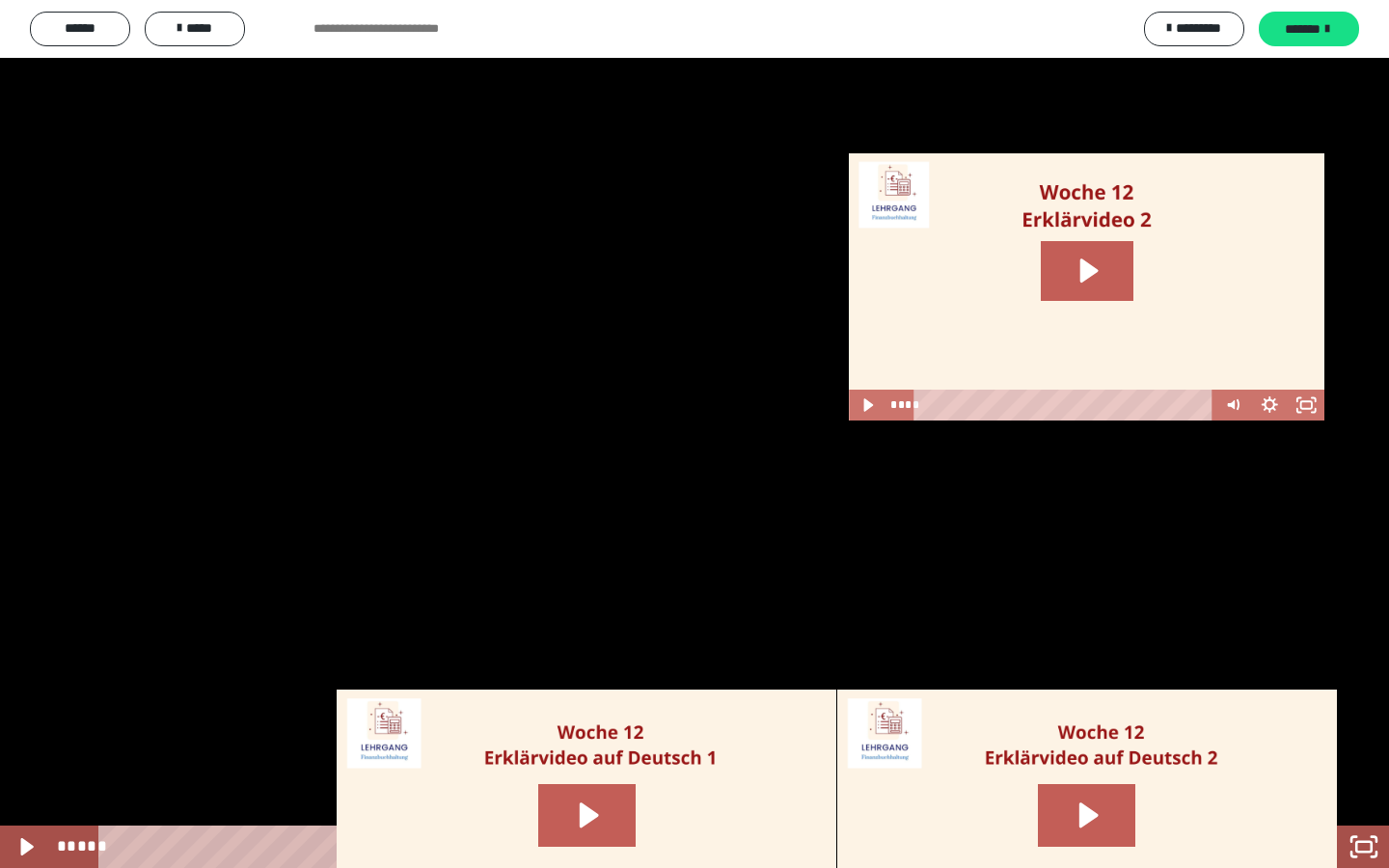 click at bounding box center (694, 434) 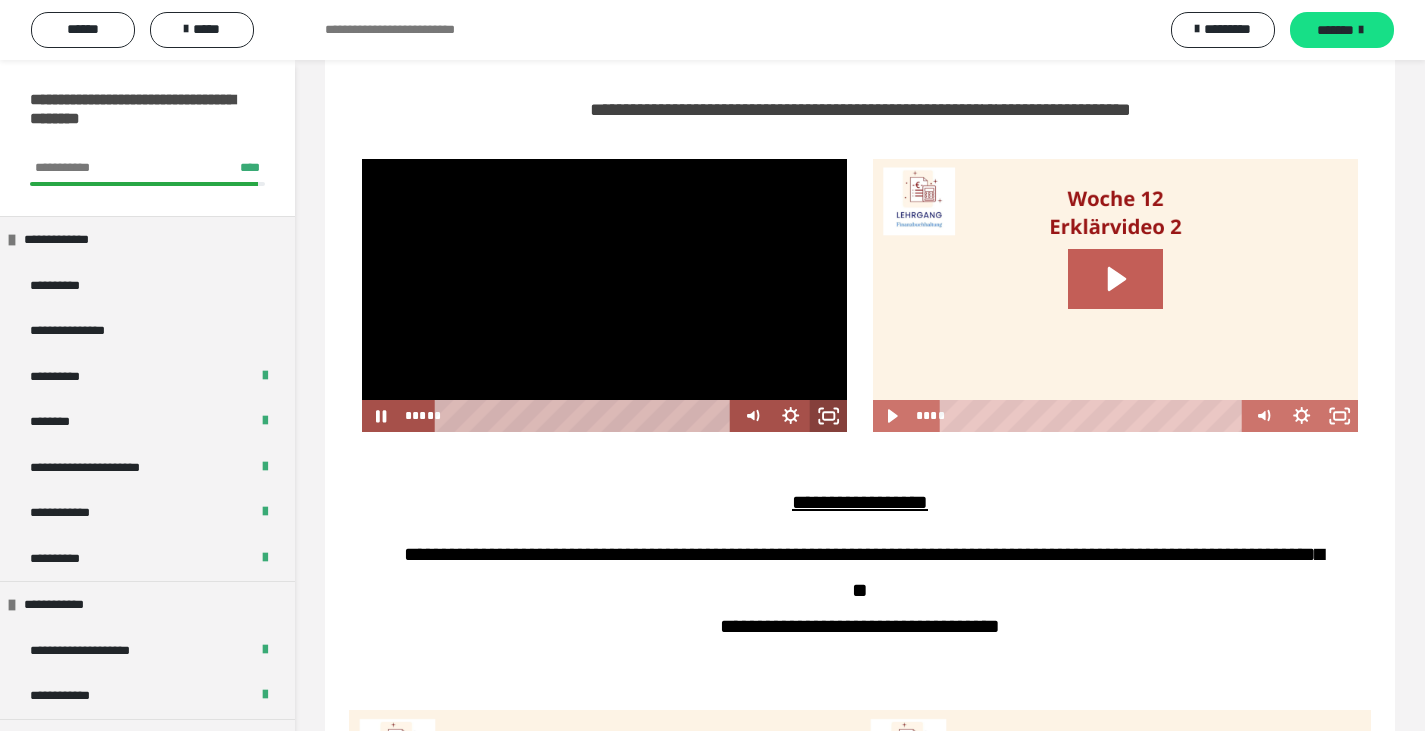 click 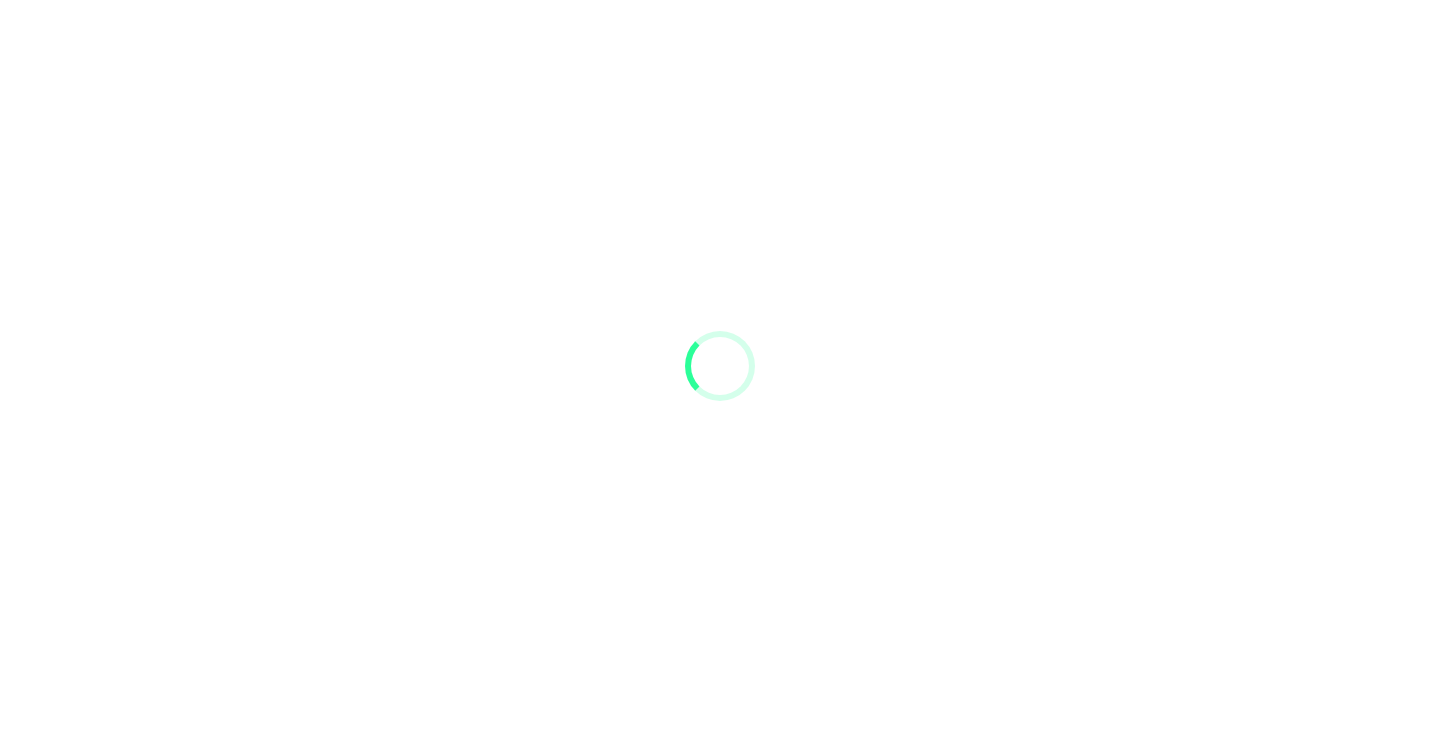 scroll, scrollTop: 0, scrollLeft: 0, axis: both 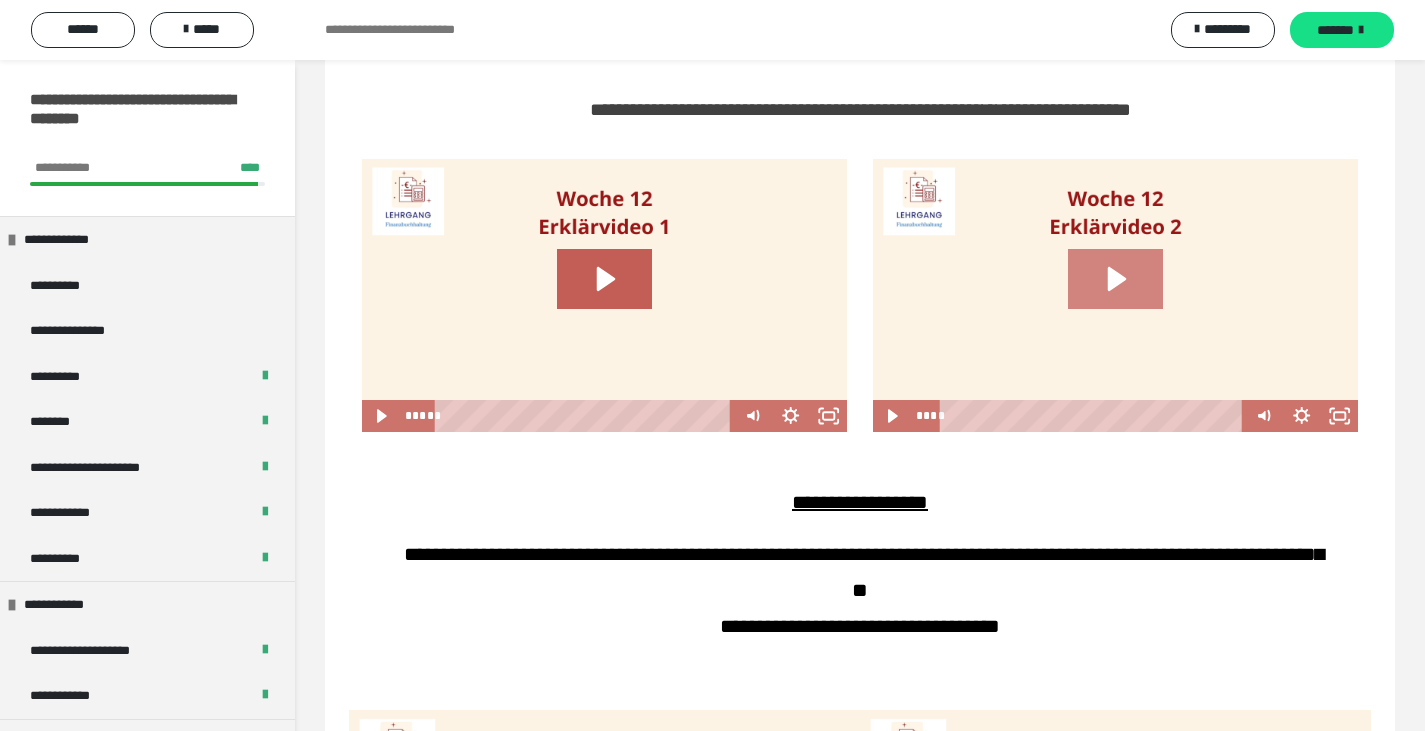 click 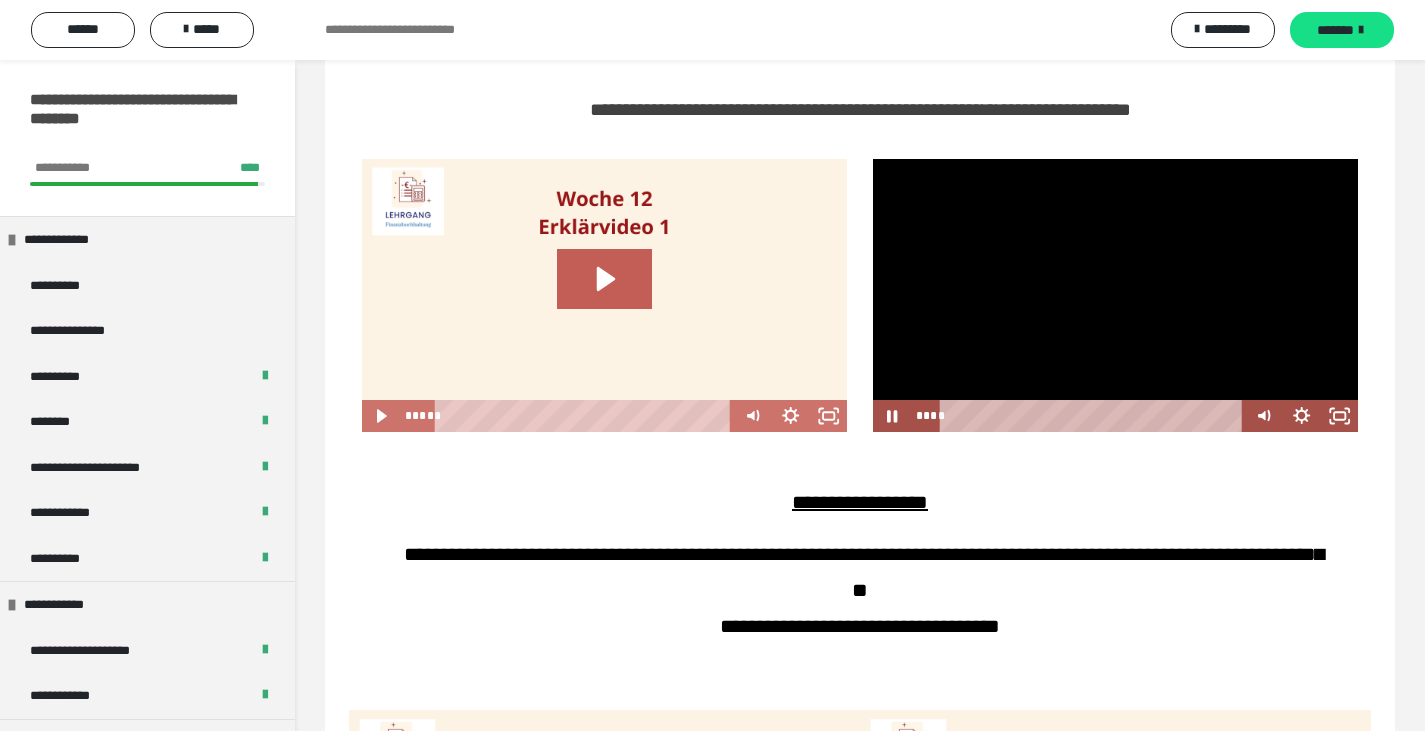 scroll, scrollTop: 1000, scrollLeft: 0, axis: vertical 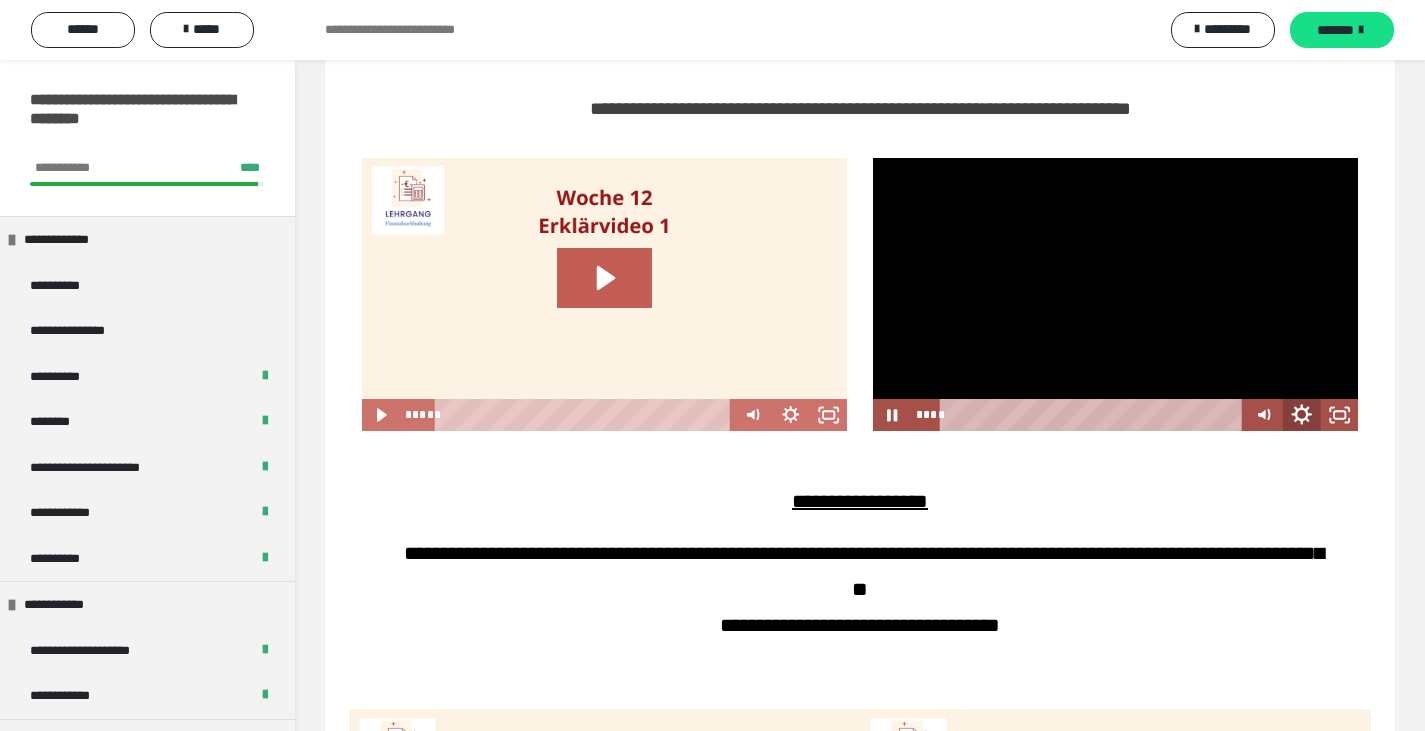 click 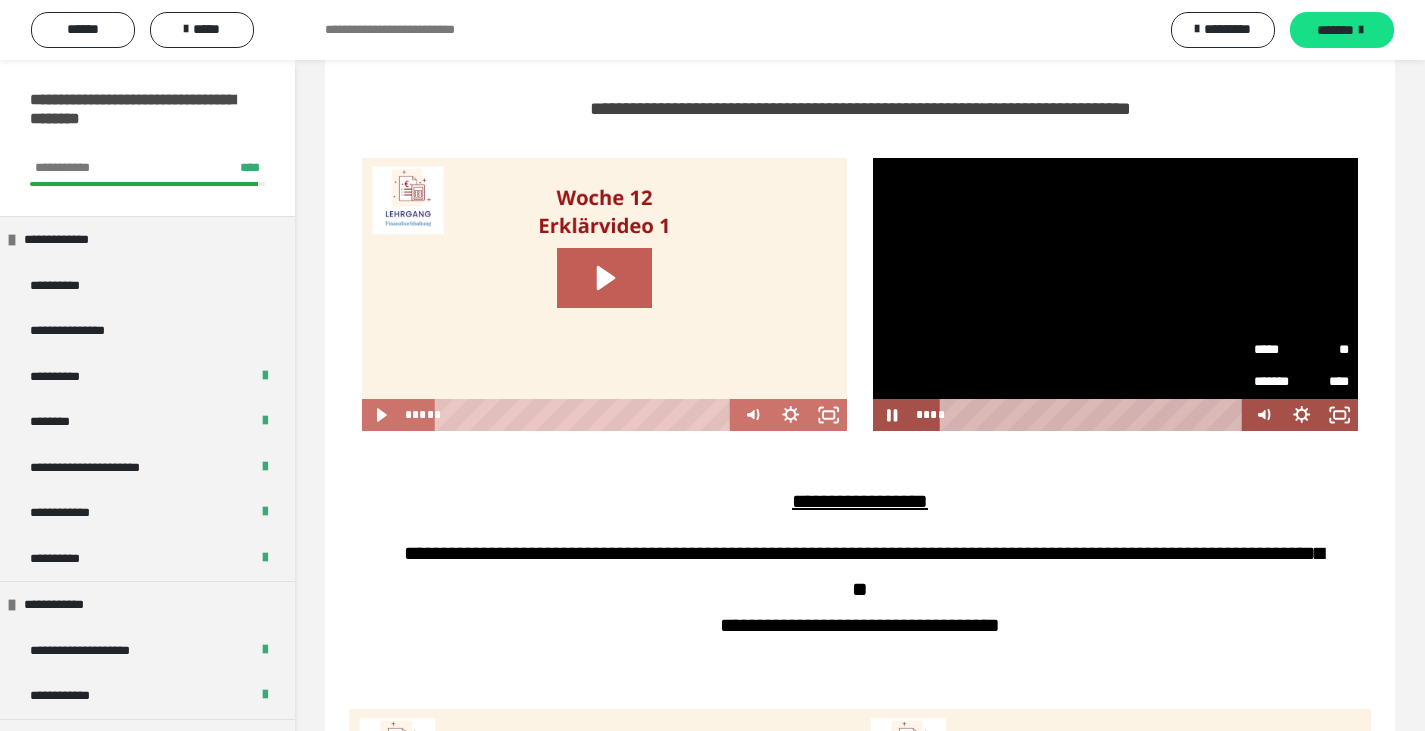 click on "*****" at bounding box center [1278, 350] 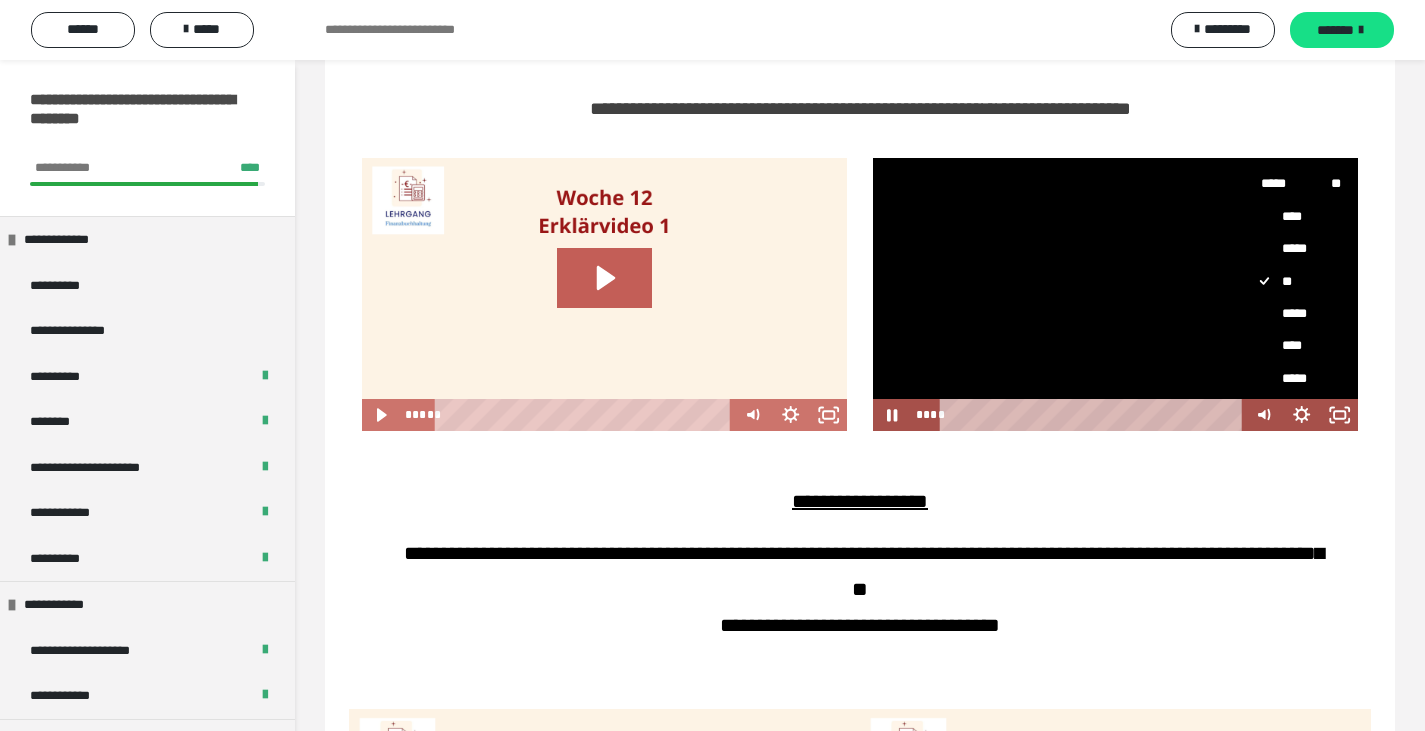 click on "****" at bounding box center (1293, 346) 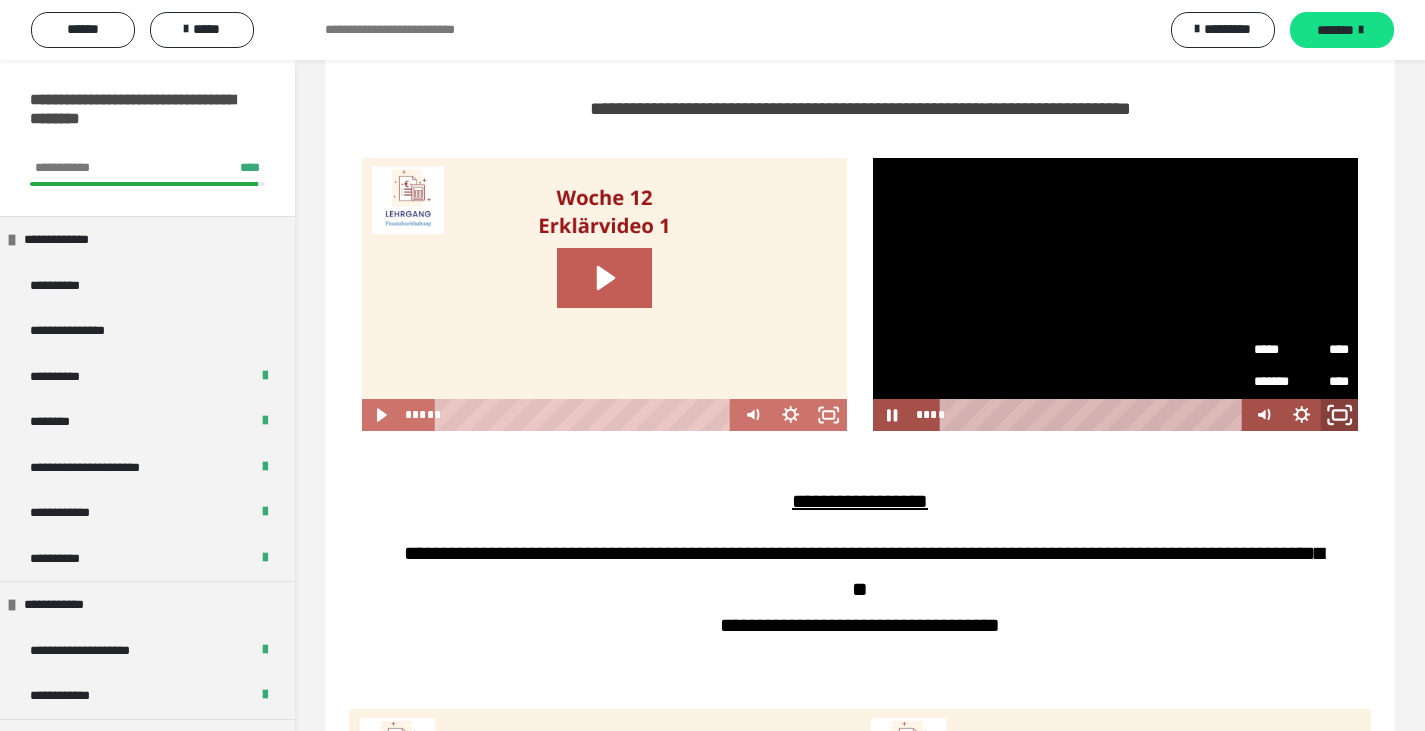 click 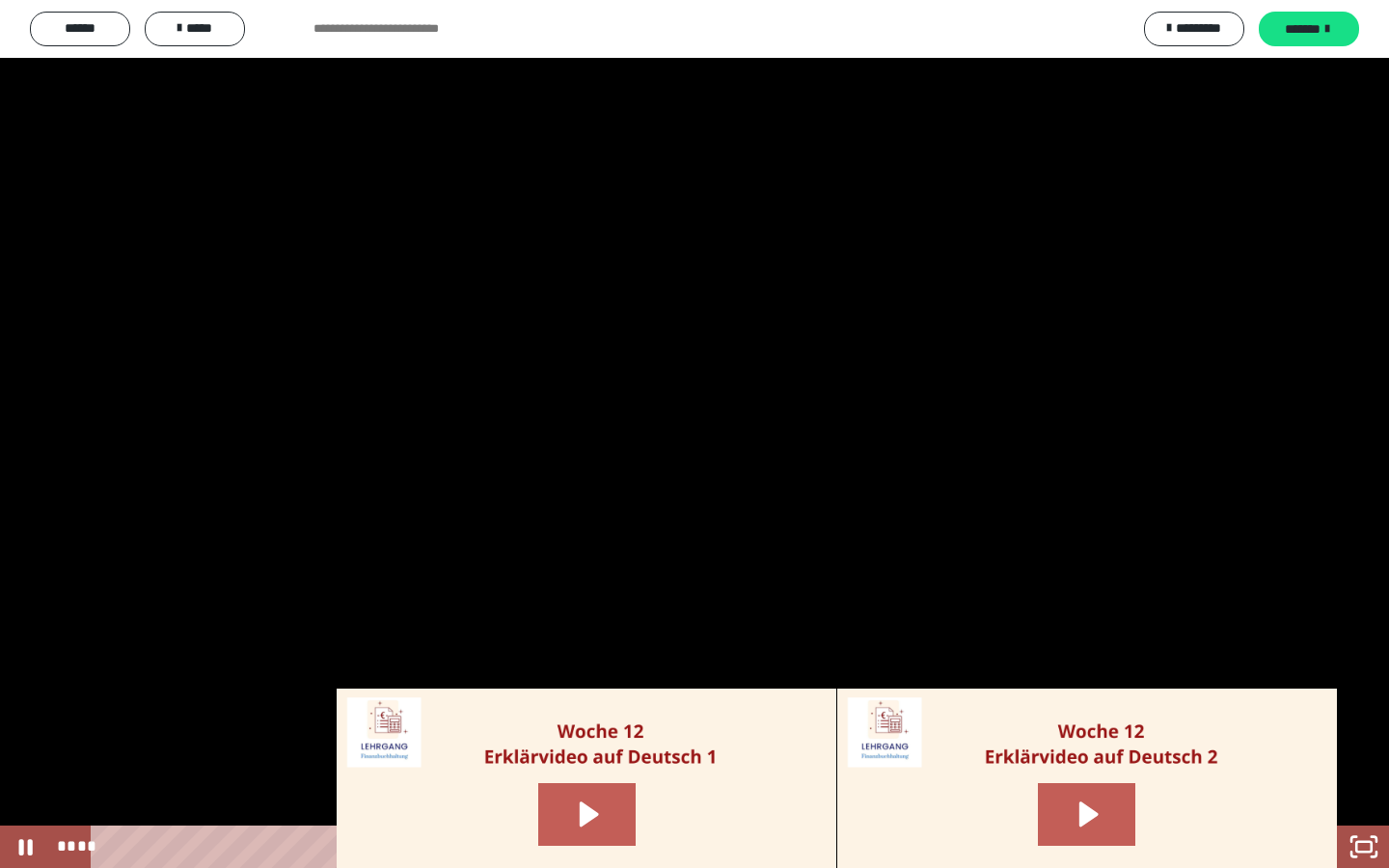 click at bounding box center [694, 434] 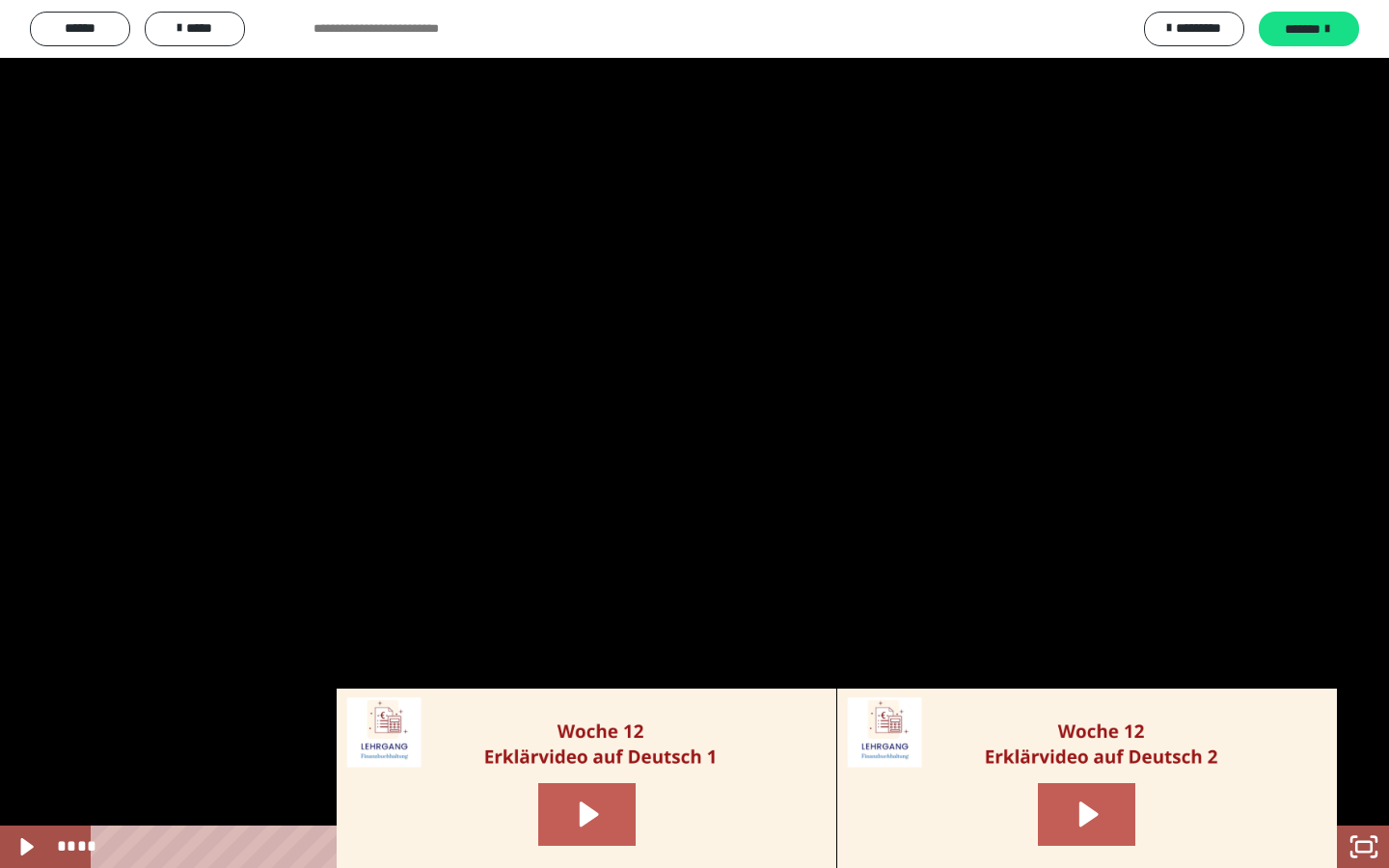 click at bounding box center (694, 434) 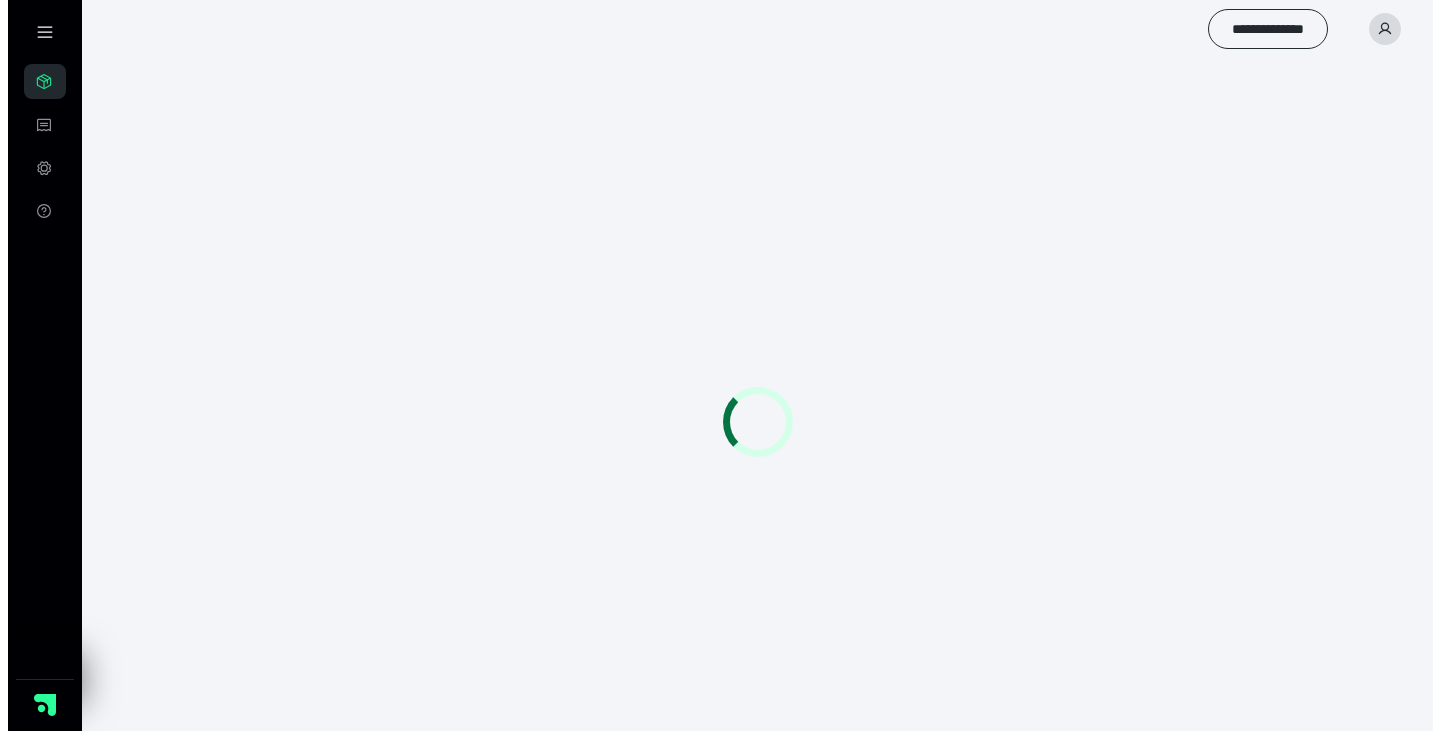 scroll, scrollTop: 0, scrollLeft: 0, axis: both 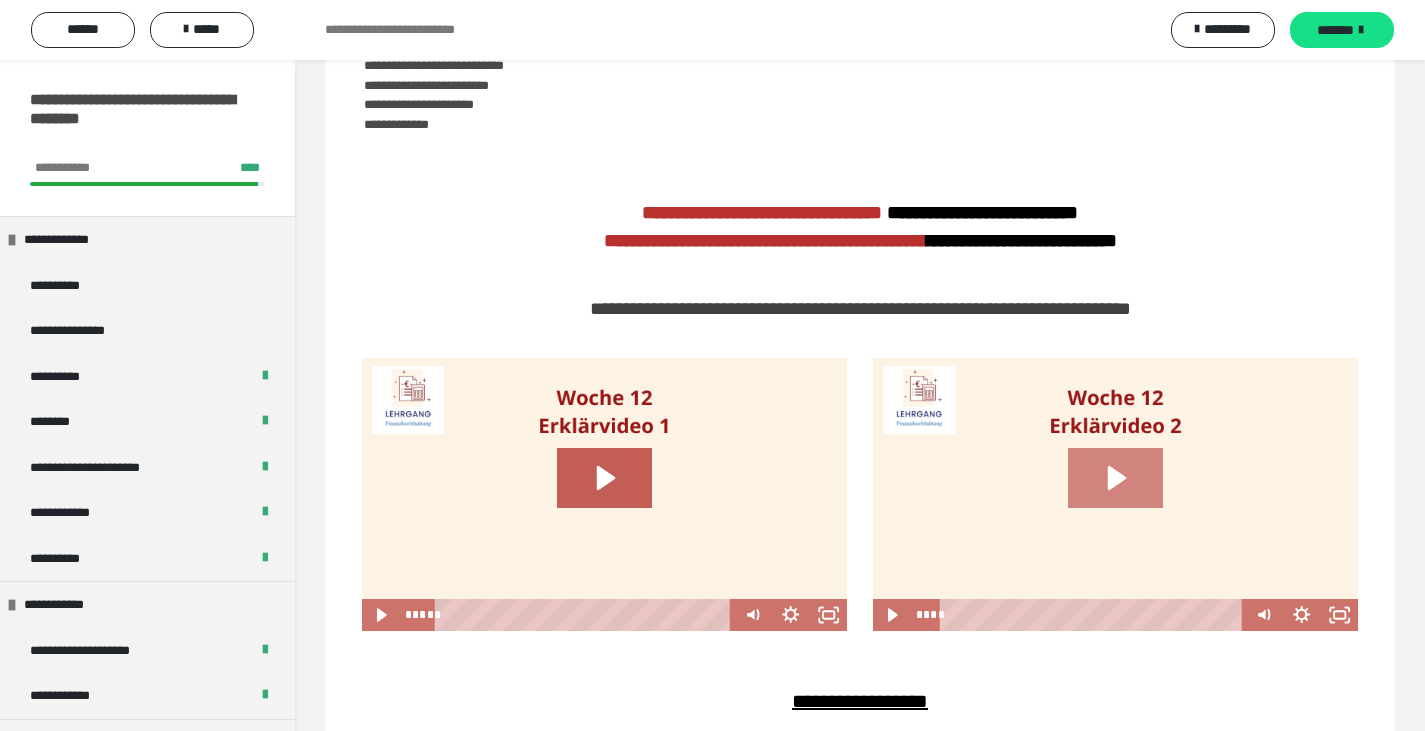 click 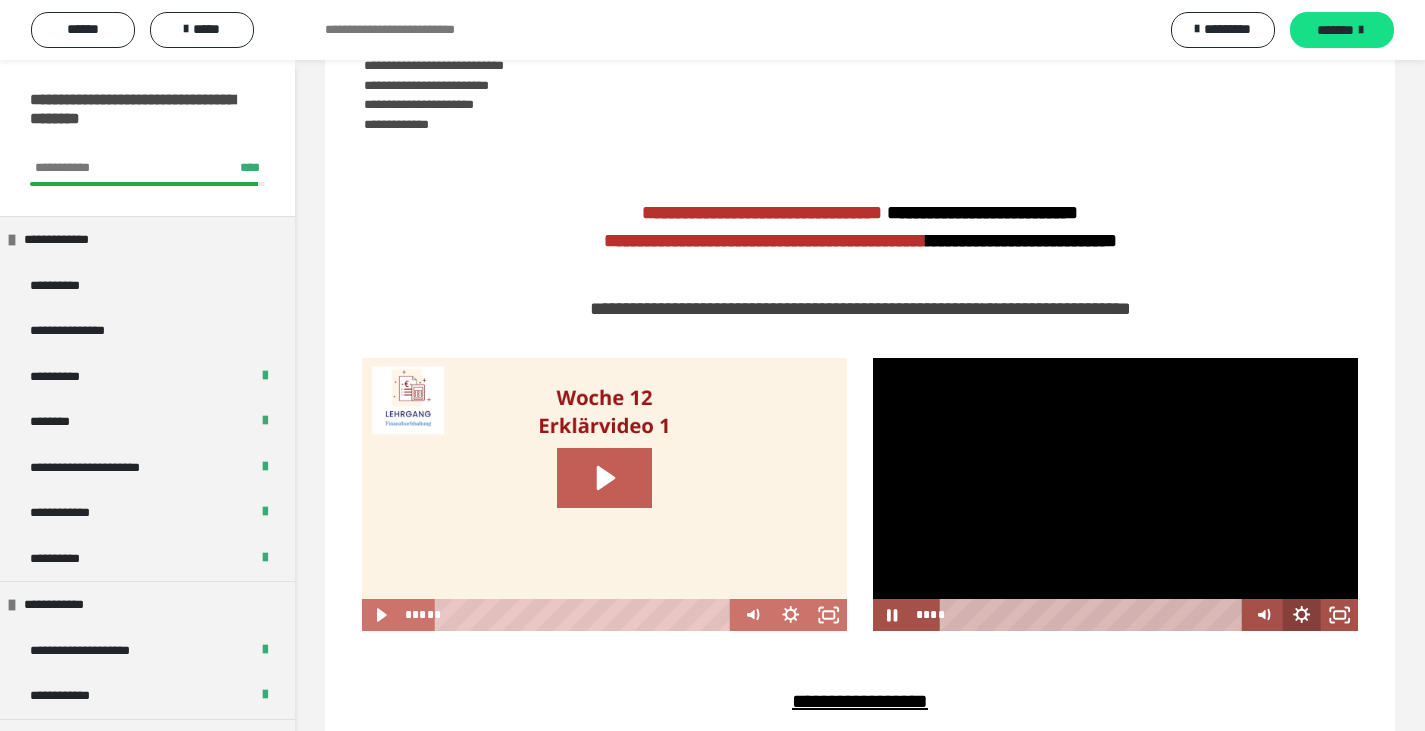 click 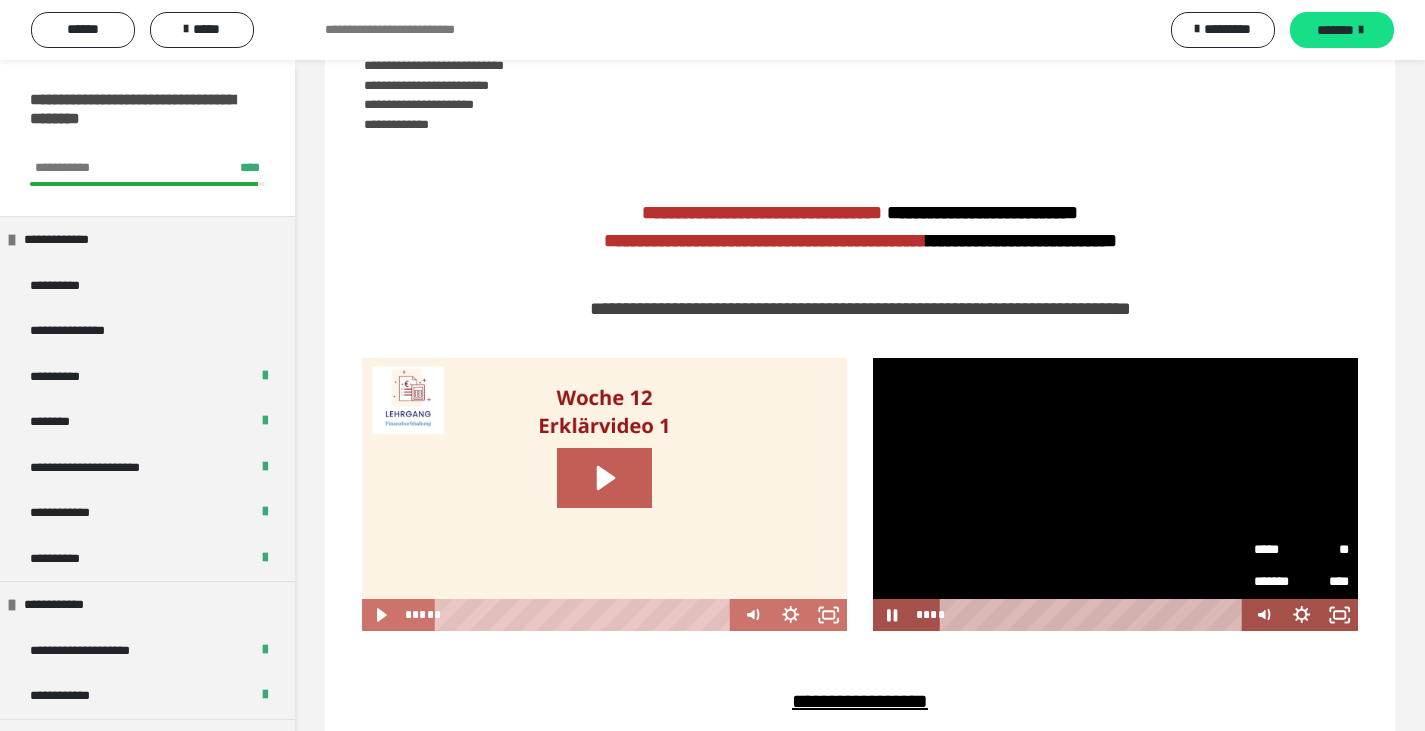 click on "***** **" at bounding box center [1301, 550] 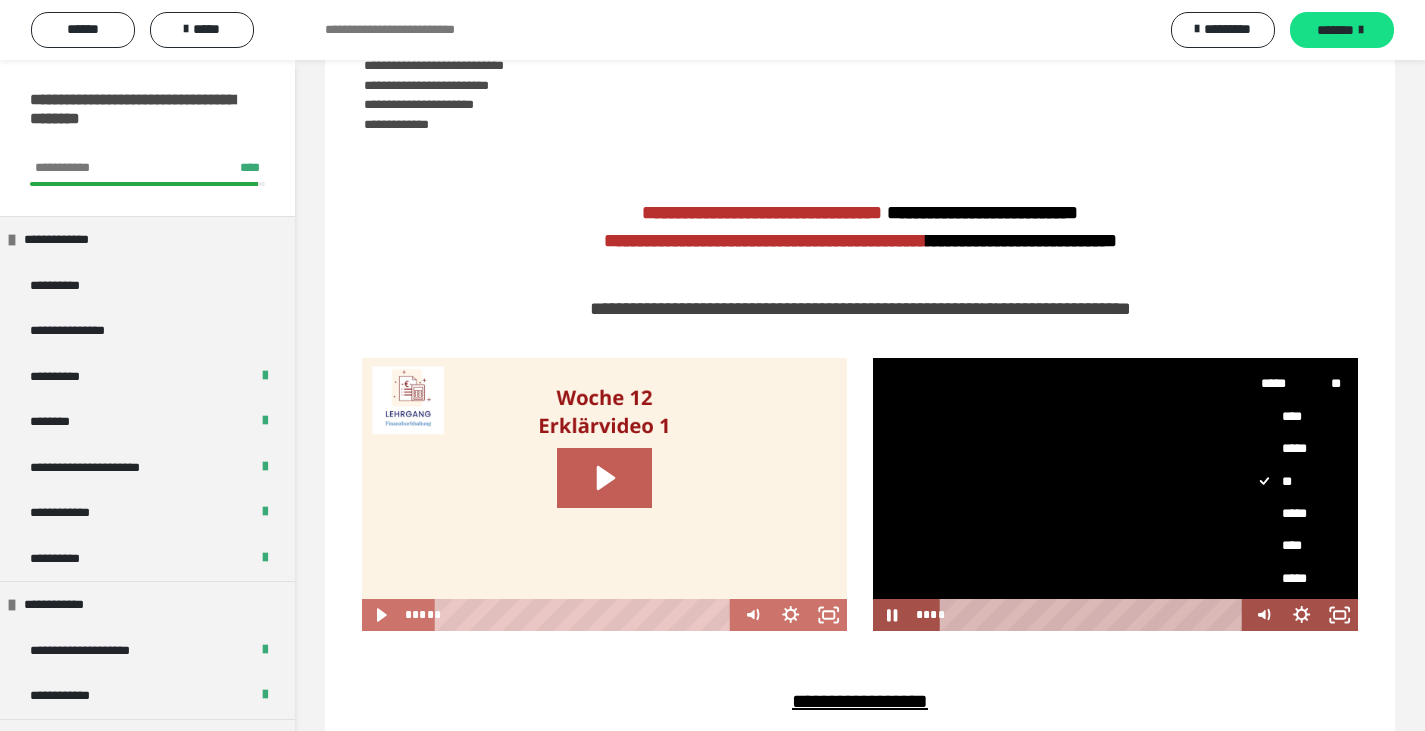 click on "****" at bounding box center (1293, 546) 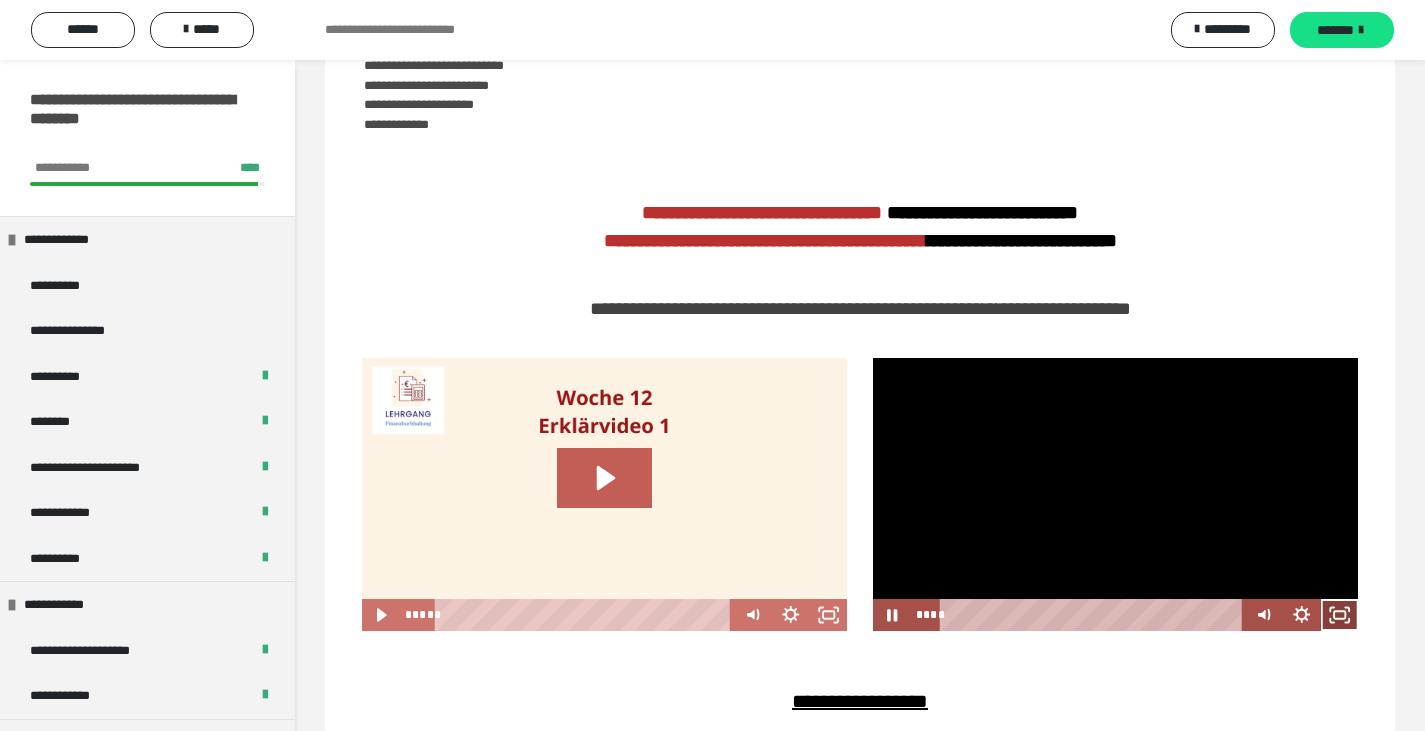 click 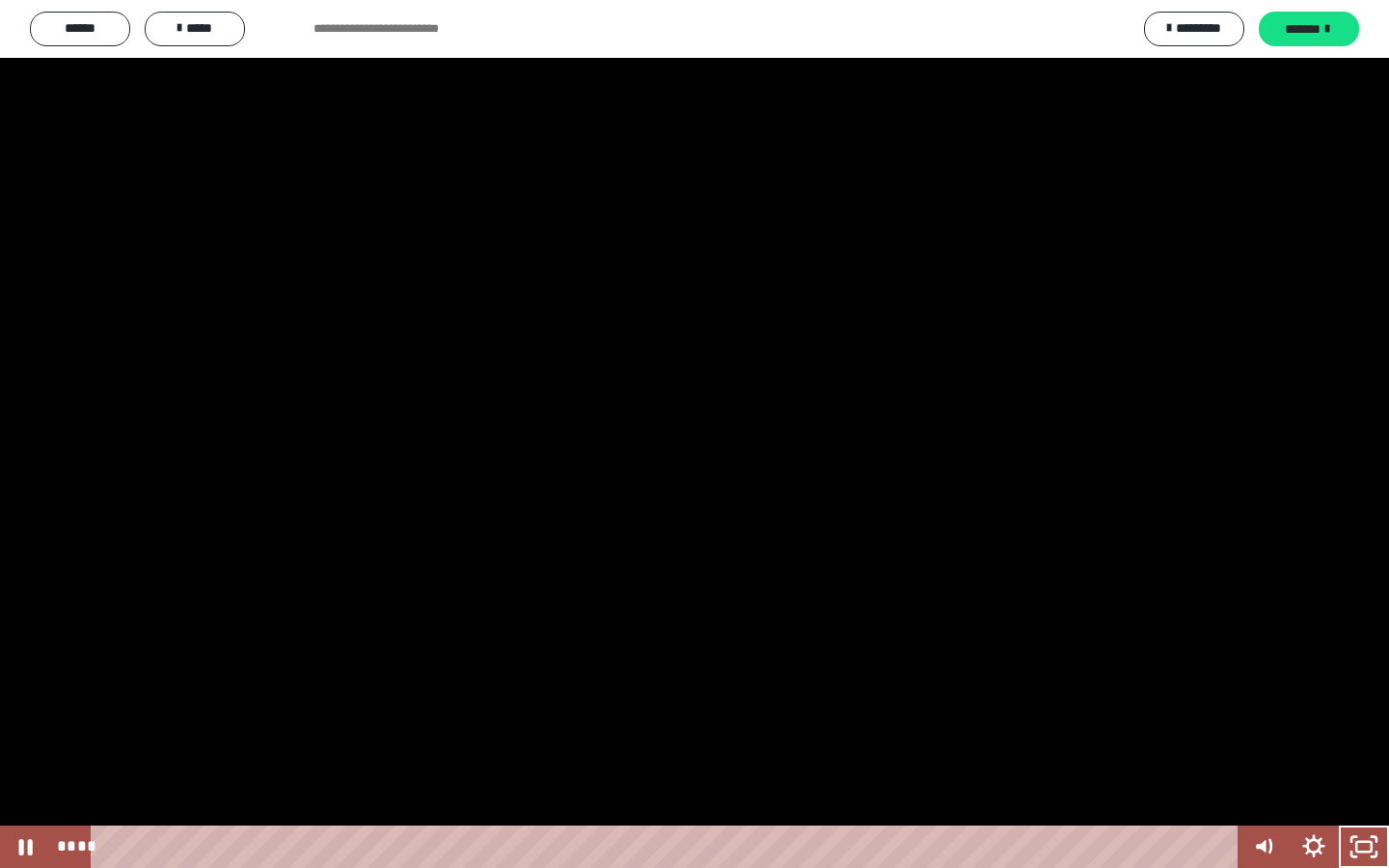 click at bounding box center (694, 434) 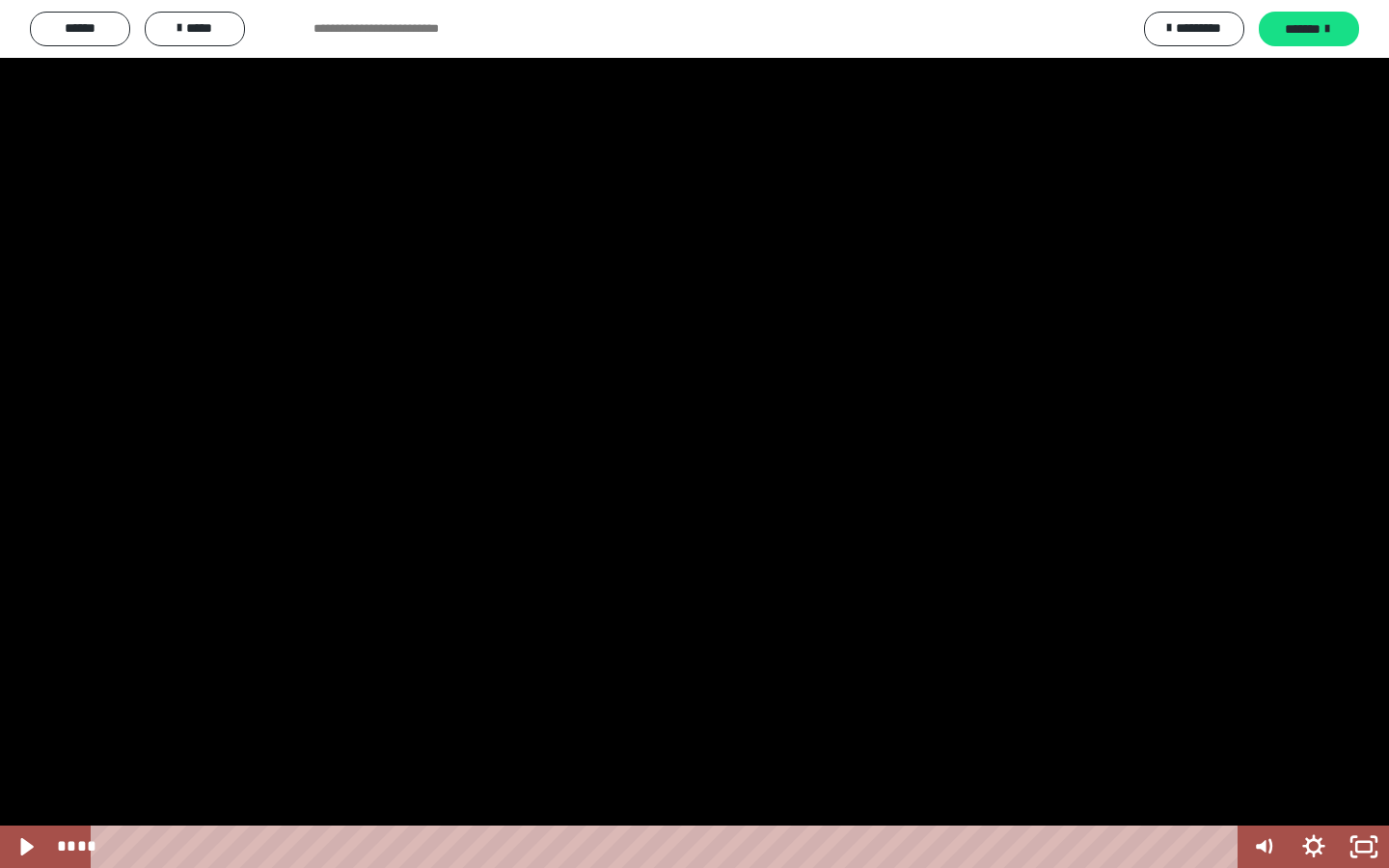 click at bounding box center (694, 434) 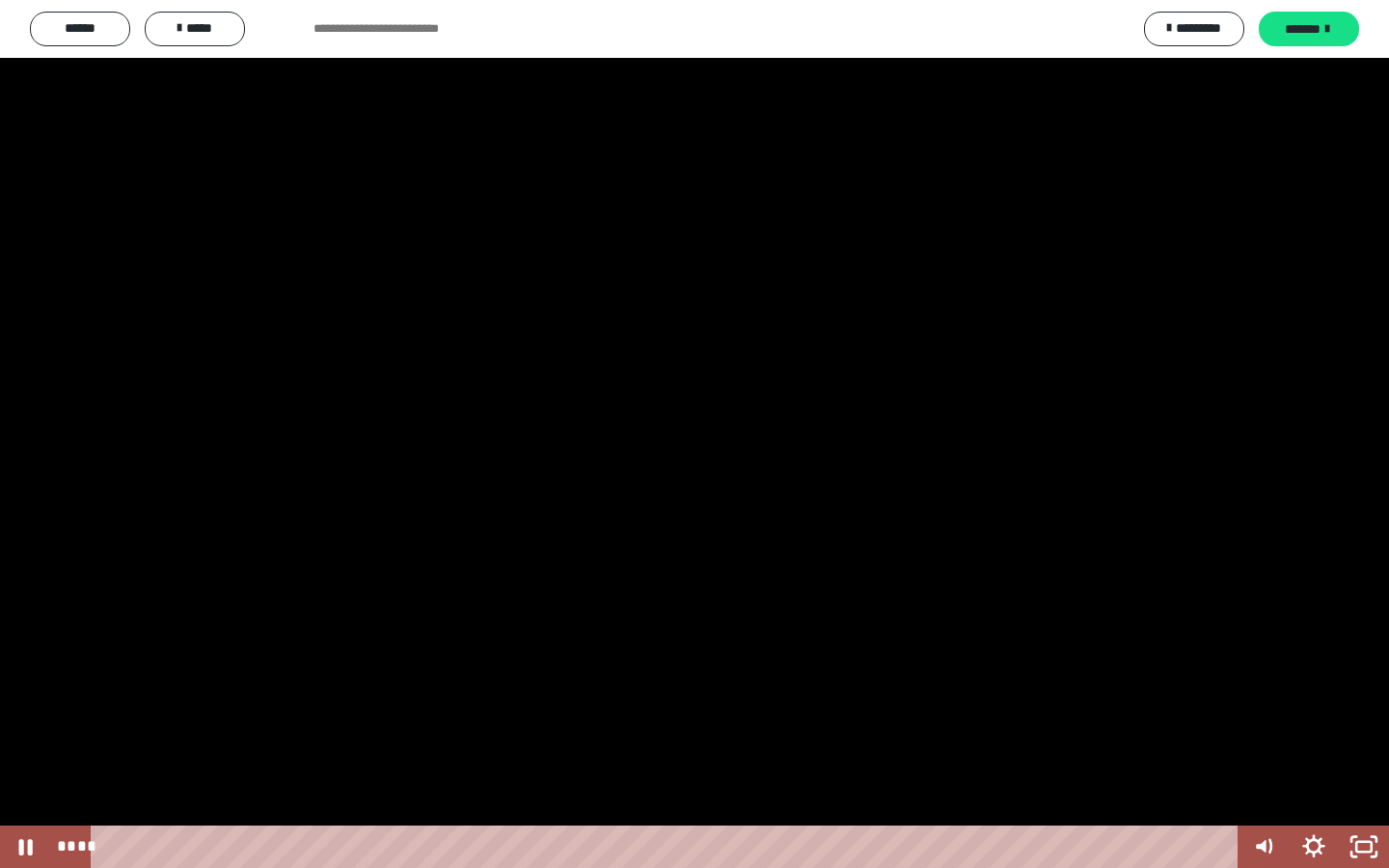 click at bounding box center [694, 434] 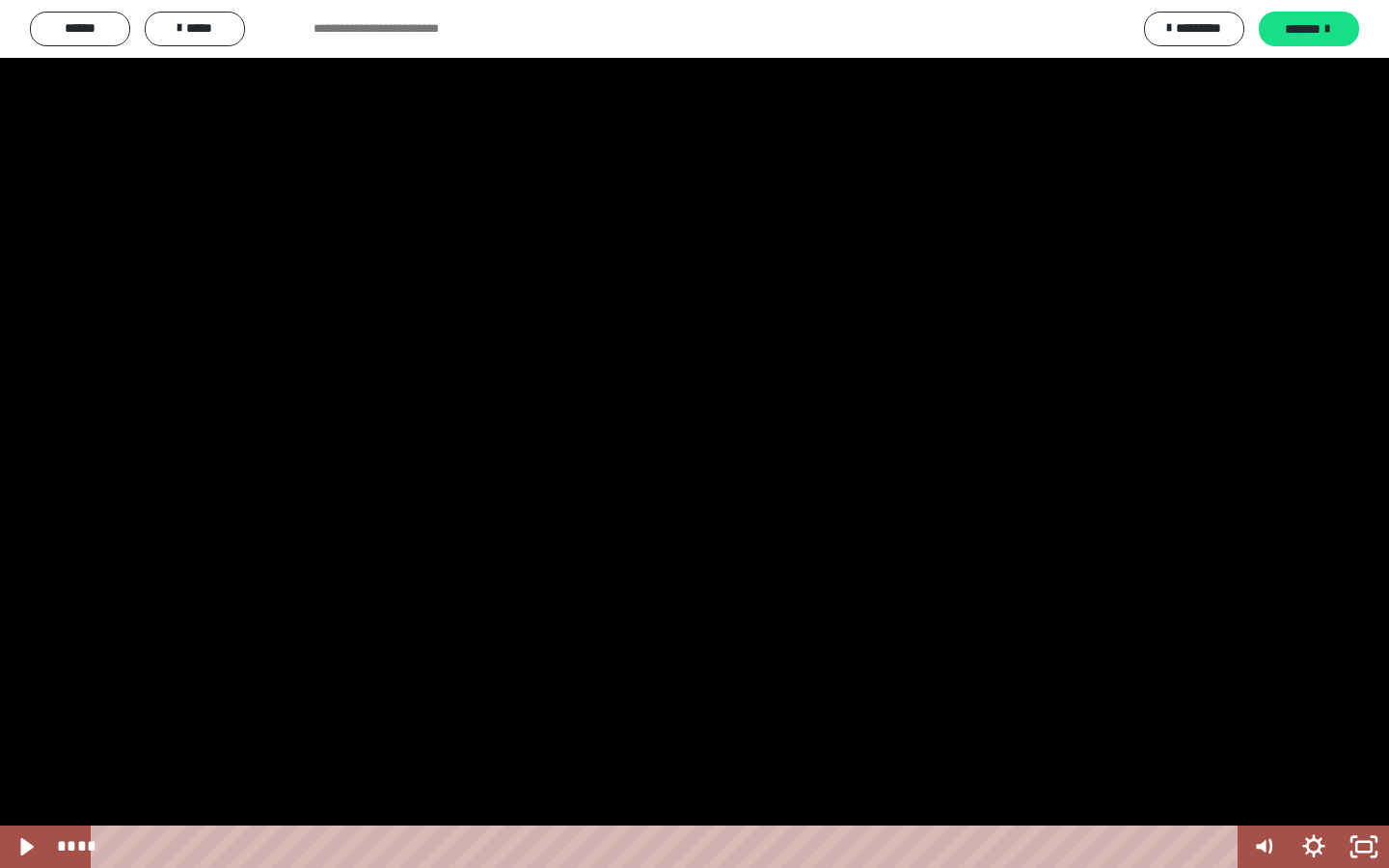 click at bounding box center (694, 434) 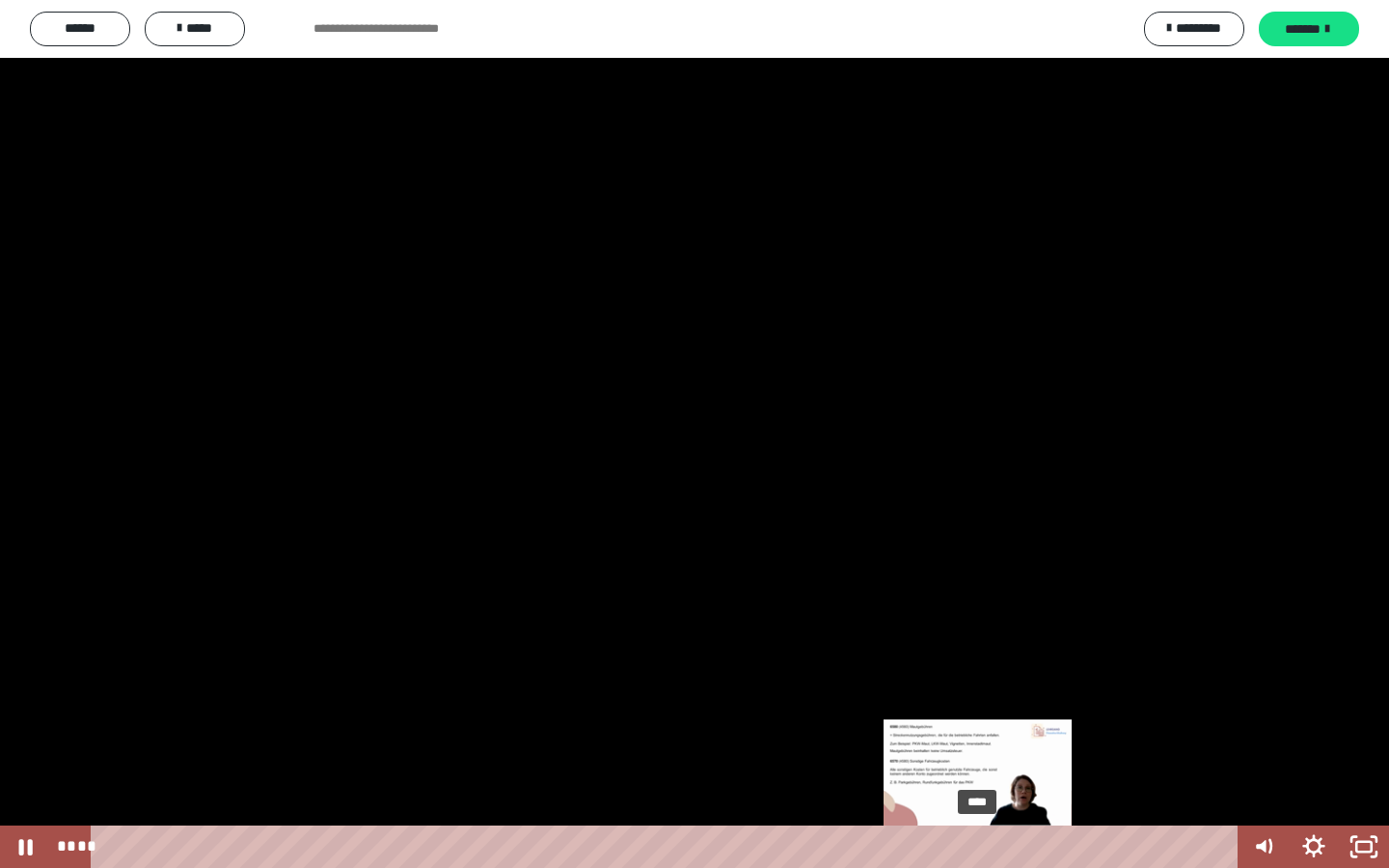 click on "****" at bounding box center (667, 847) 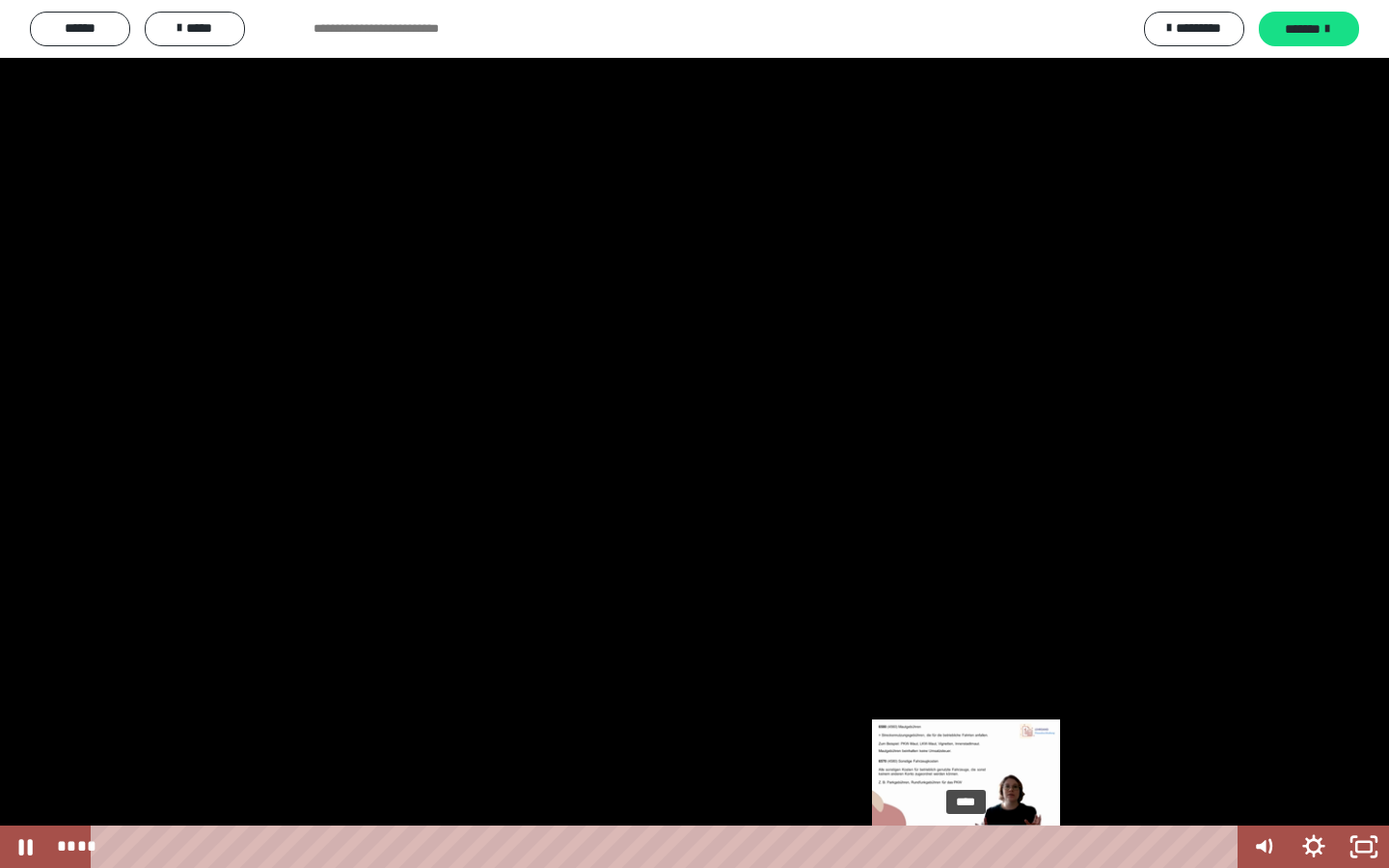 click on "****" at bounding box center [667, 847] 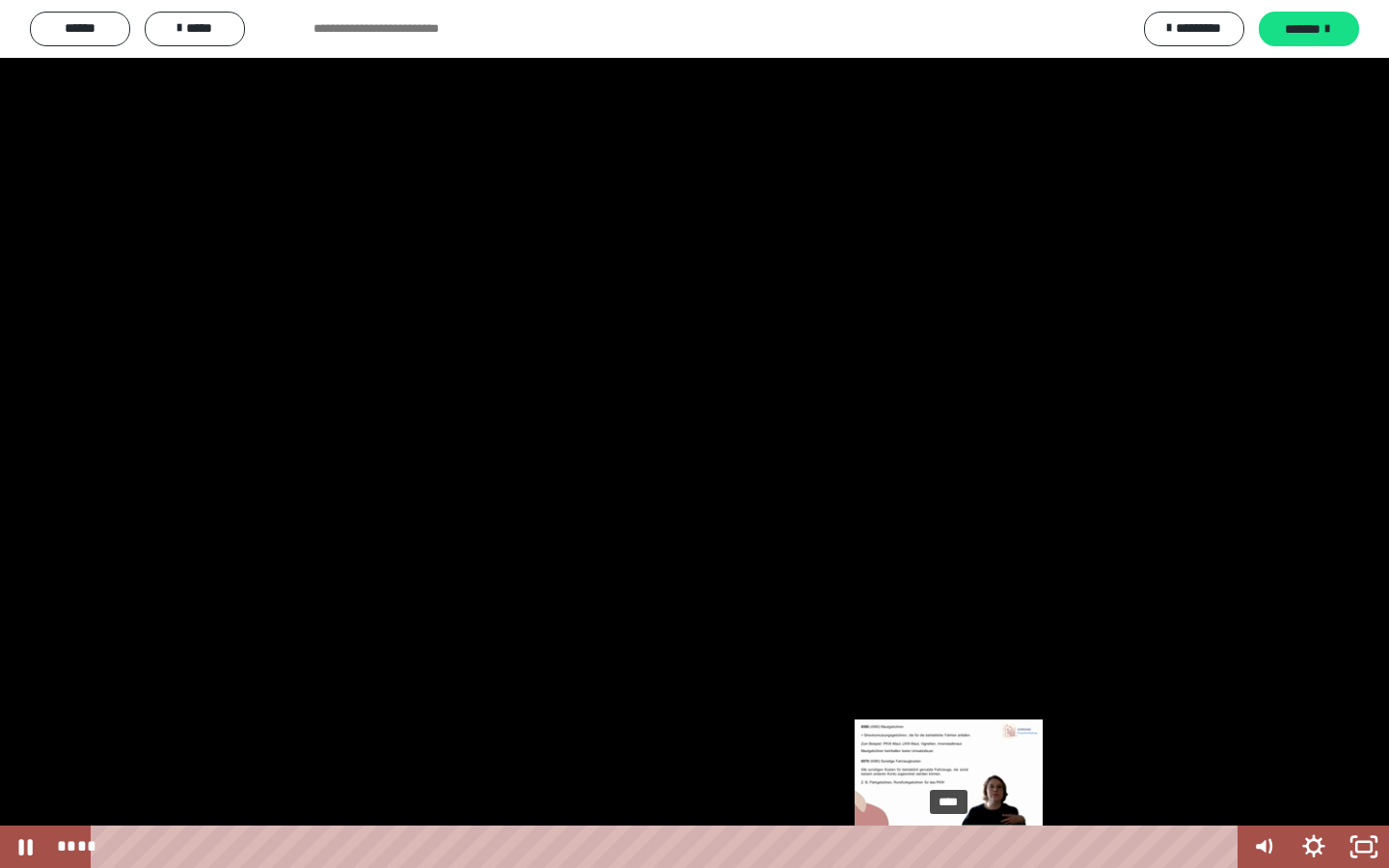 click on "****" at bounding box center [667, 847] 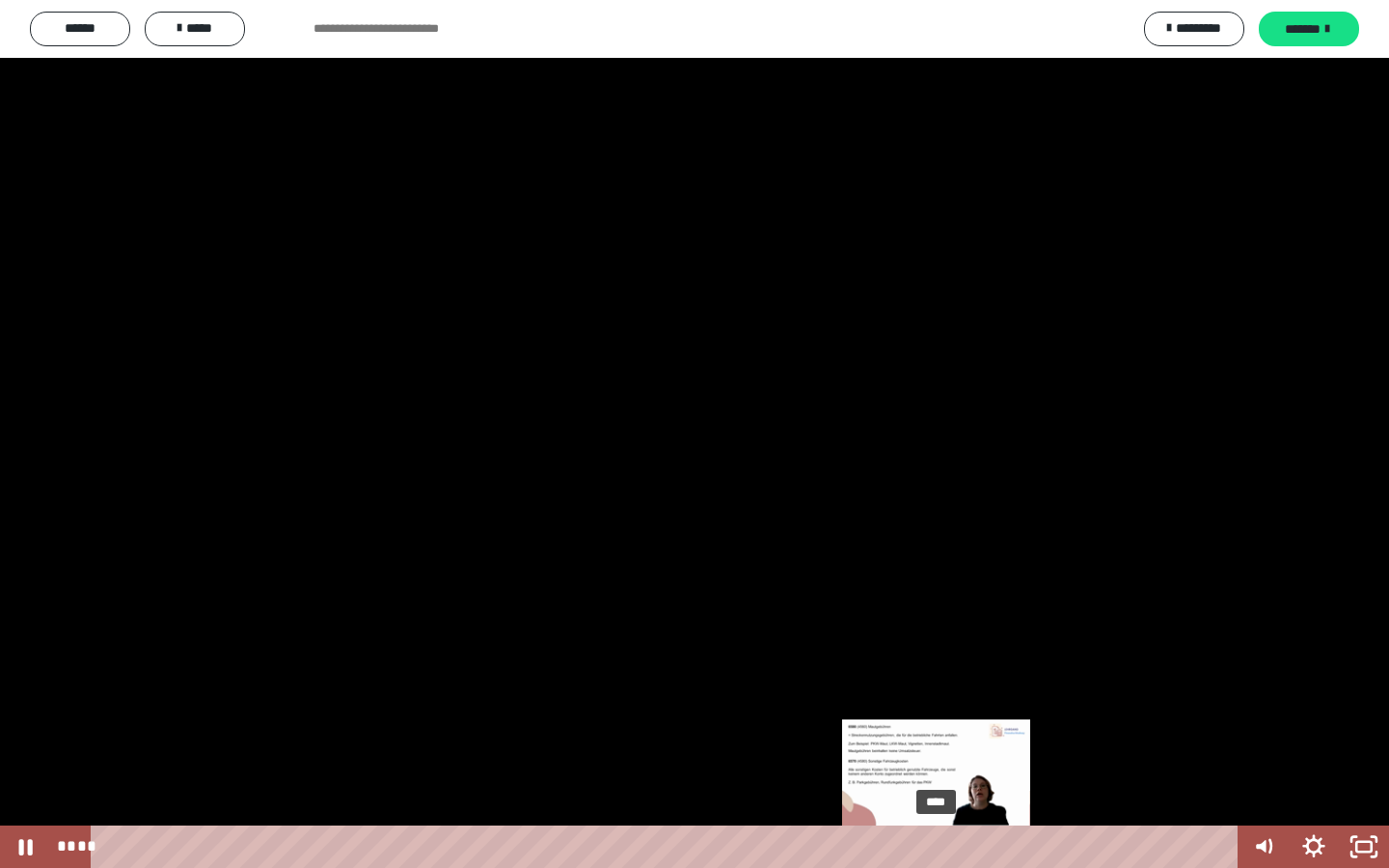 click on "****" at bounding box center (667, 847) 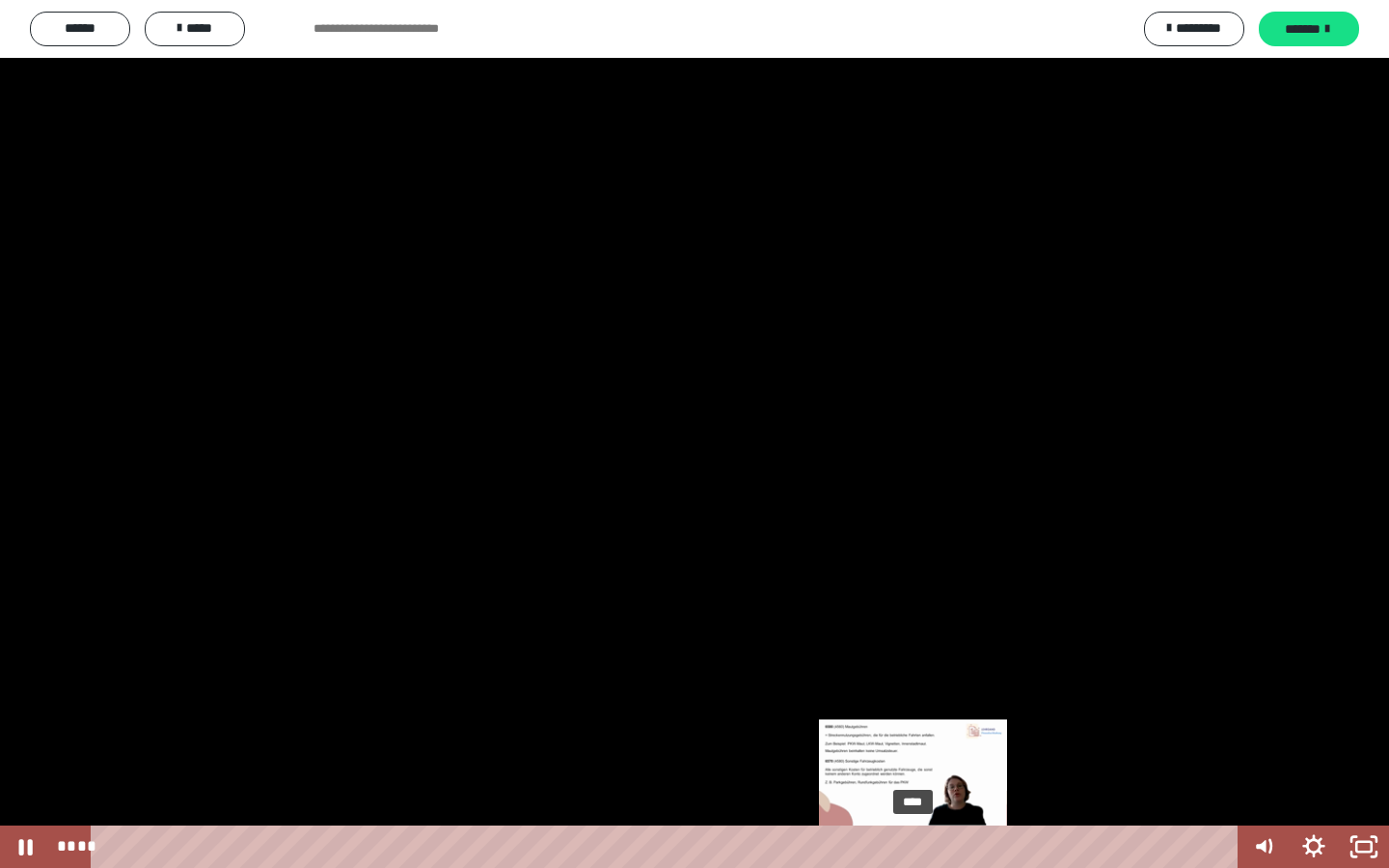click on "****" at bounding box center [667, 847] 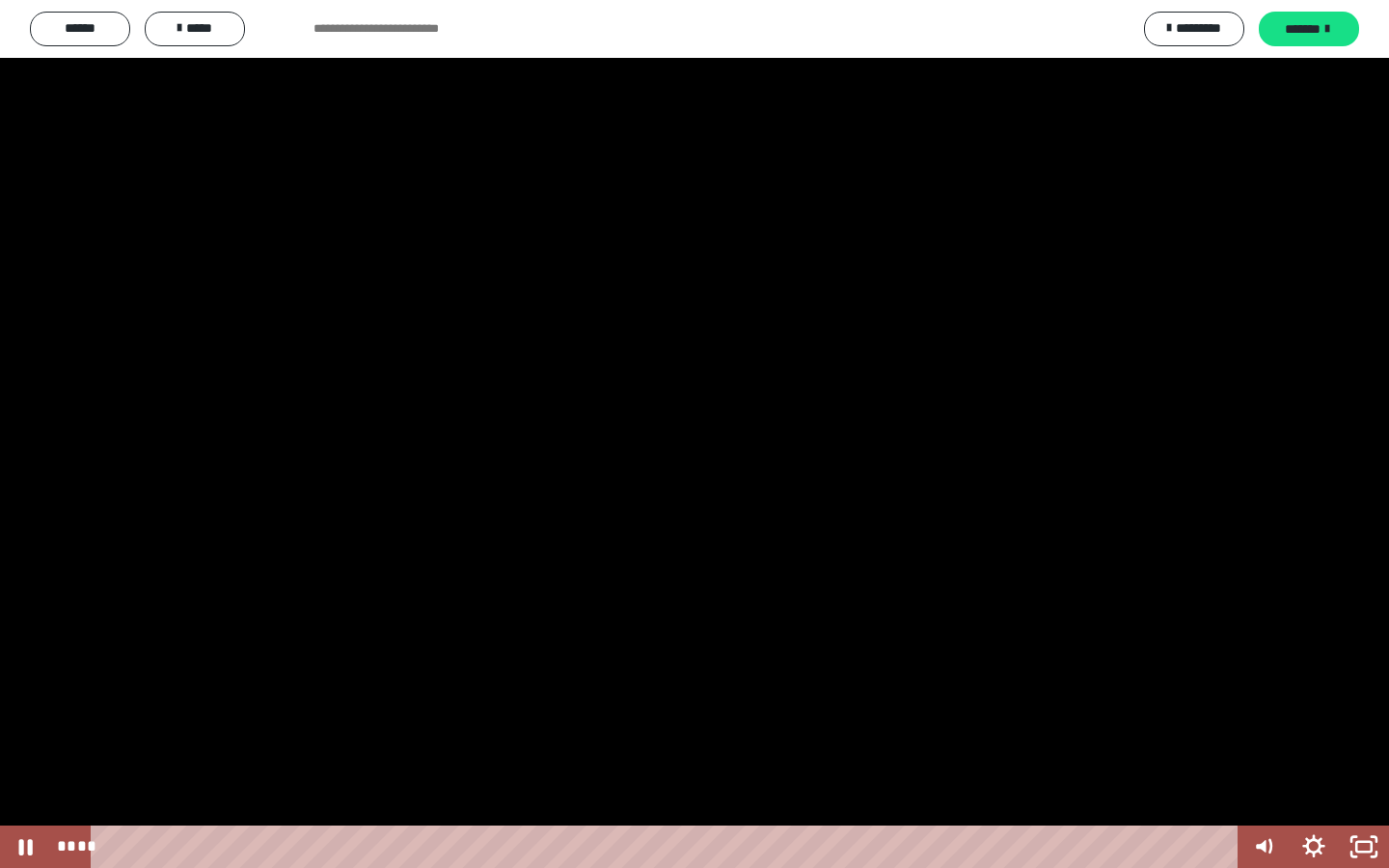 click at bounding box center [694, 434] 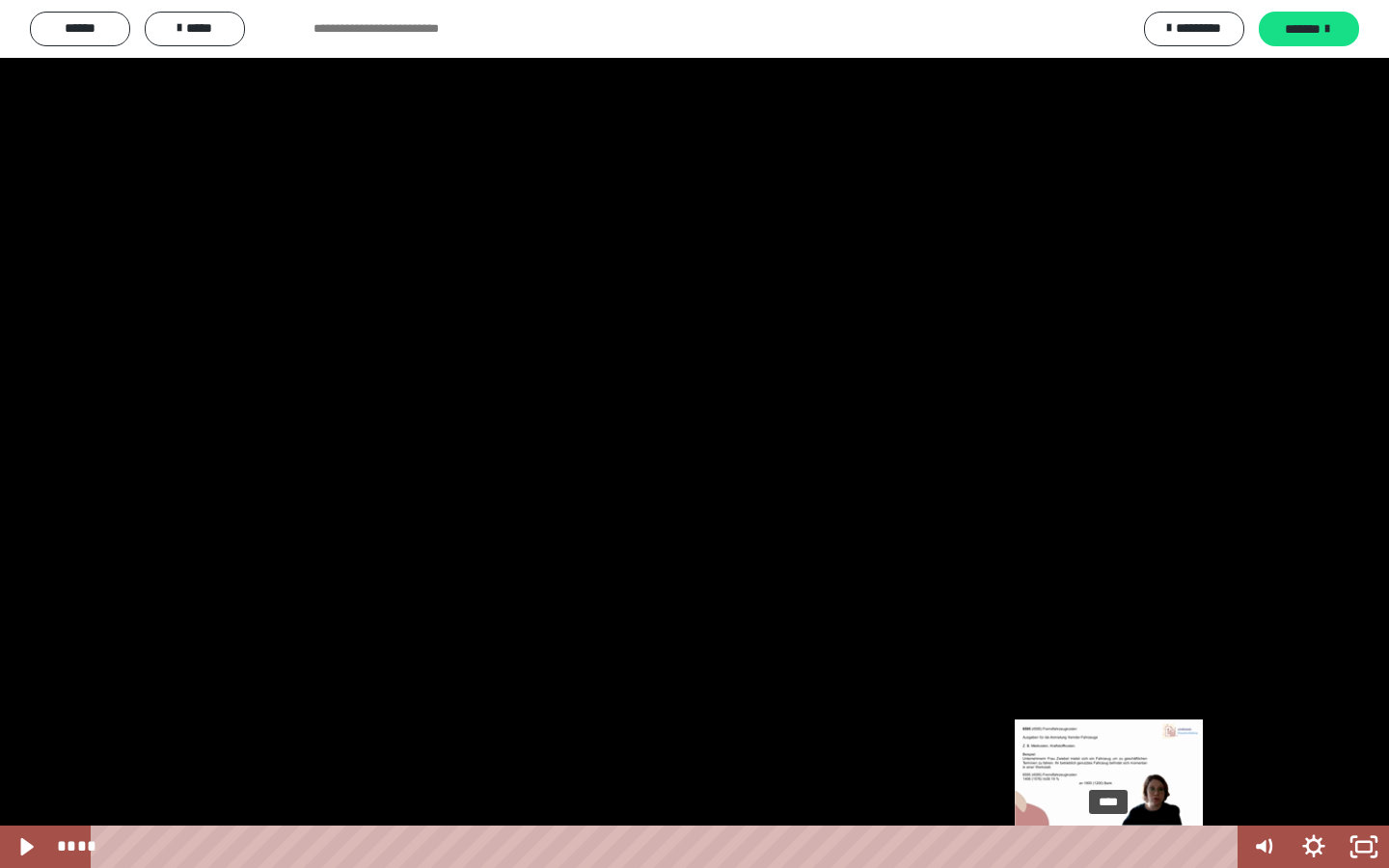 click at bounding box center [1116, 847] 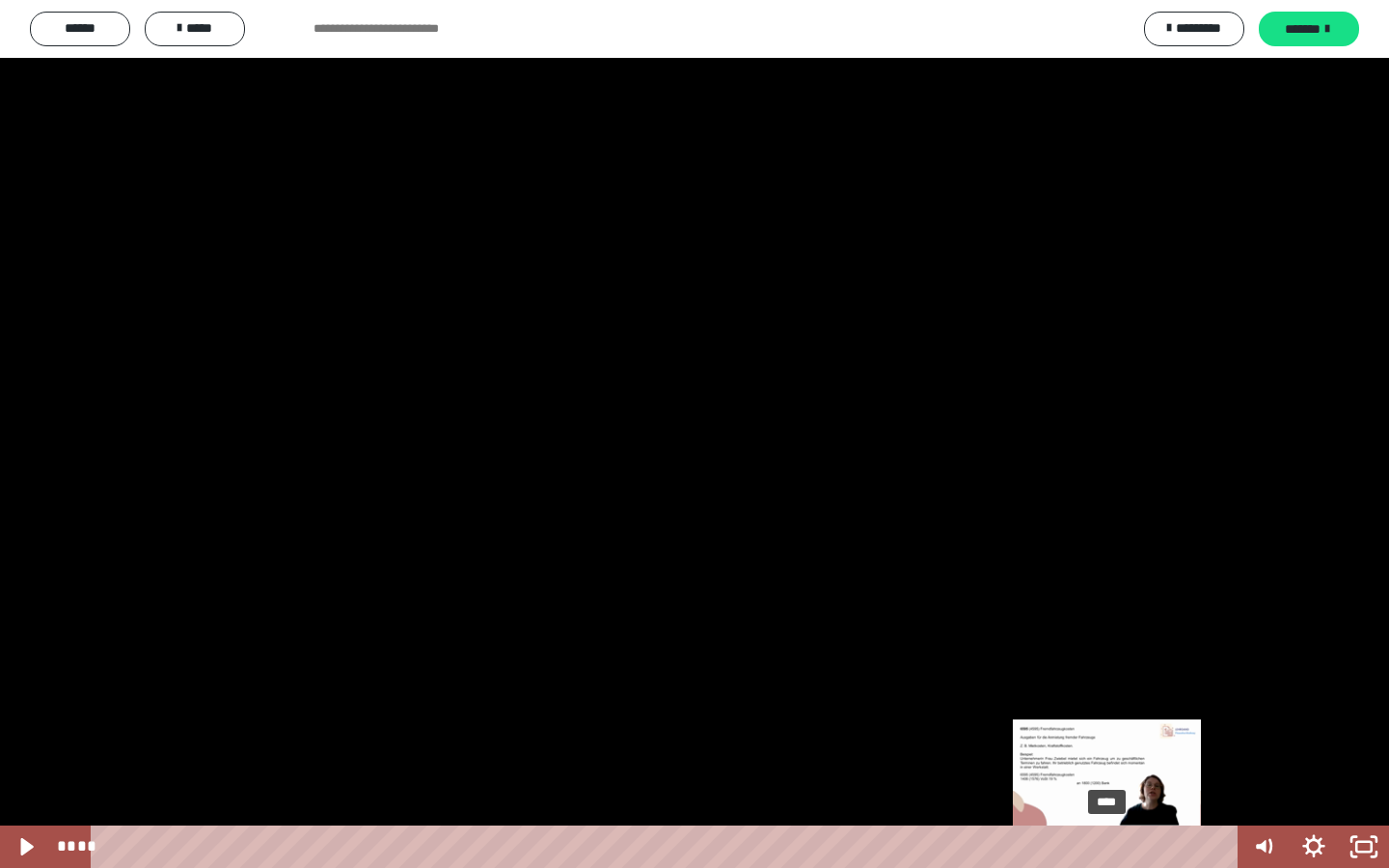 click at bounding box center [1108, 847] 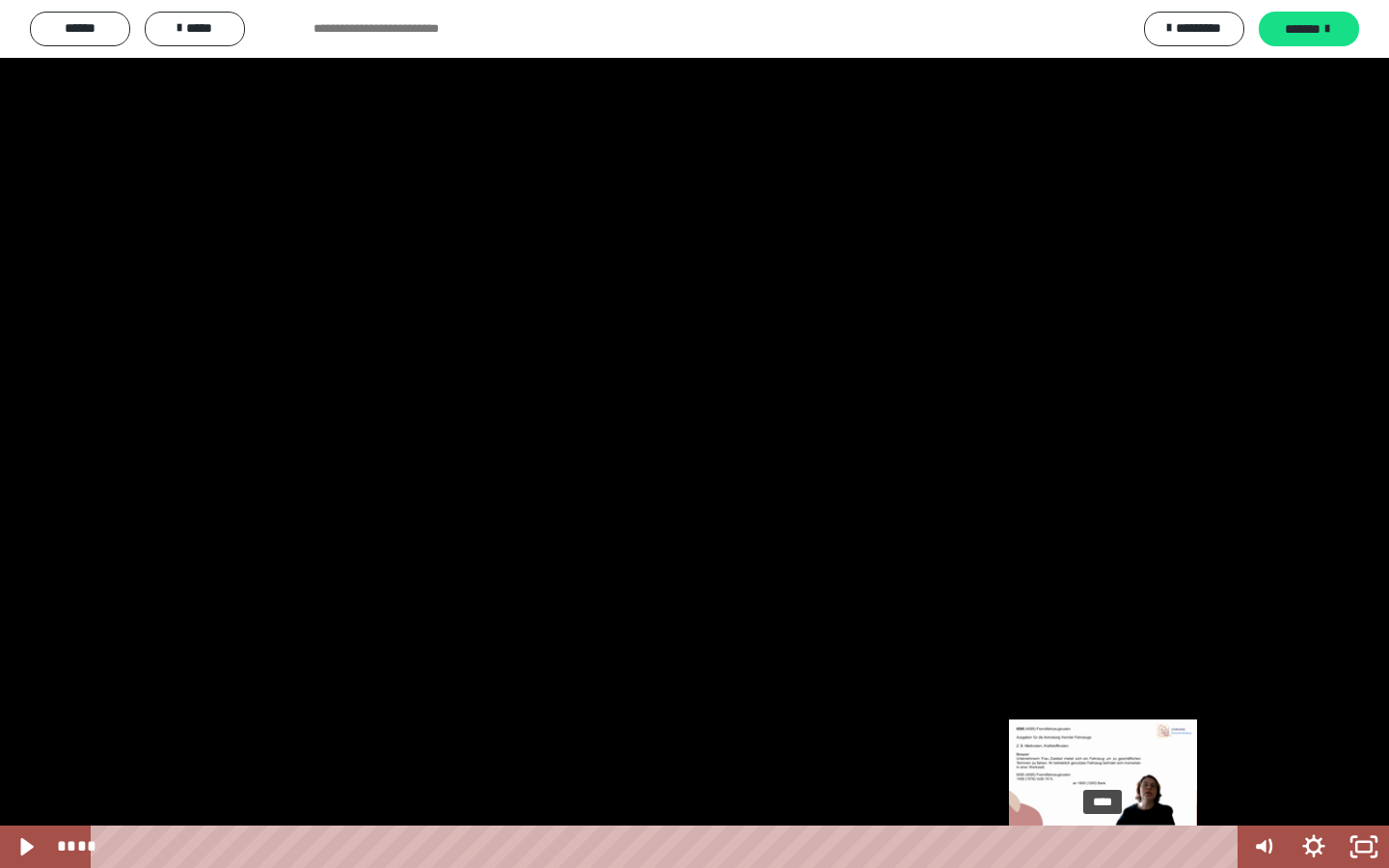 click at bounding box center [1106, 847] 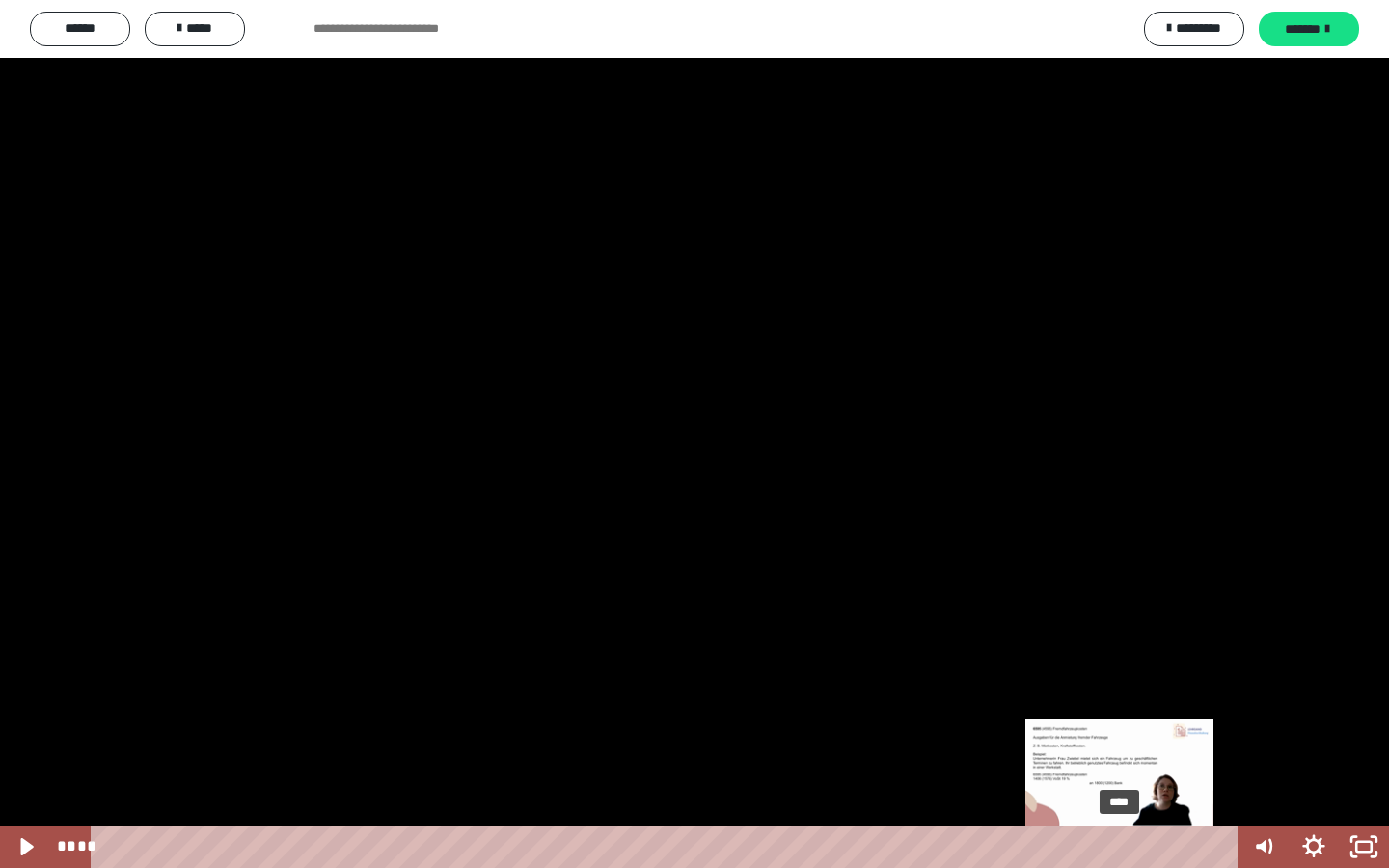 click on "****" at bounding box center (667, 847) 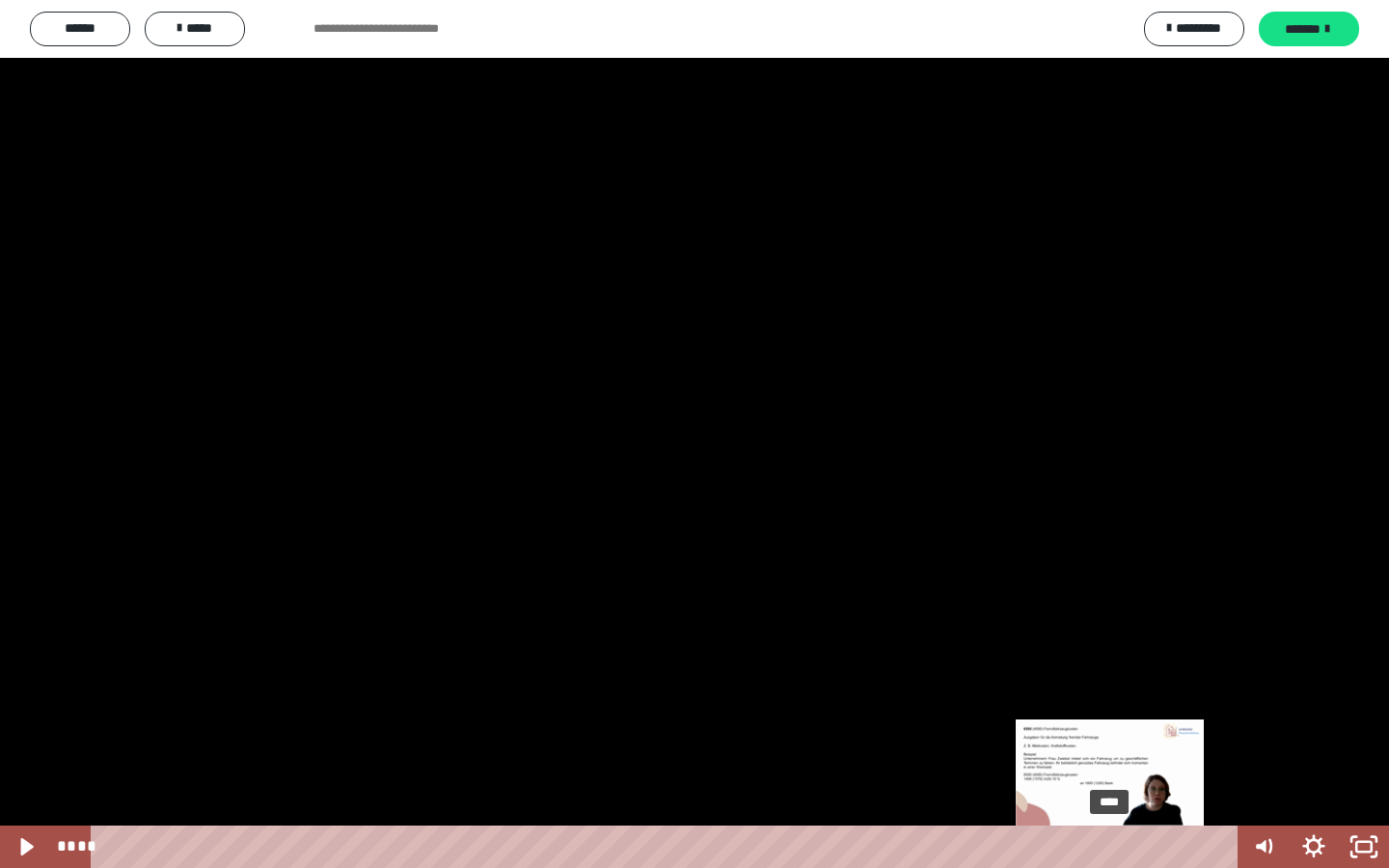 click on "****" at bounding box center [667, 847] 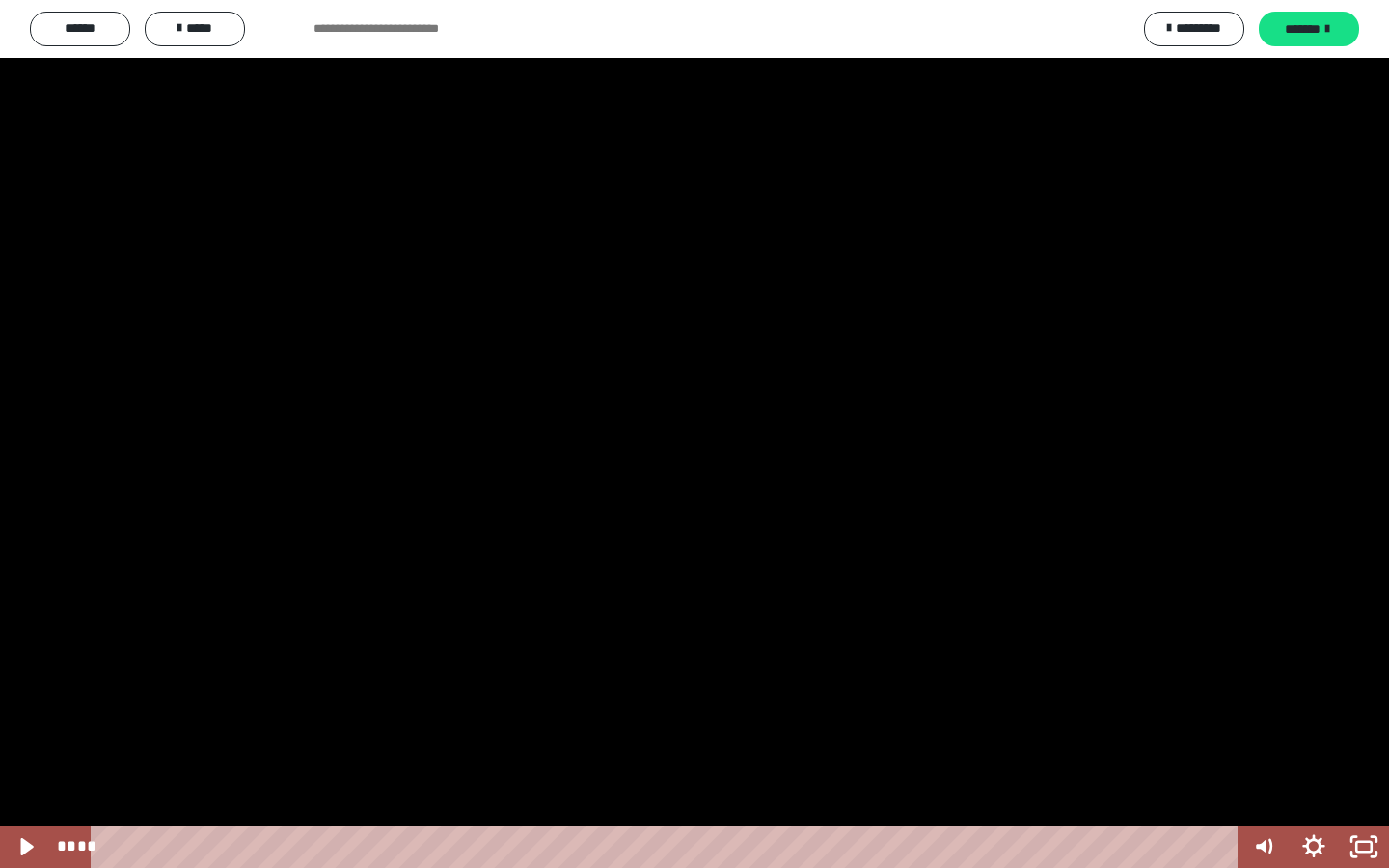 click at bounding box center [694, 434] 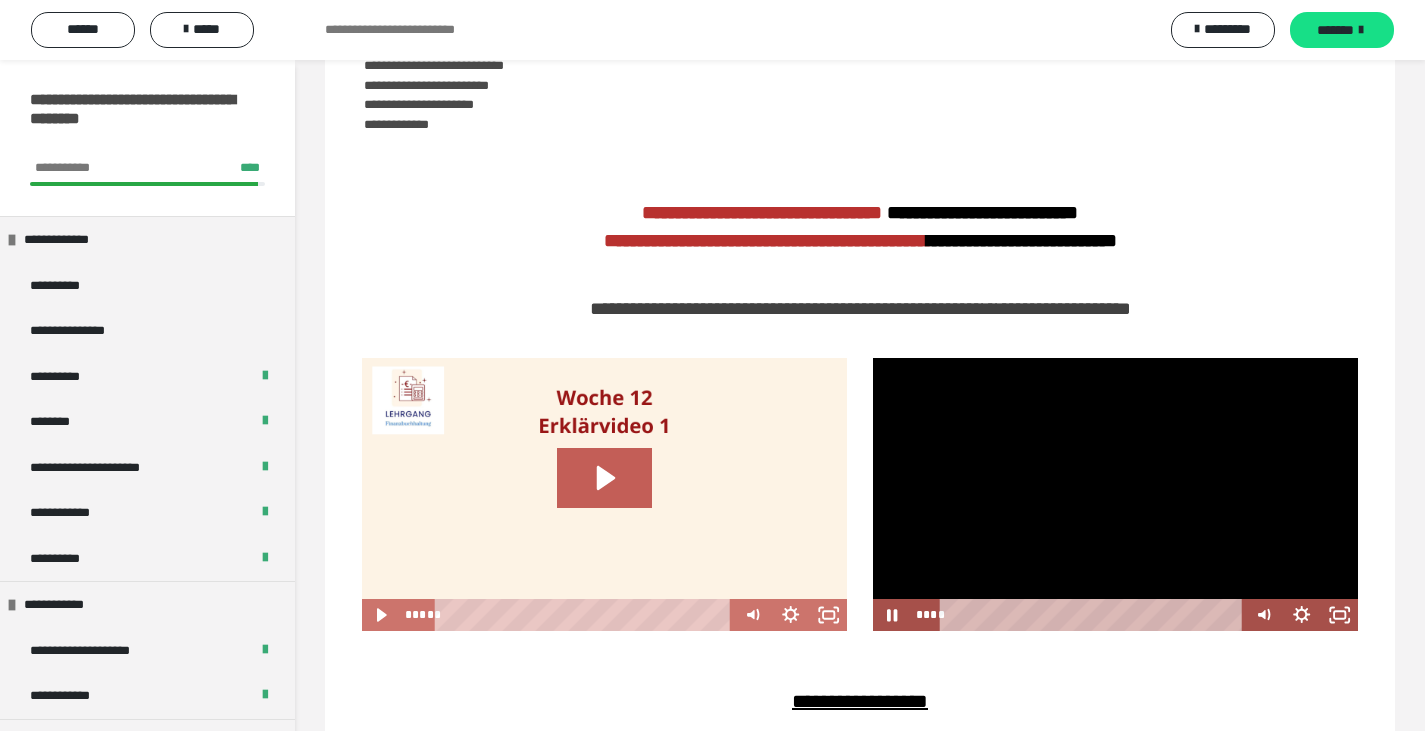 click at bounding box center [1115, 494] 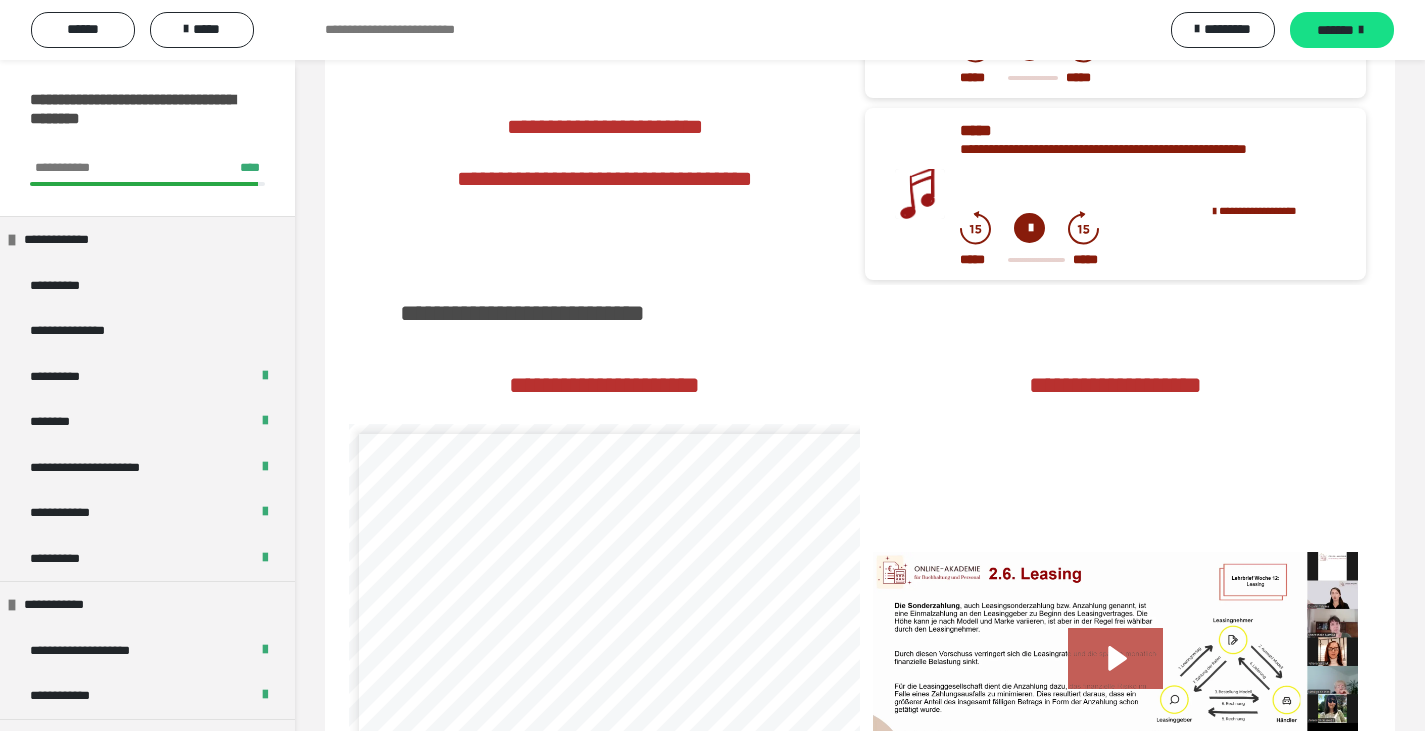 scroll, scrollTop: 2659, scrollLeft: 0, axis: vertical 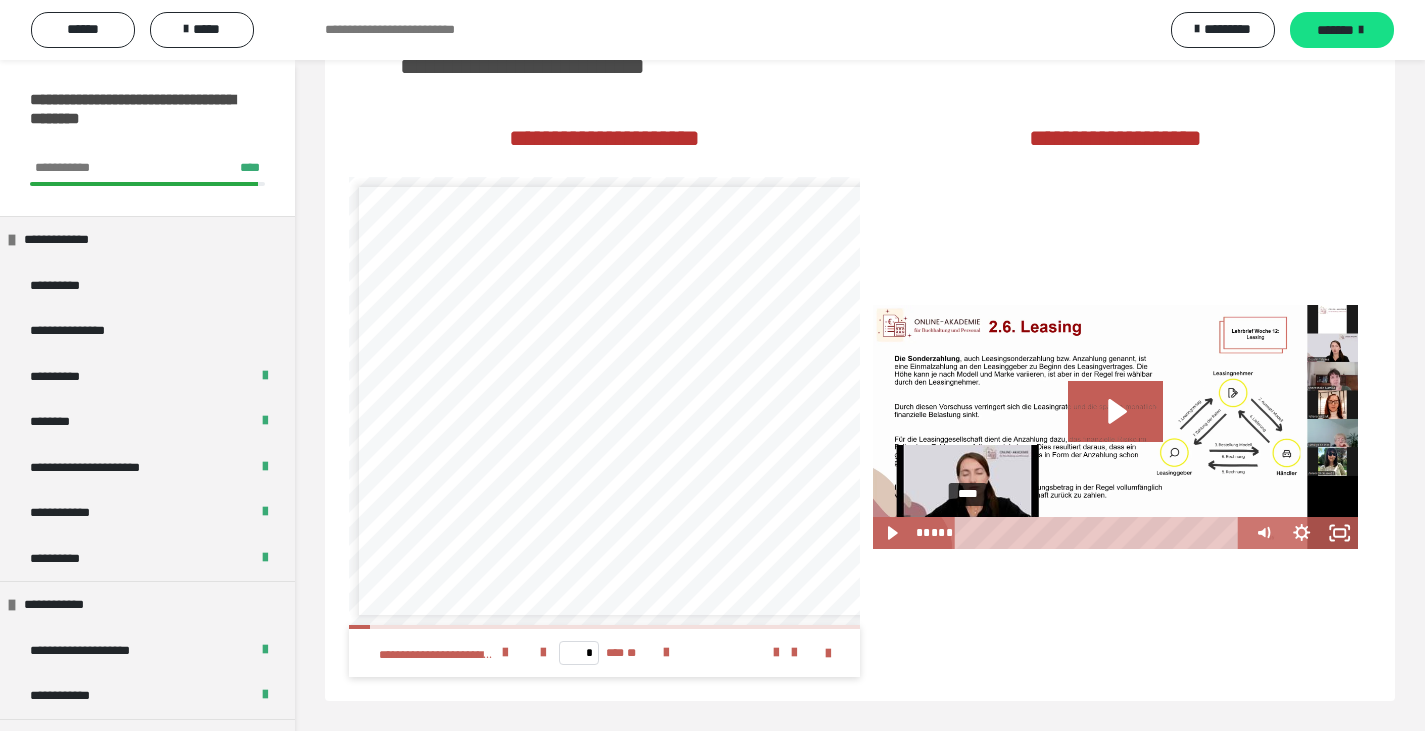 click on "****" at bounding box center (1101, 533) 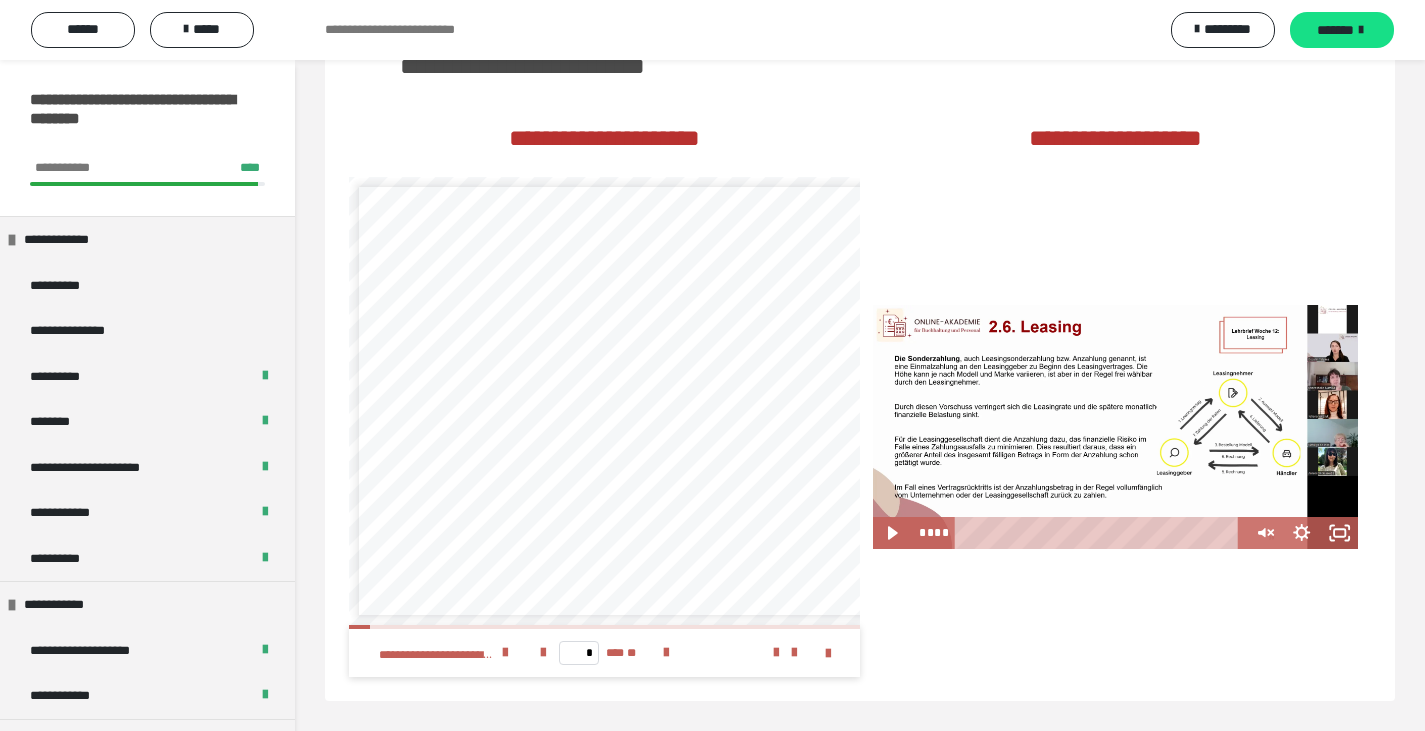 drag, startPoint x: 969, startPoint y: 534, endPoint x: 936, endPoint y: 540, distance: 33.54102 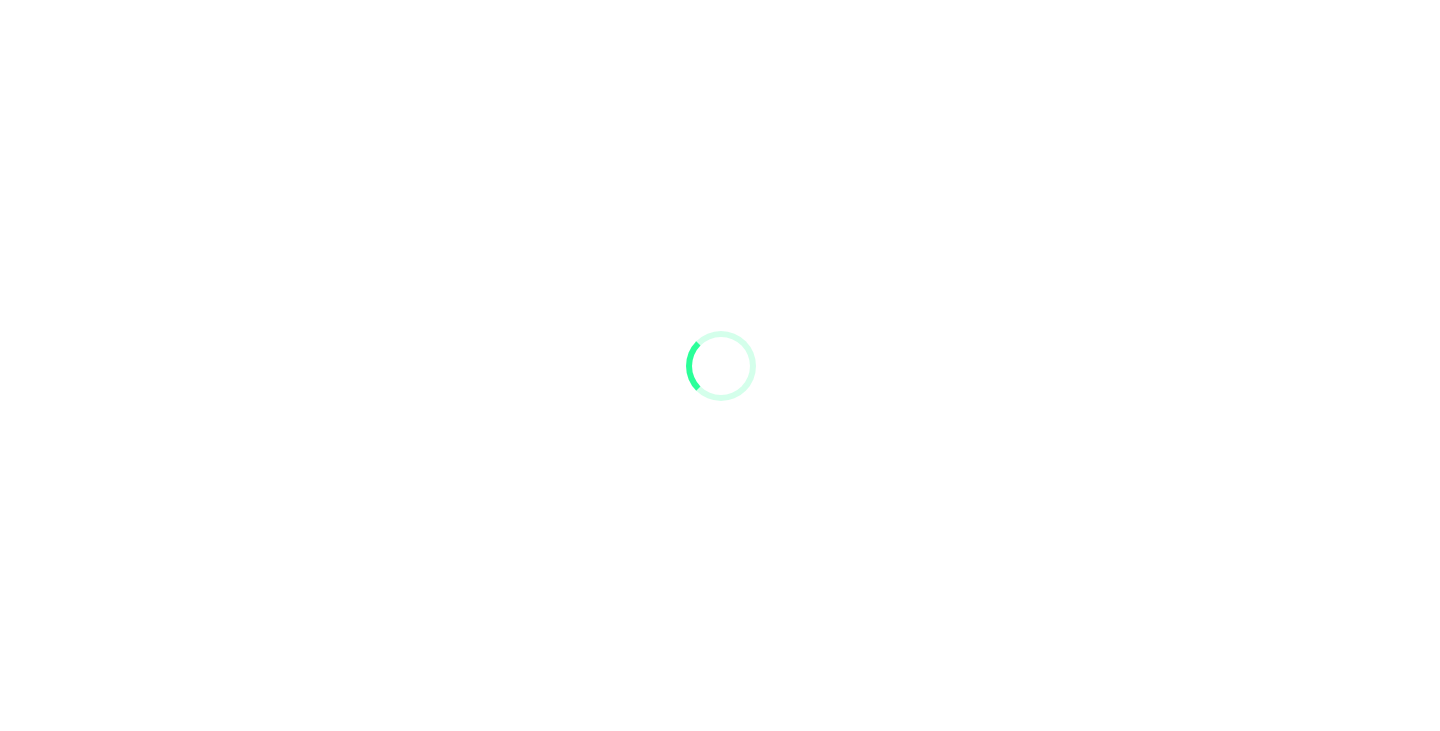 scroll, scrollTop: 0, scrollLeft: 0, axis: both 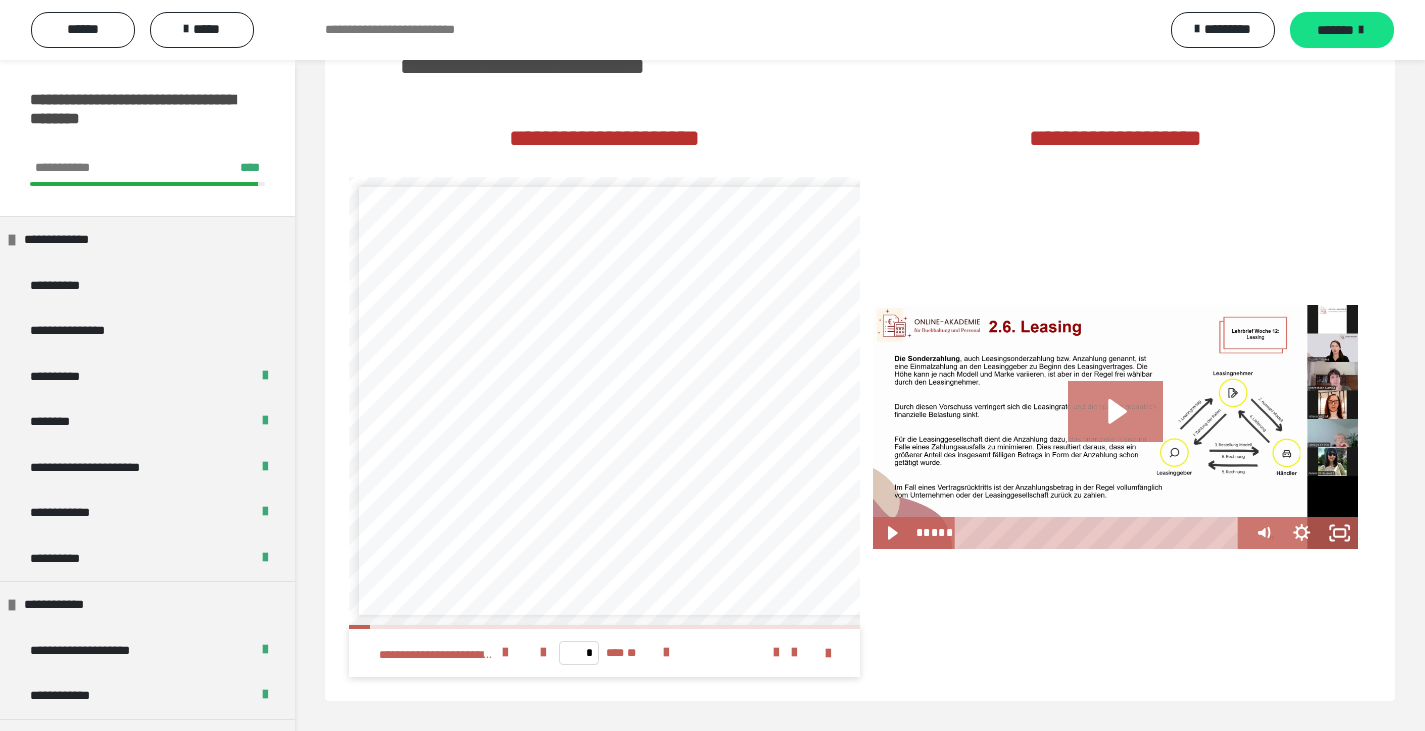 drag, startPoint x: 1107, startPoint y: 395, endPoint x: 1096, endPoint y: 412, distance: 20.248457 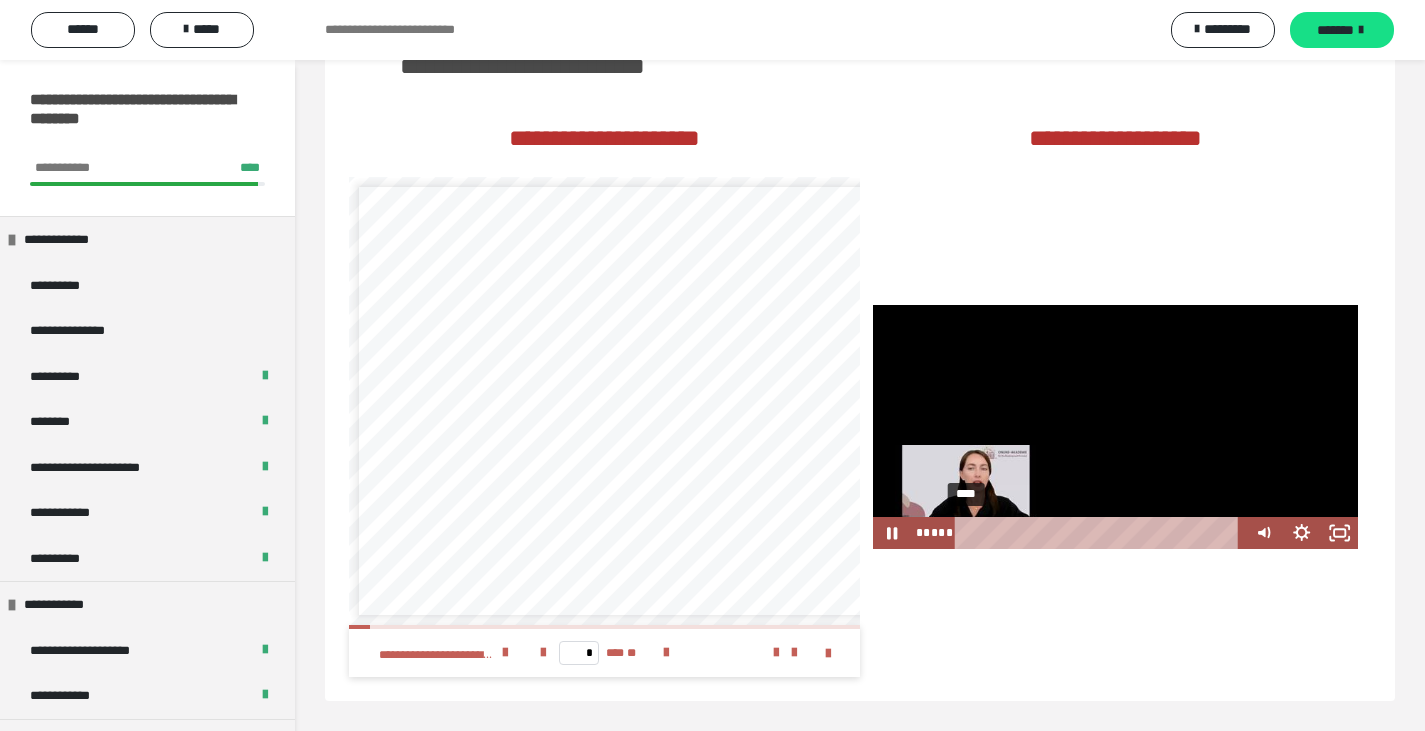 click on "****" at bounding box center (1101, 533) 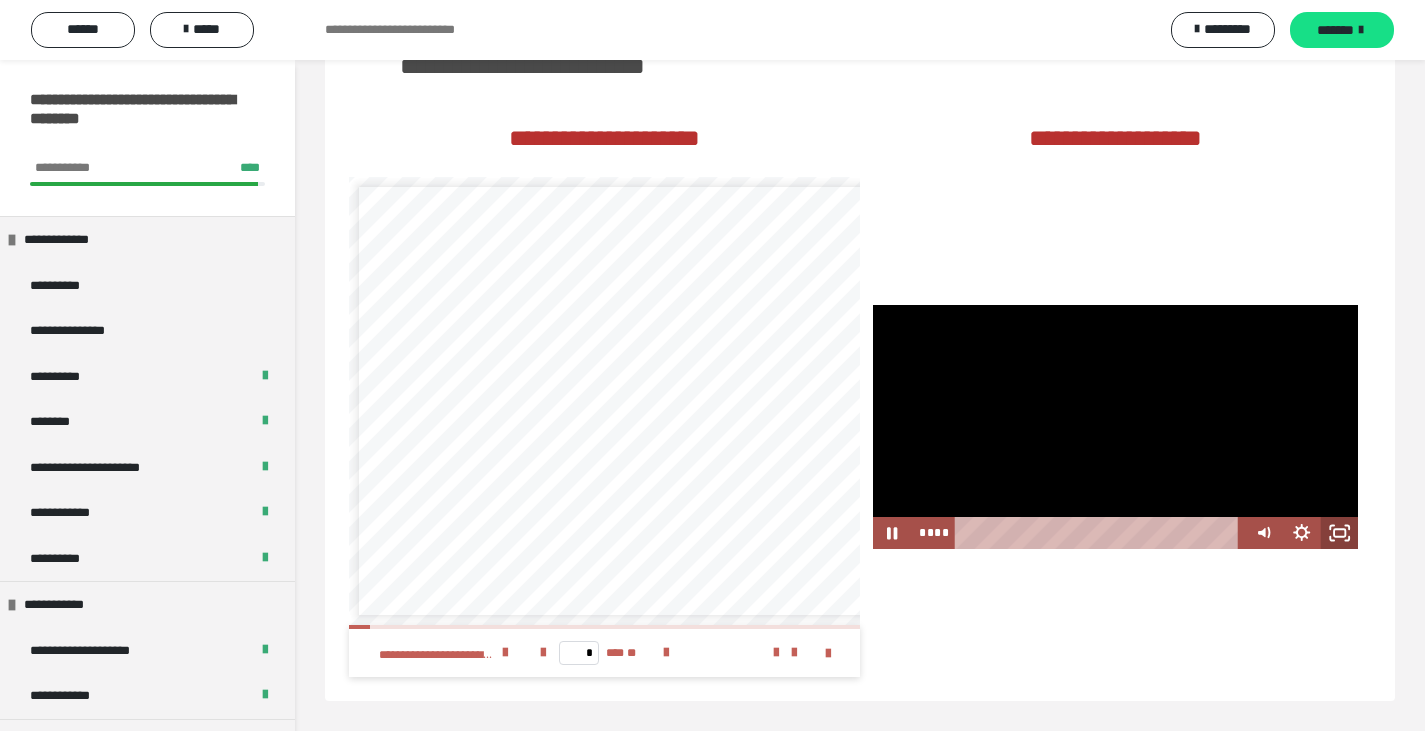 drag, startPoint x: 1337, startPoint y: 529, endPoint x: 1315, endPoint y: 646, distance: 119.05041 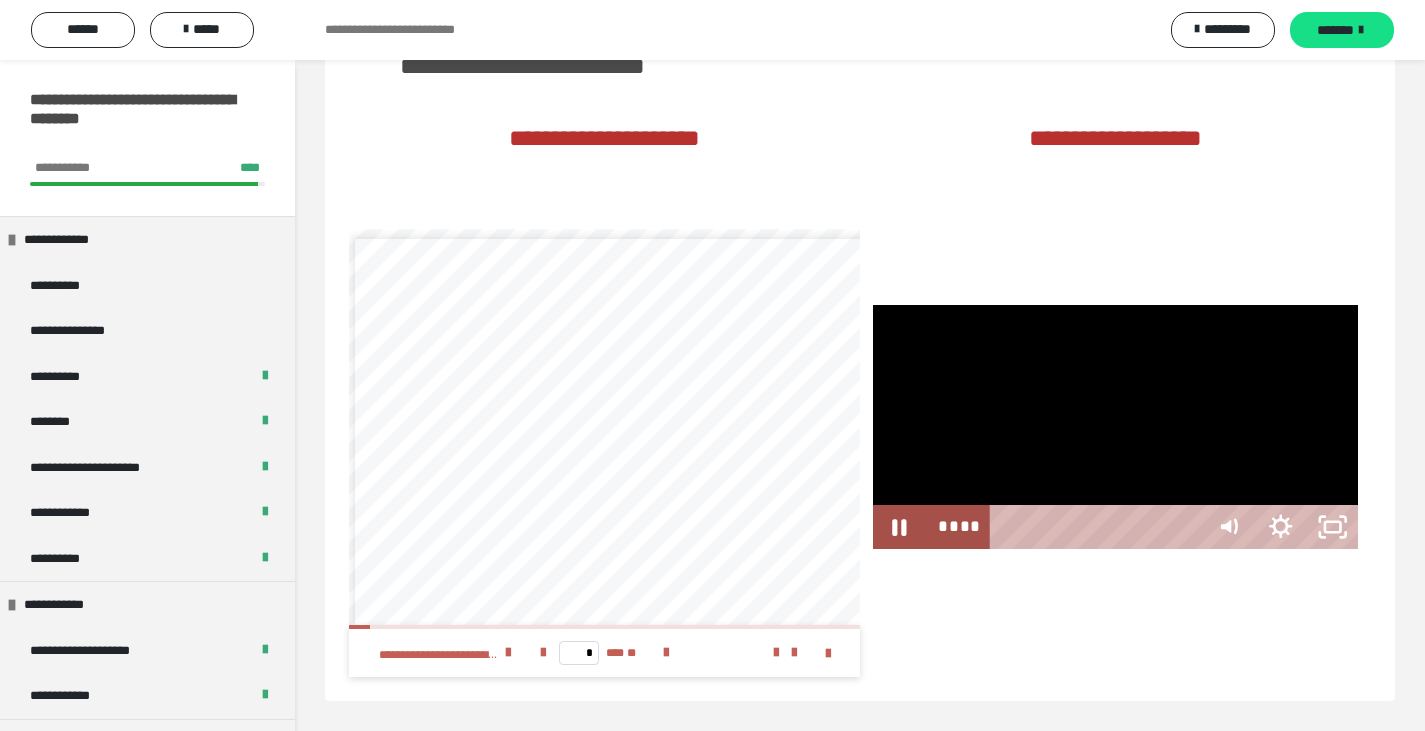 scroll, scrollTop: 2501, scrollLeft: 0, axis: vertical 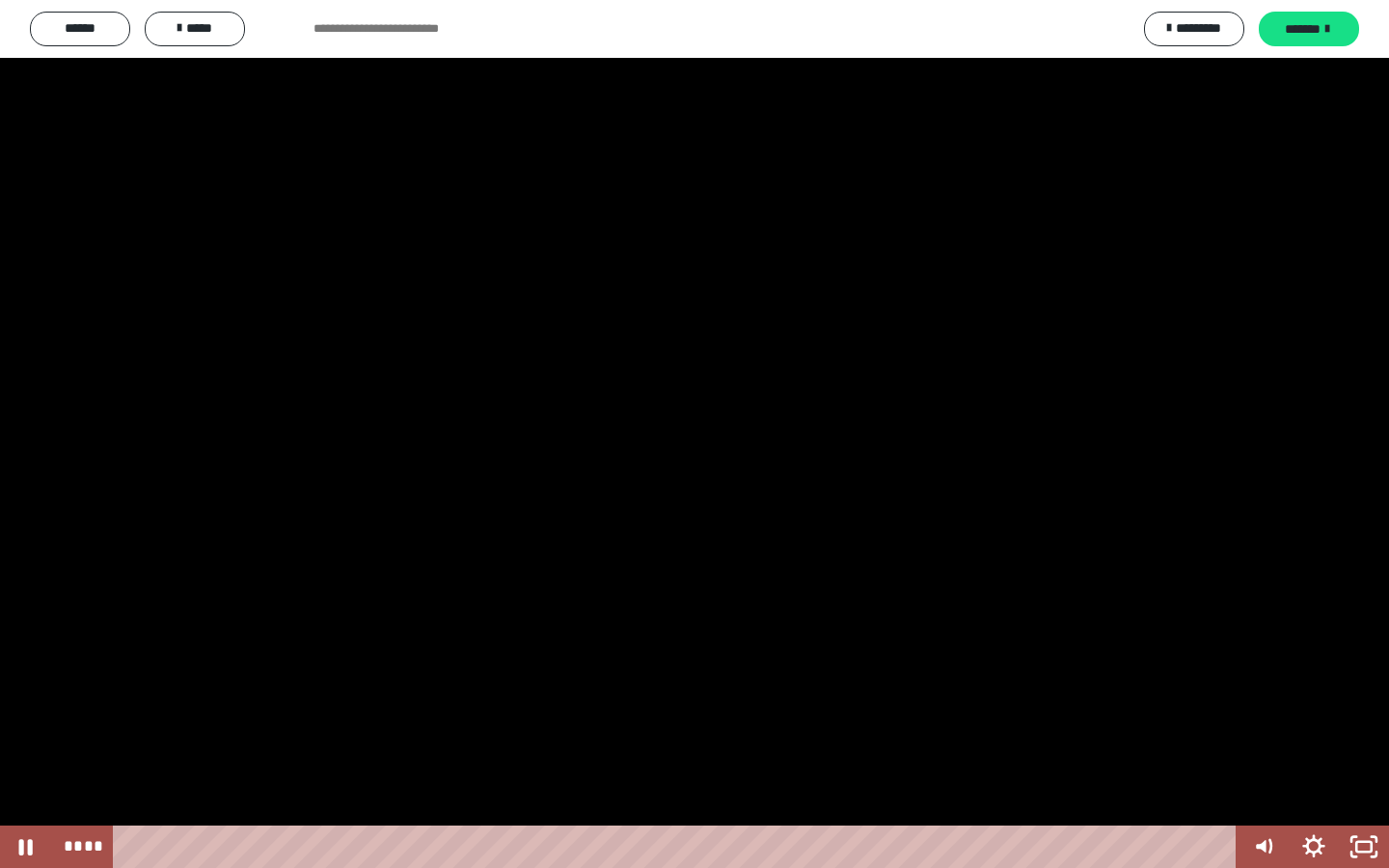 click at bounding box center [694, 434] 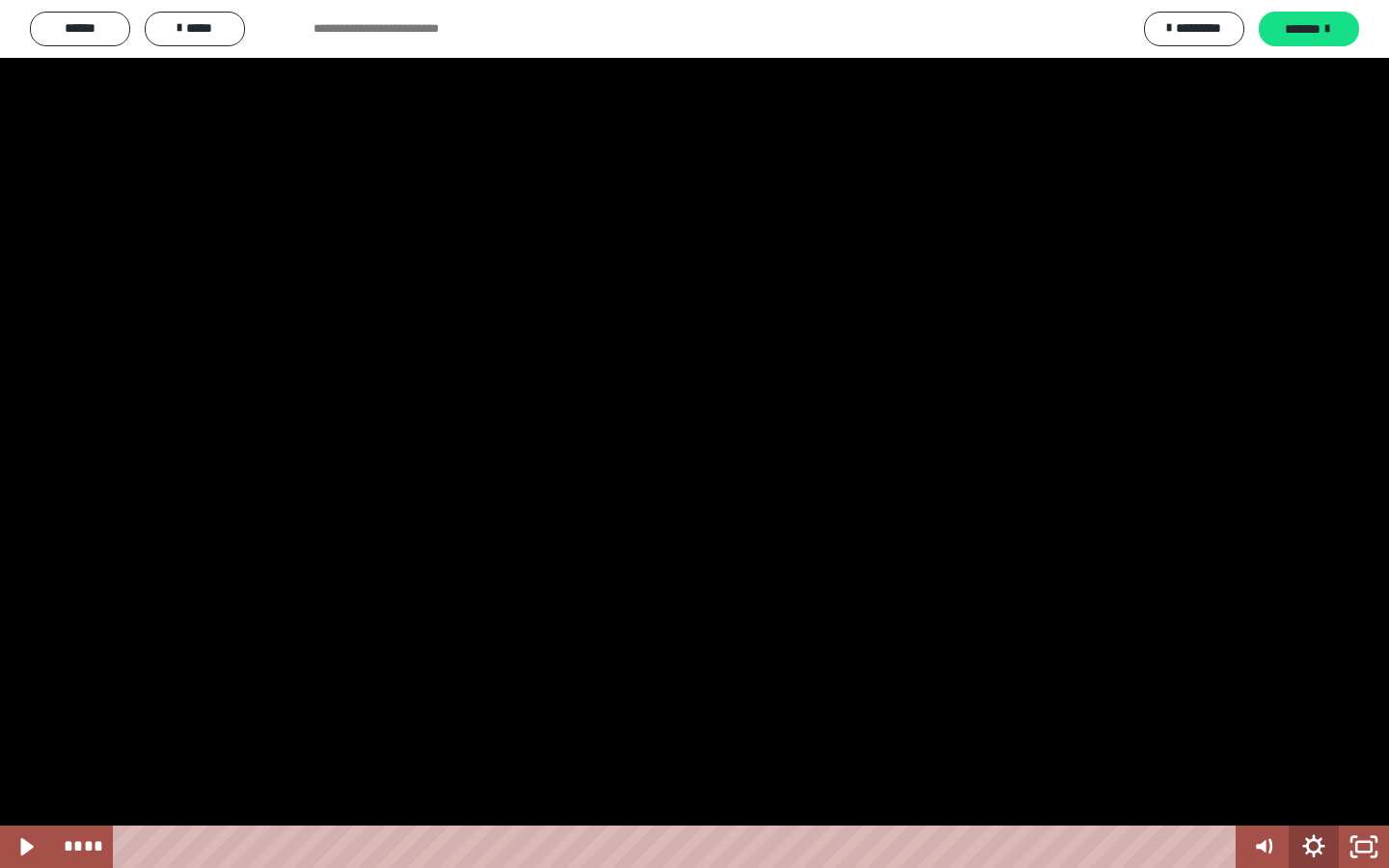 click 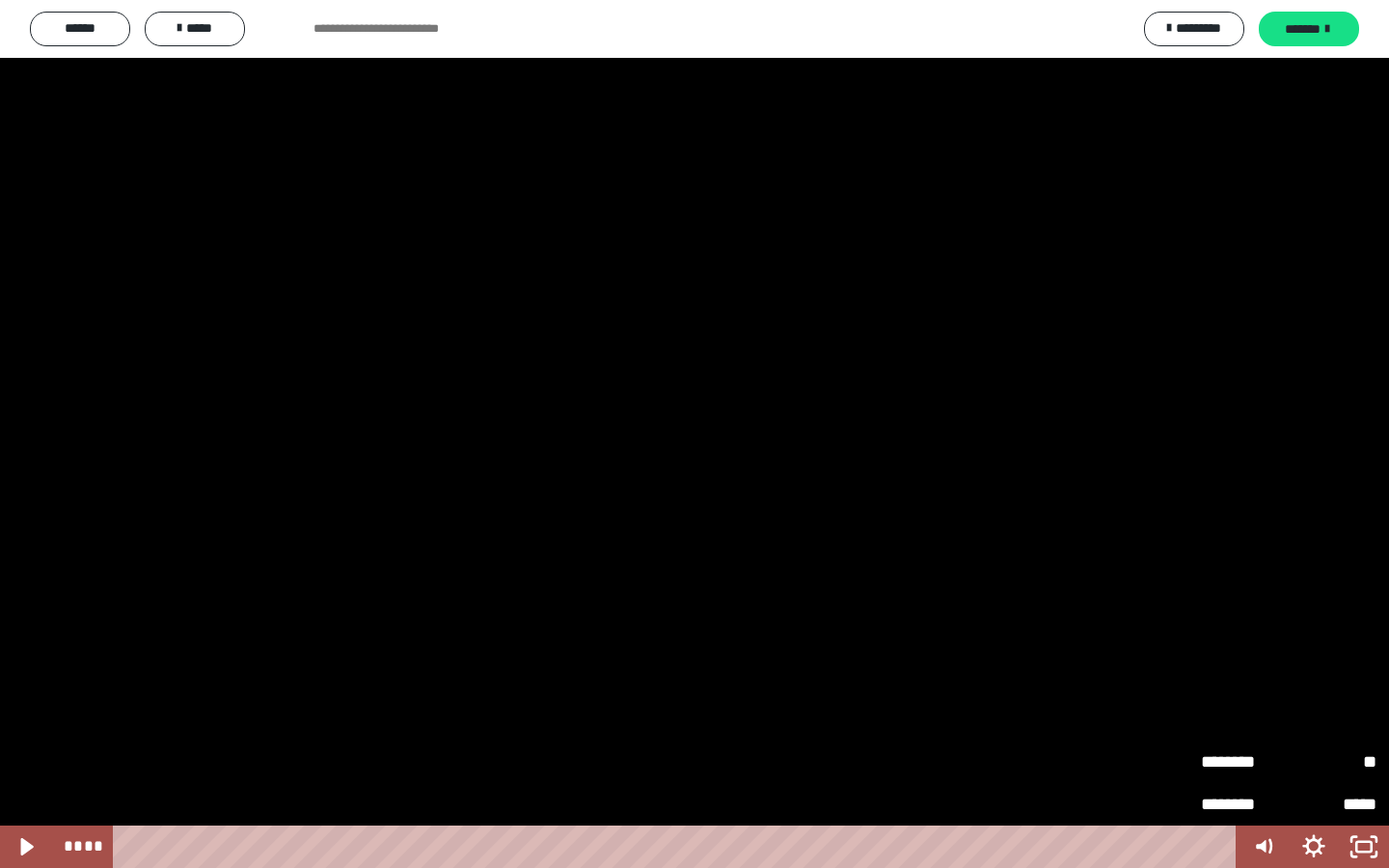 click on "**" at bounding box center (1332, 762) 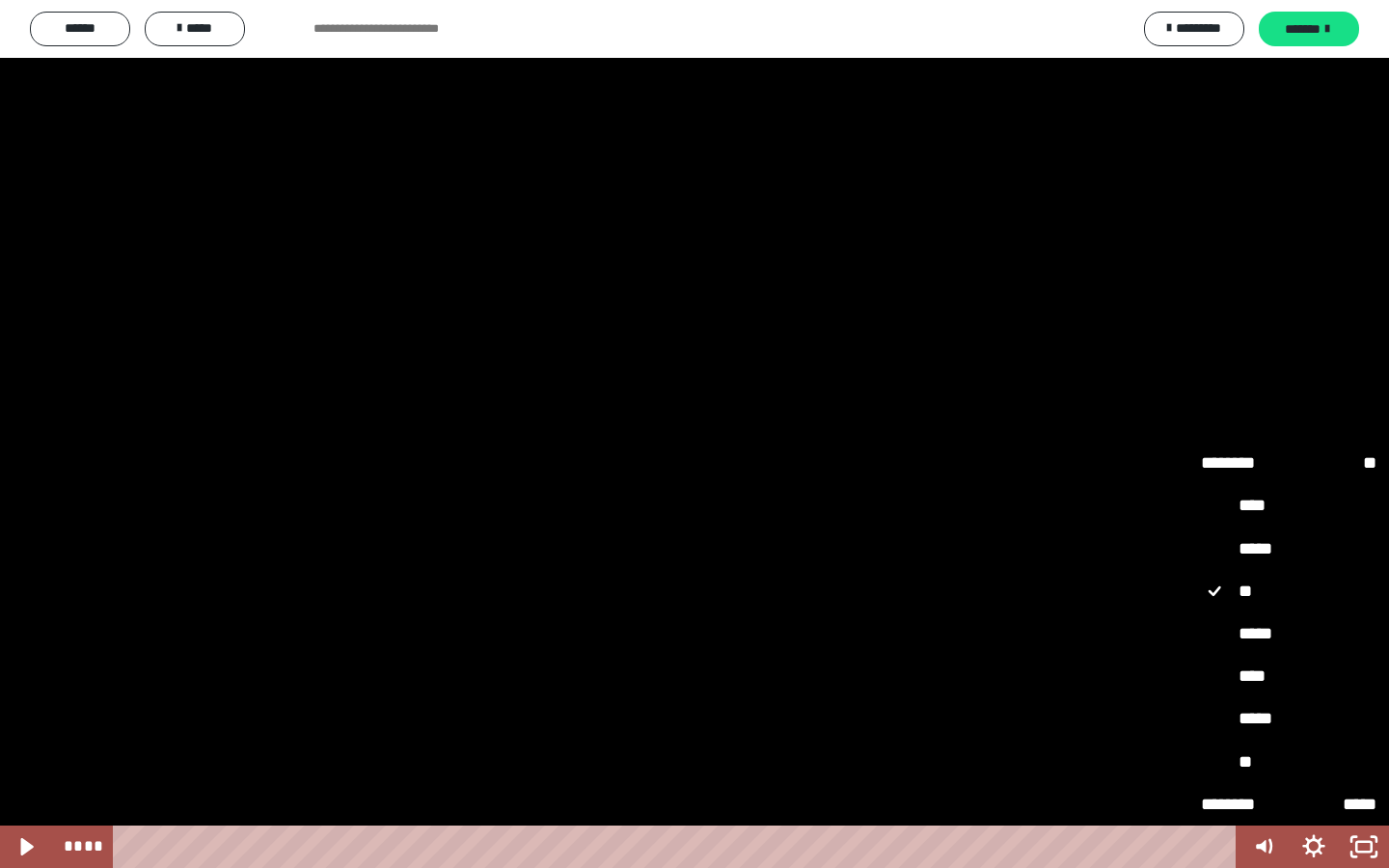 click on "****" at bounding box center [1289, 677] 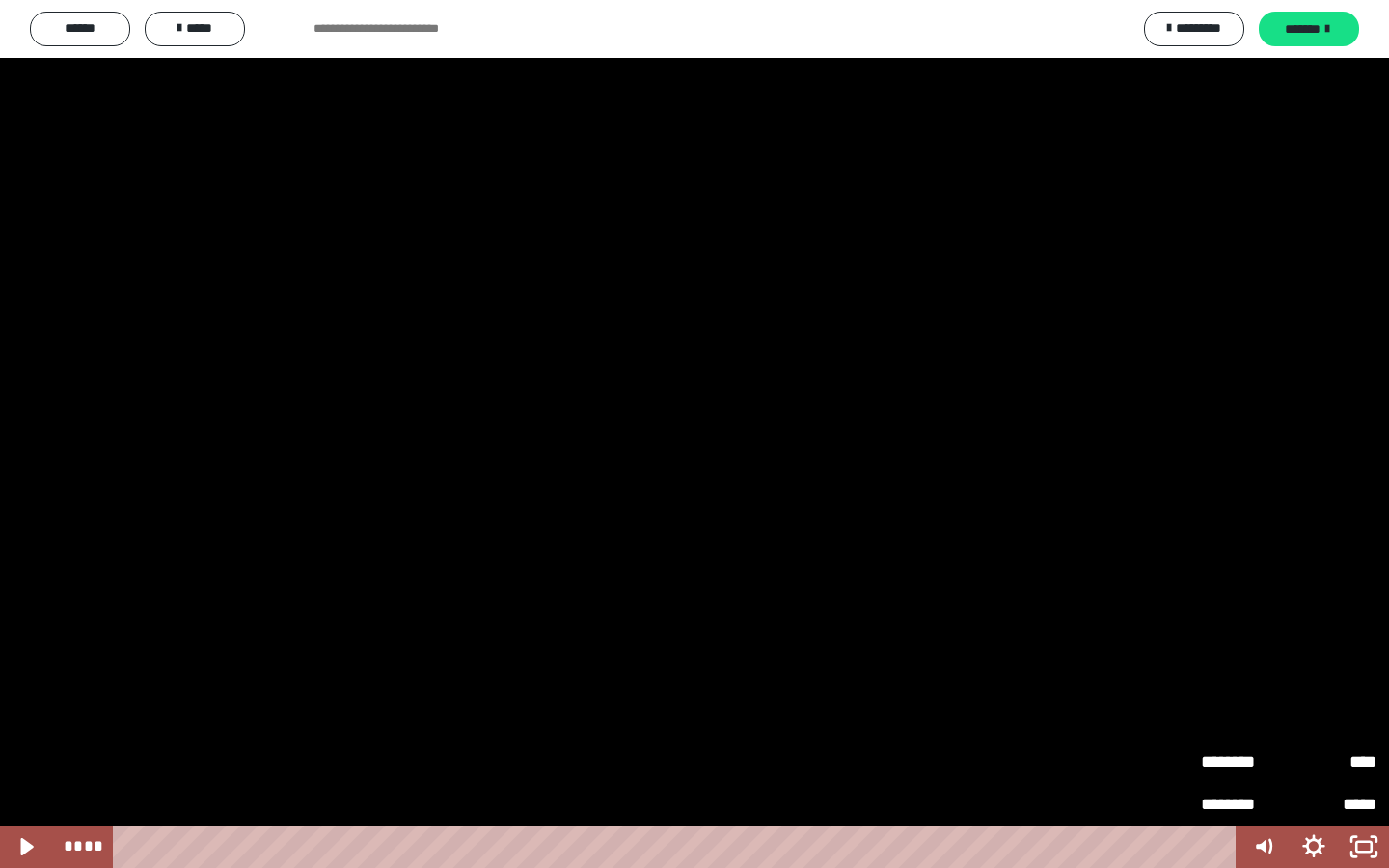 click at bounding box center (694, 434) 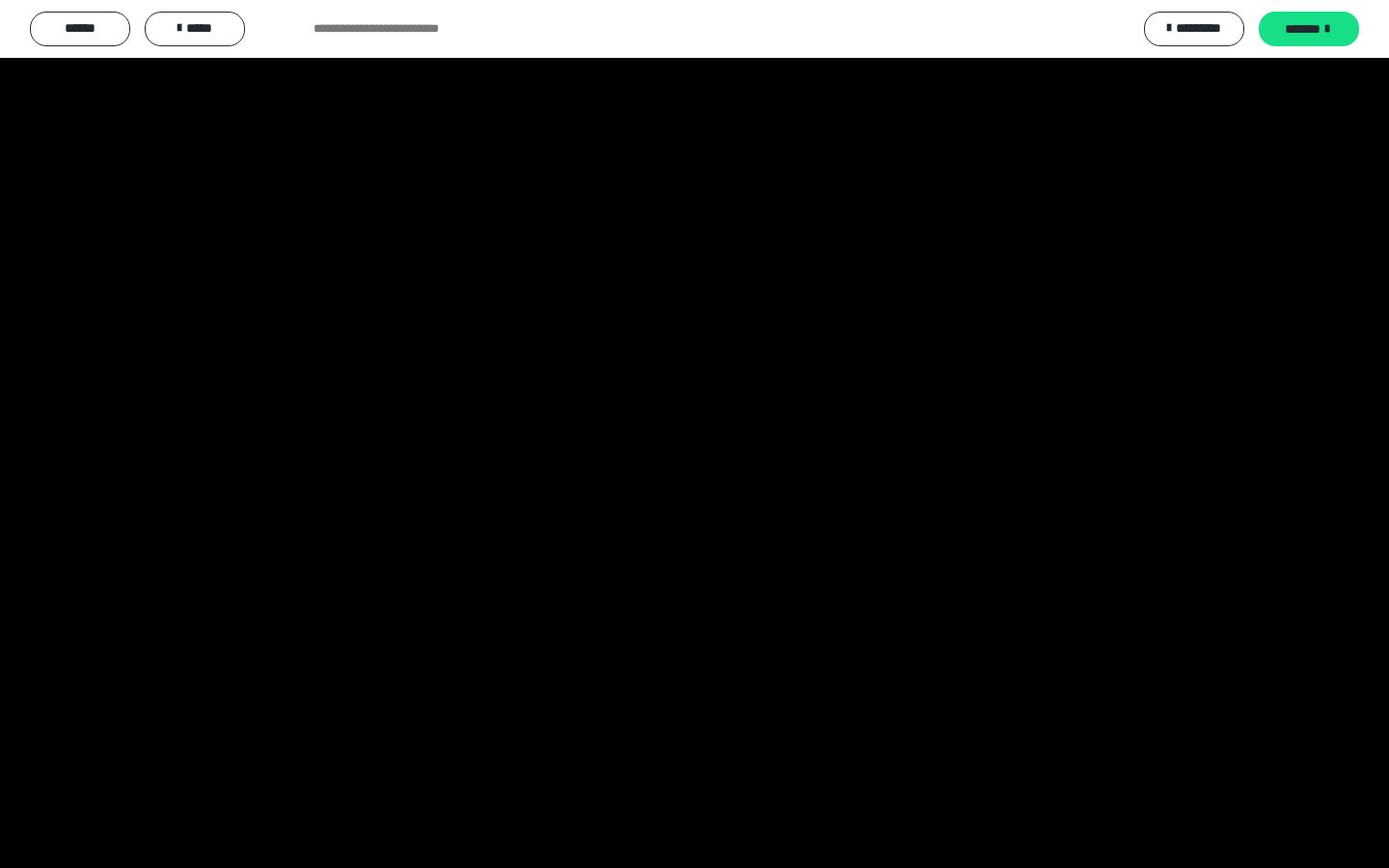 click at bounding box center (694, 434) 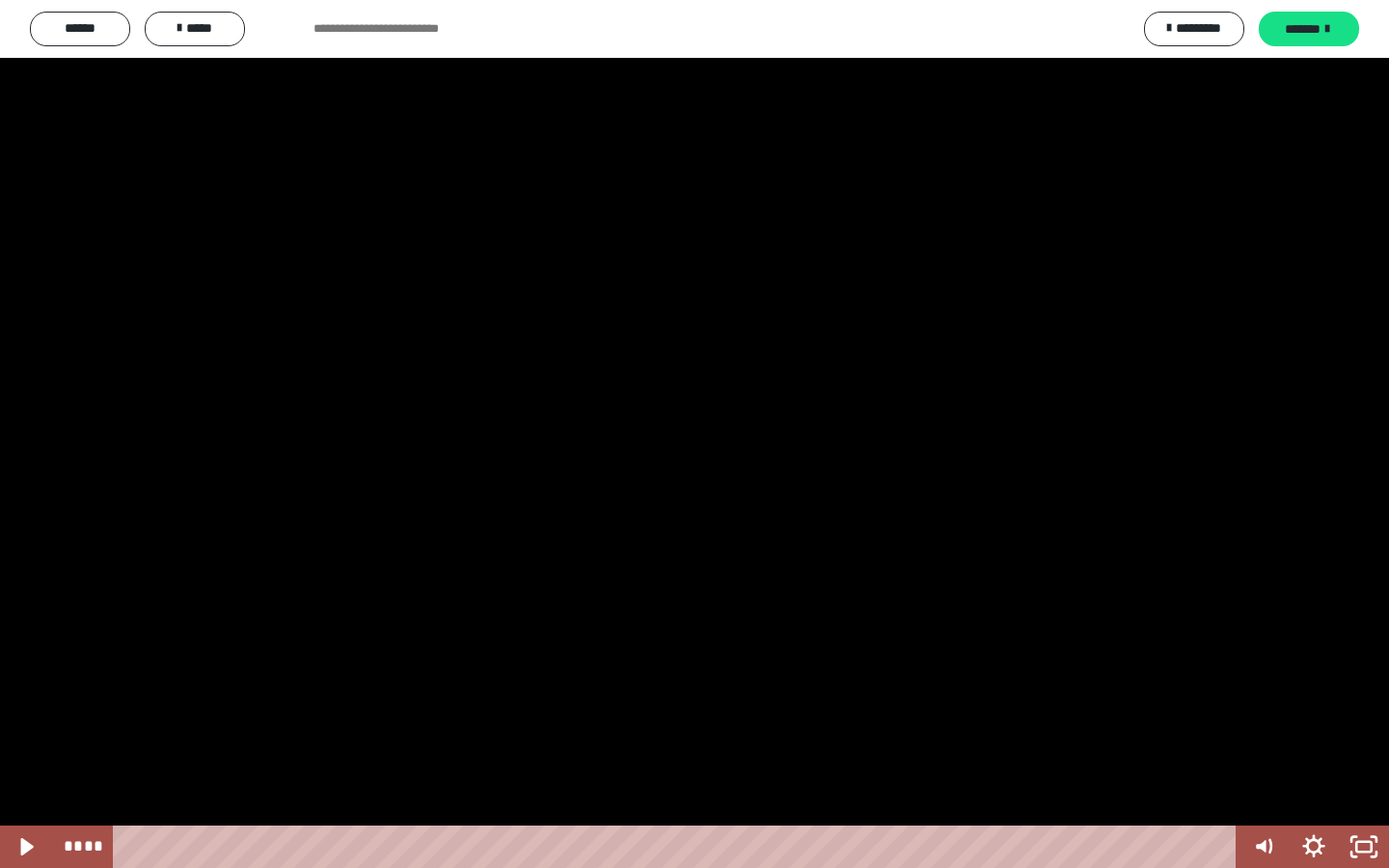 click at bounding box center [694, 434] 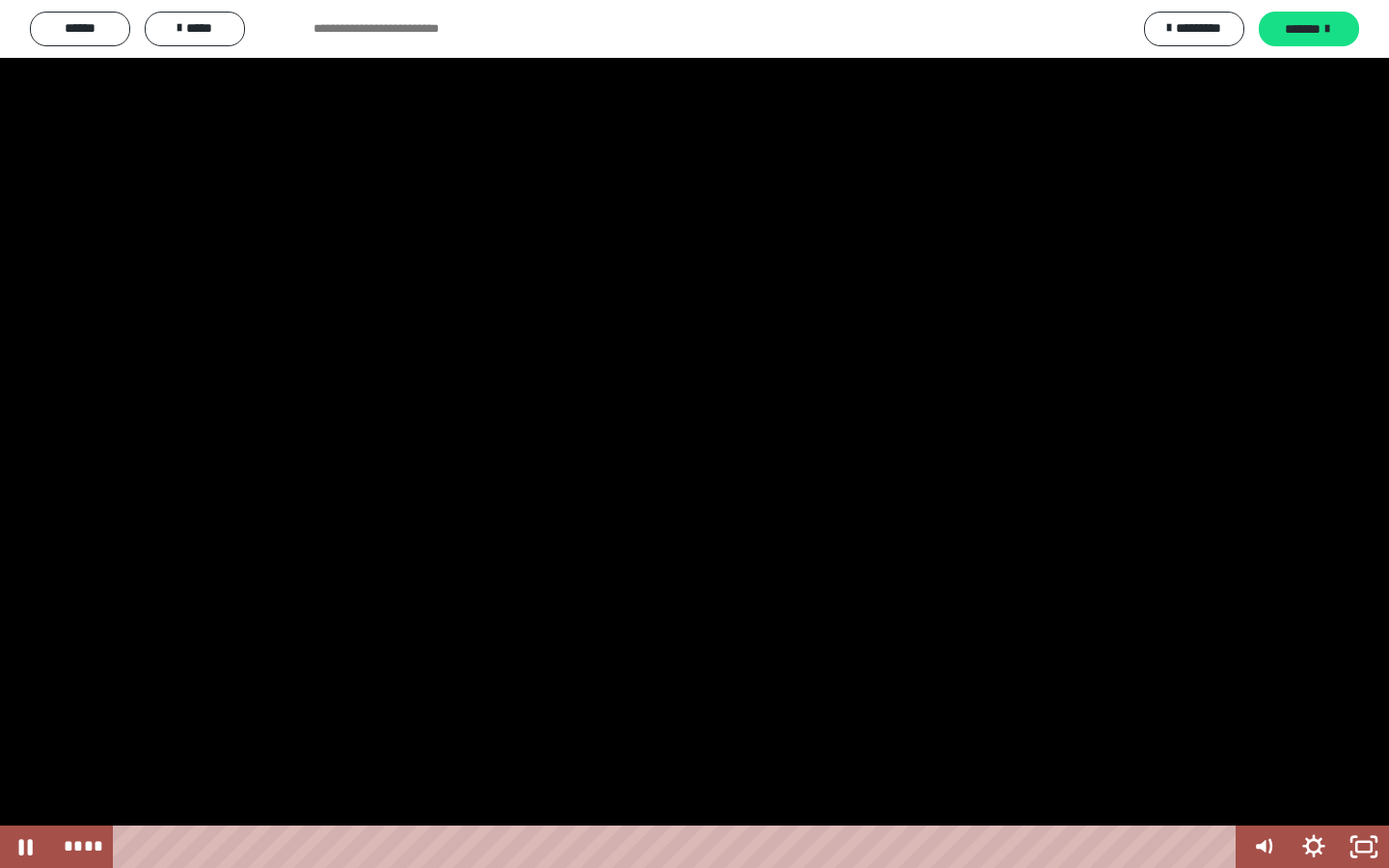 click at bounding box center (694, 434) 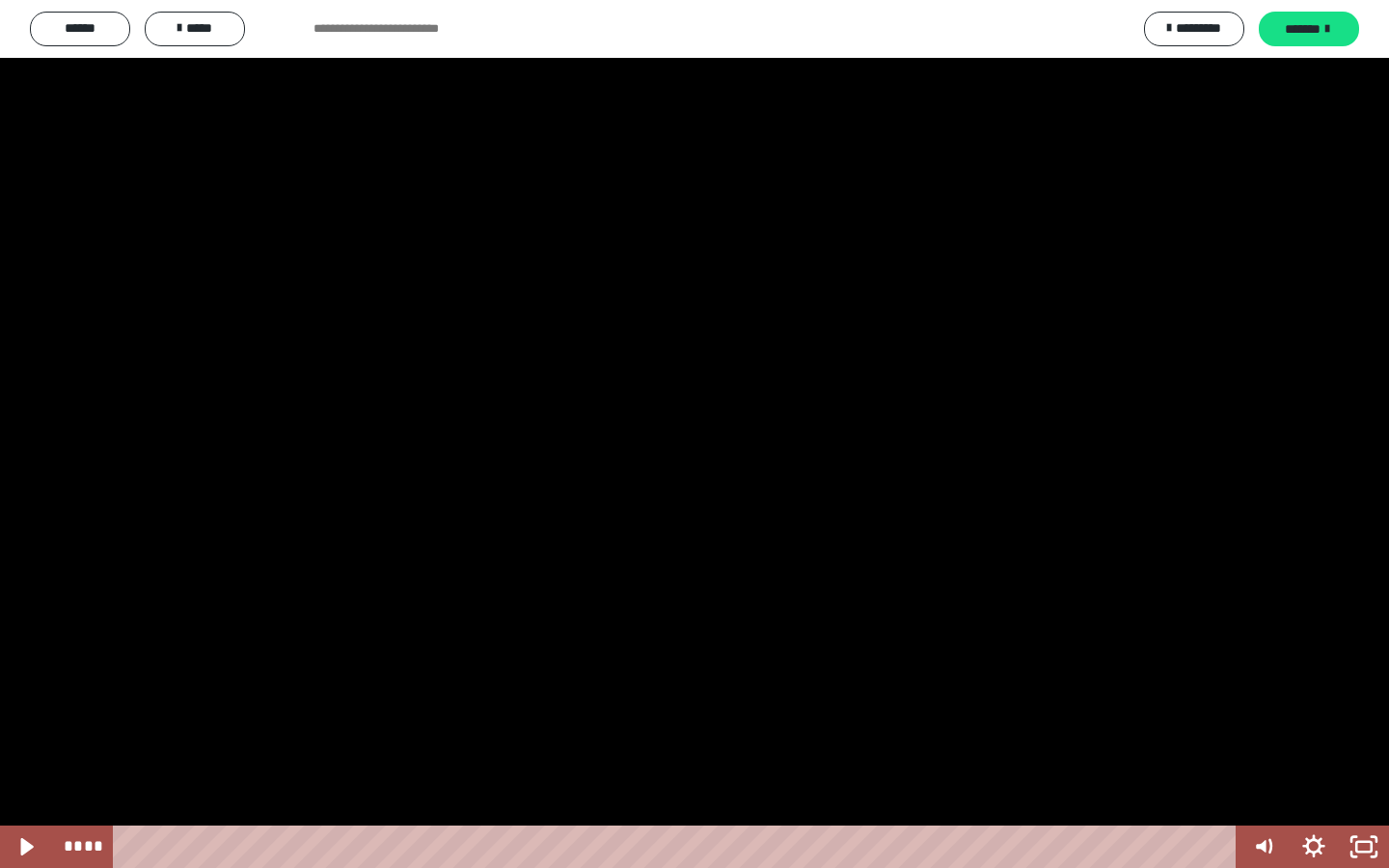 click at bounding box center (694, 434) 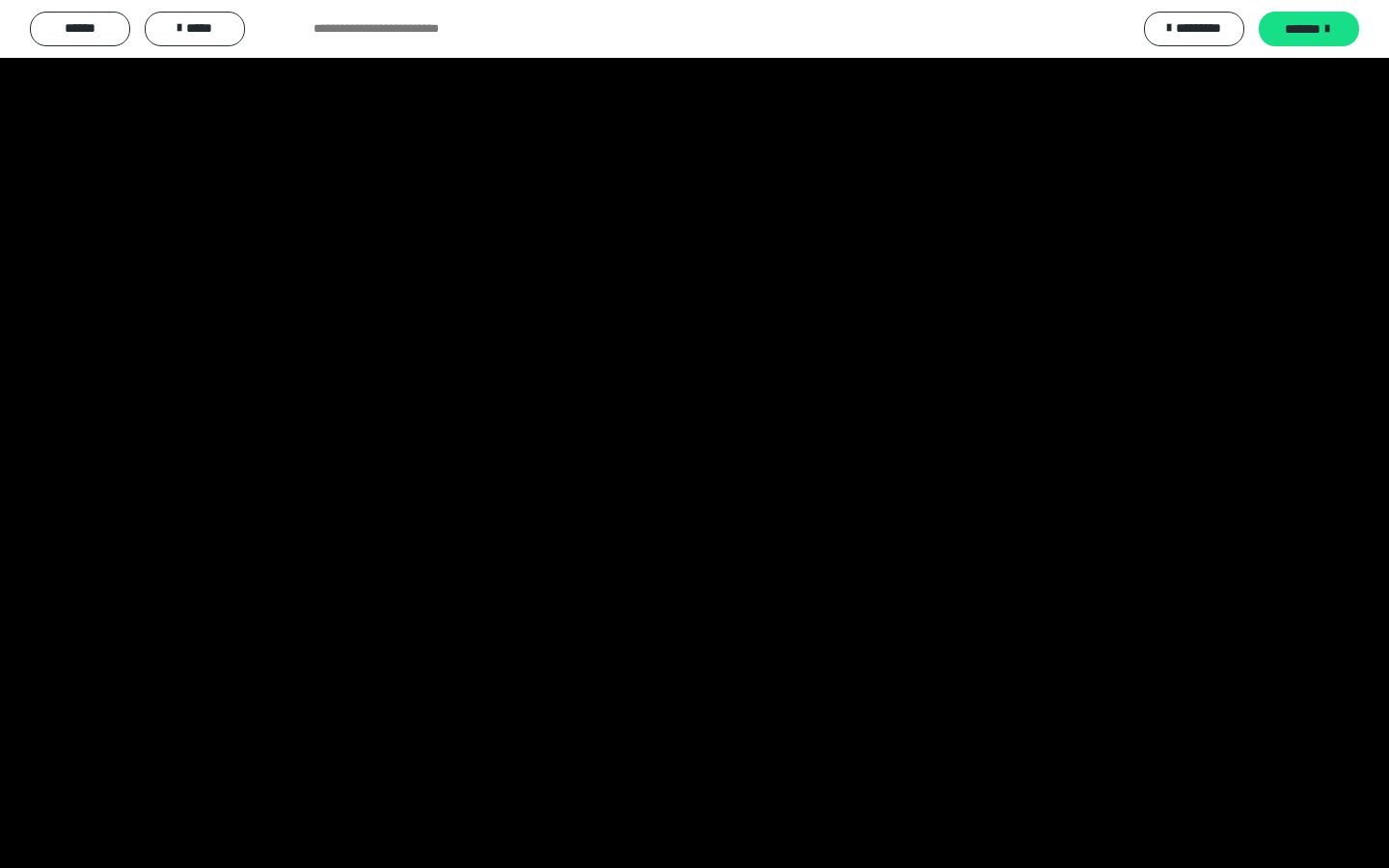 click at bounding box center [694, 434] 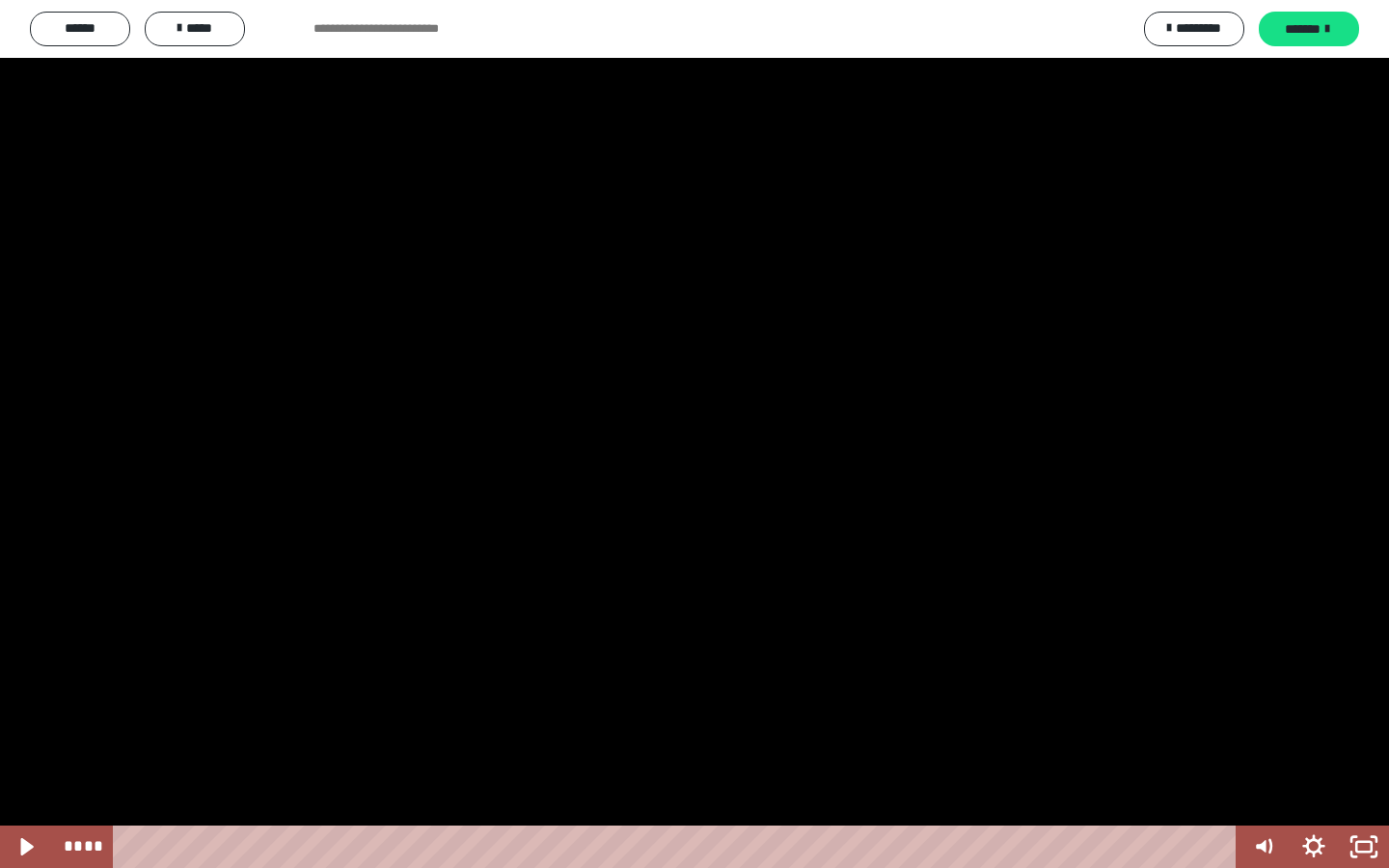 click at bounding box center [694, 434] 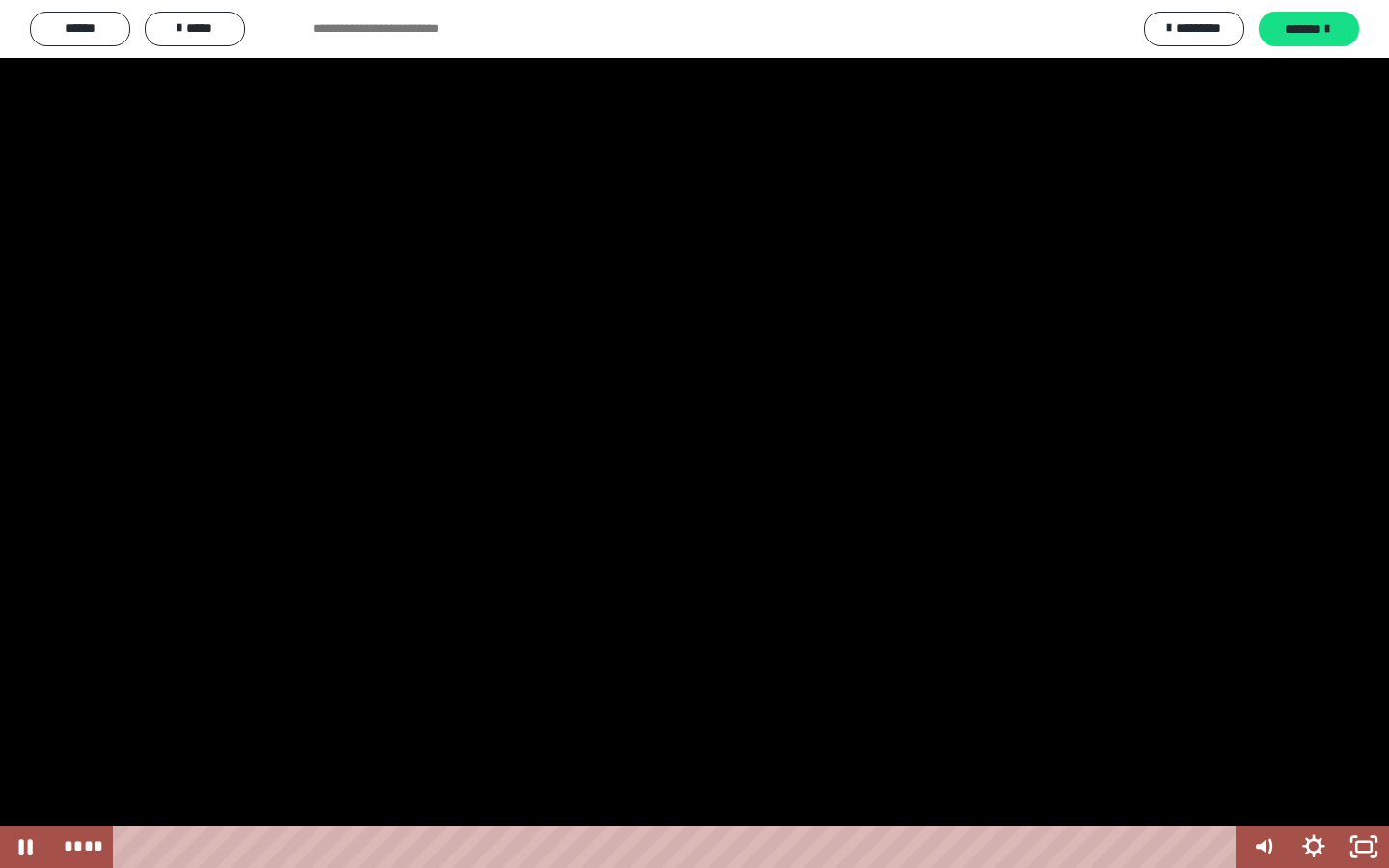 click at bounding box center [694, 434] 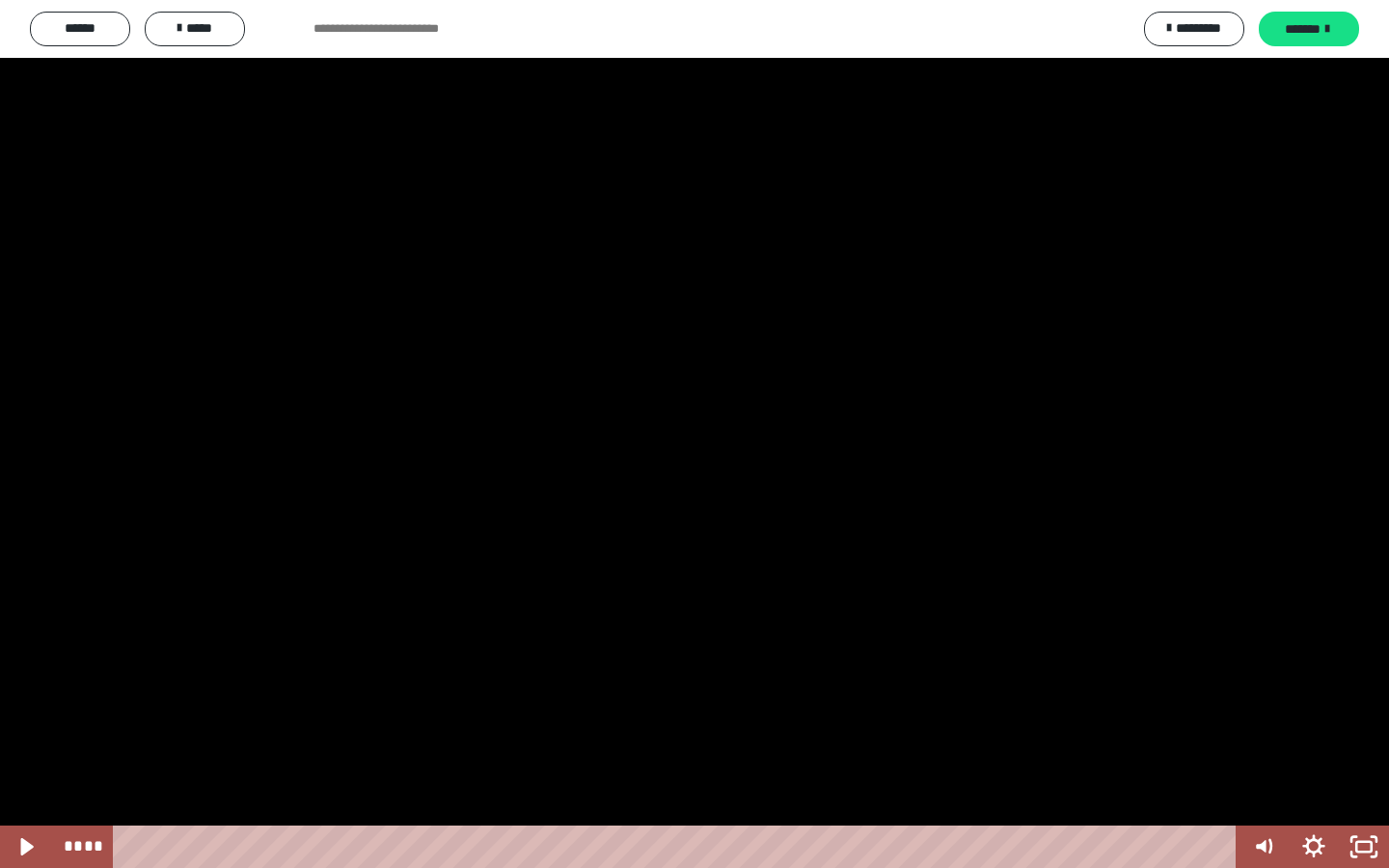 click at bounding box center (694, 434) 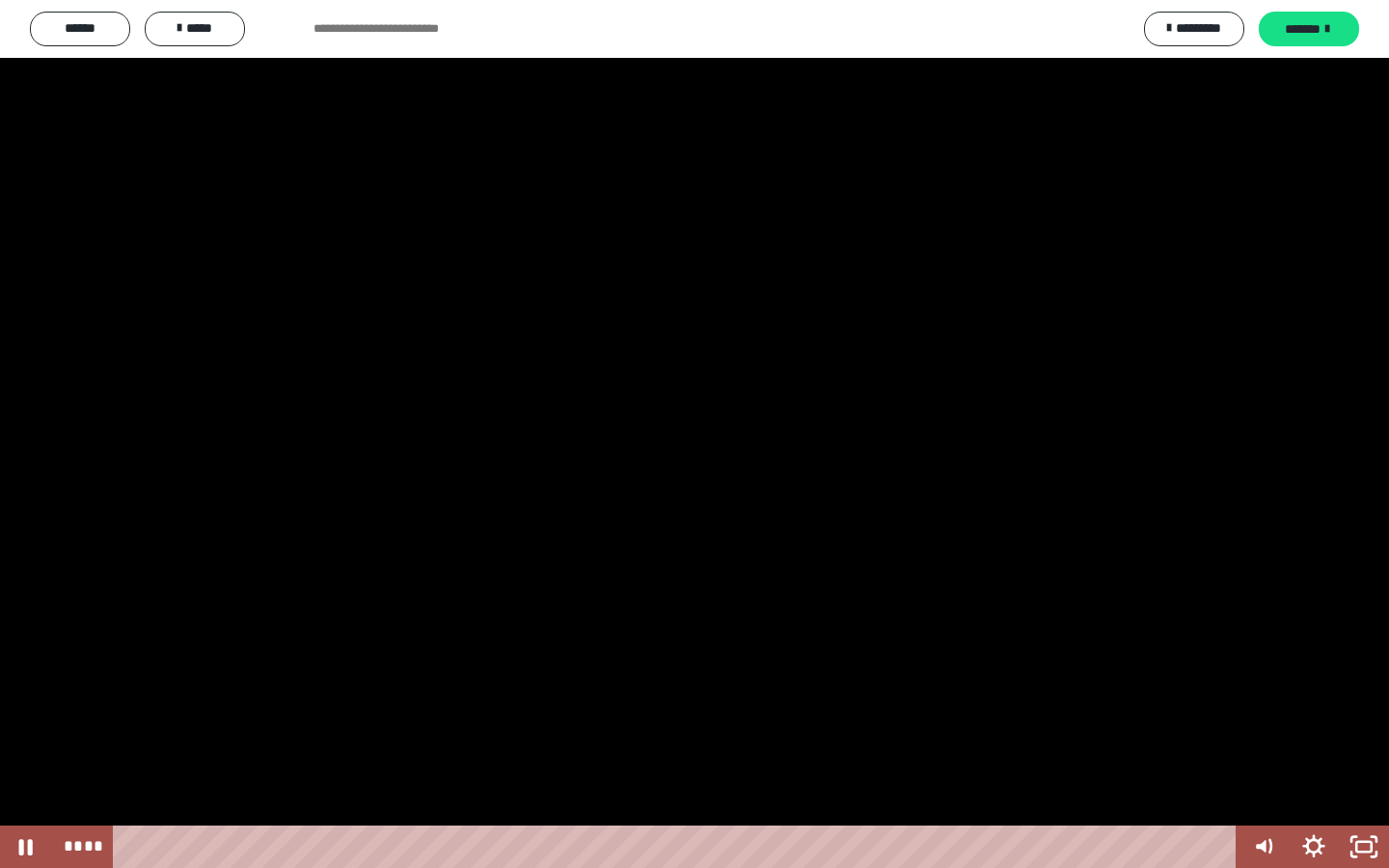 click at bounding box center (694, 434) 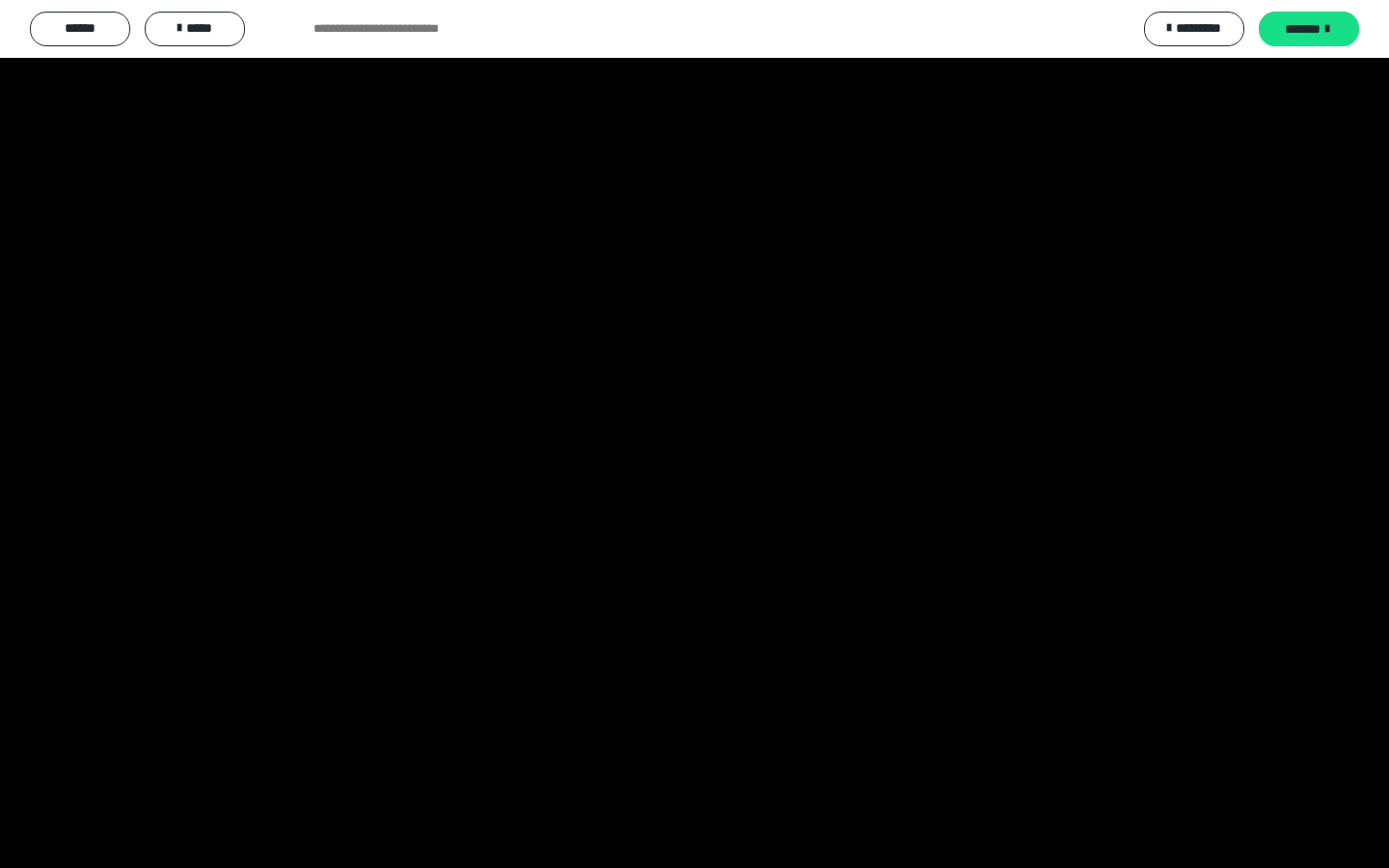 click at bounding box center [694, 434] 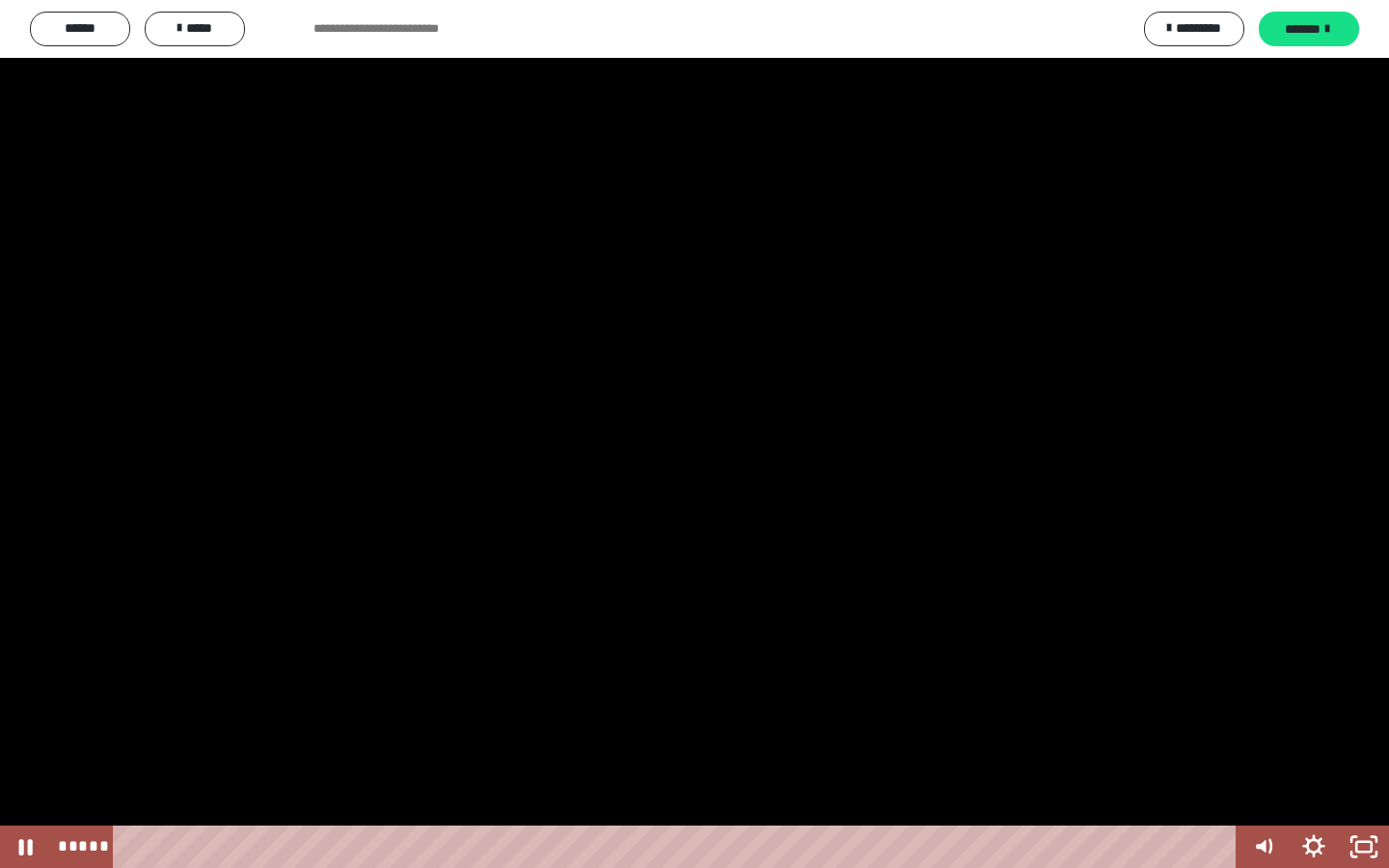 click at bounding box center [694, 434] 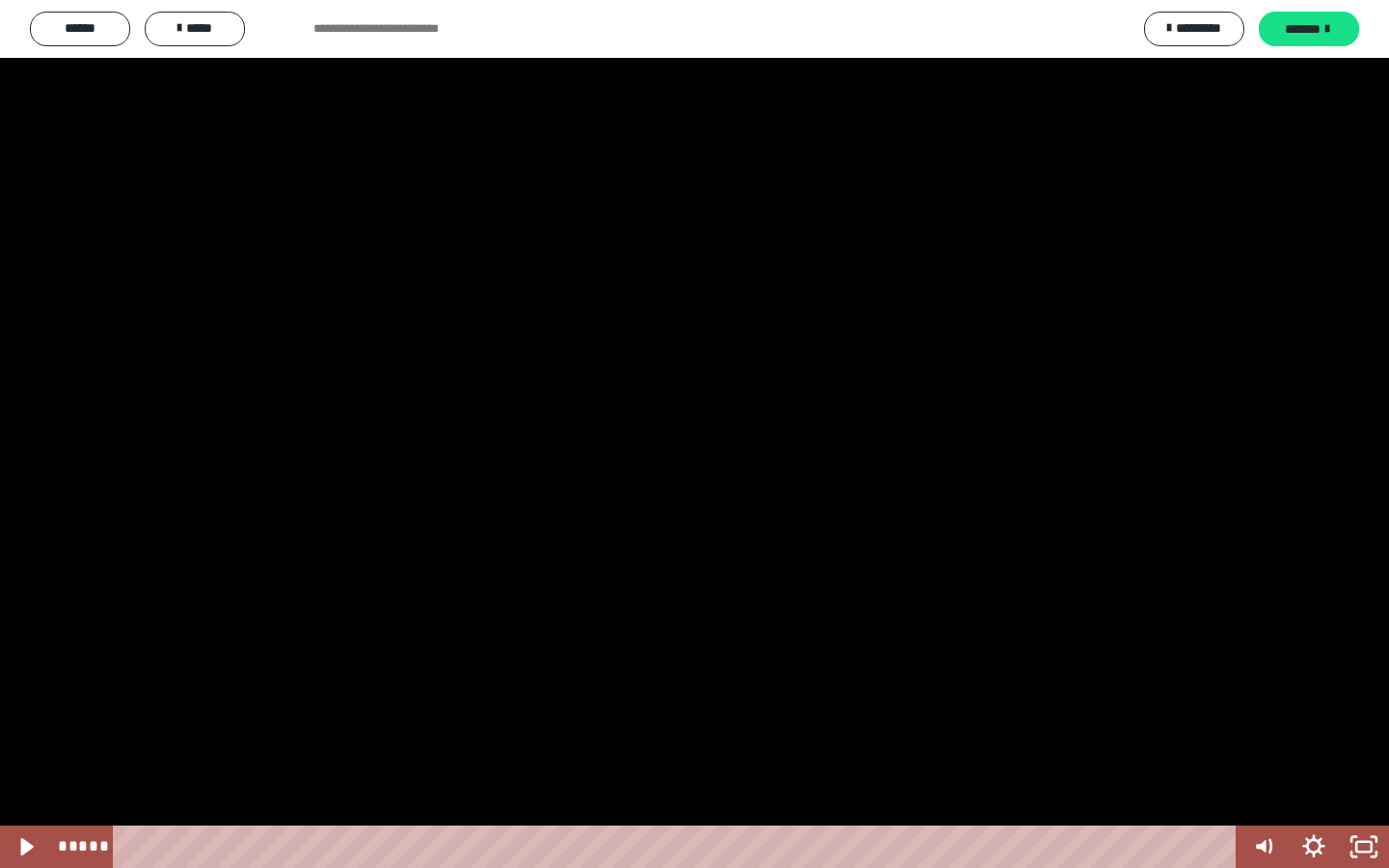 click at bounding box center [694, 434] 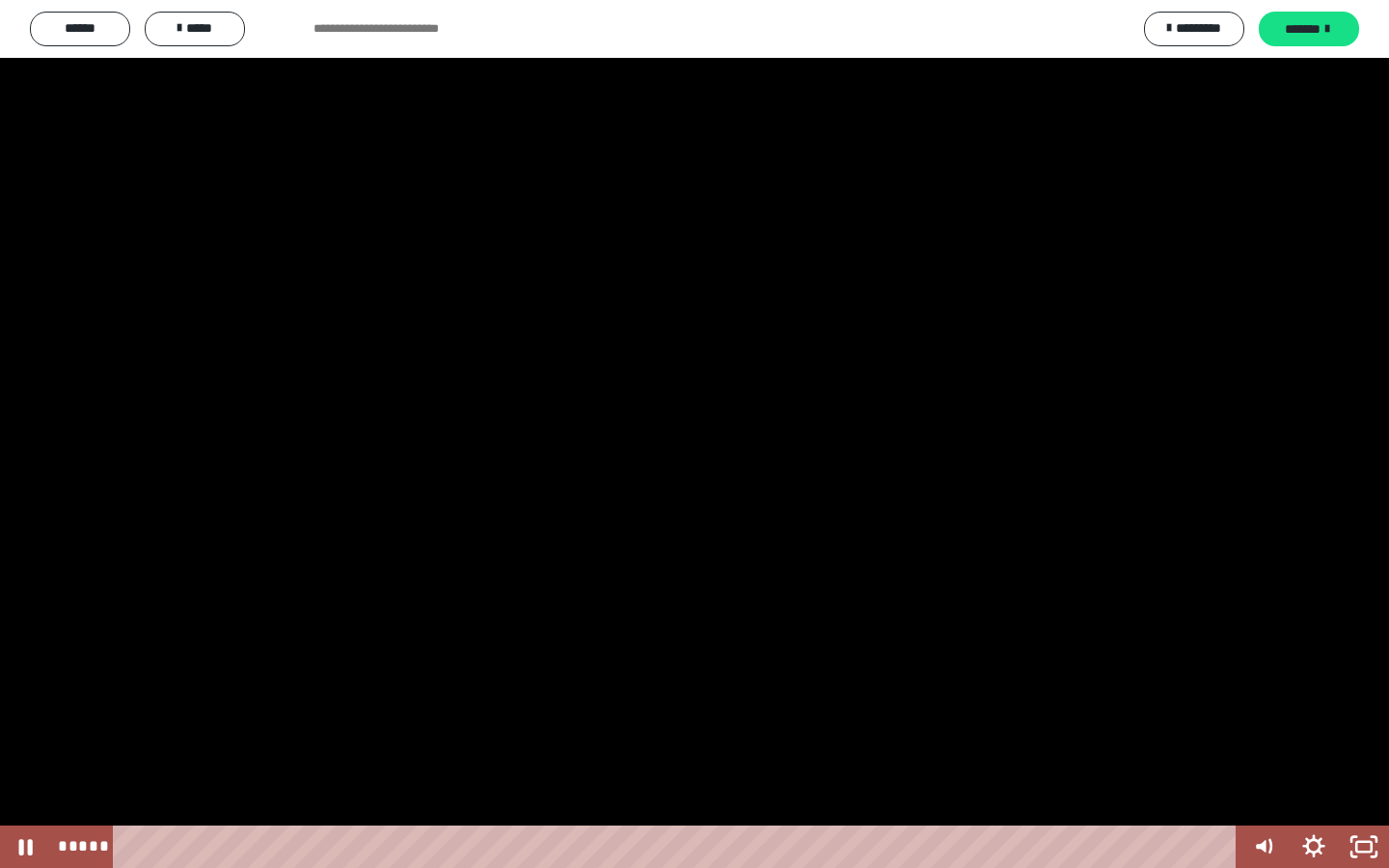 click at bounding box center [694, 434] 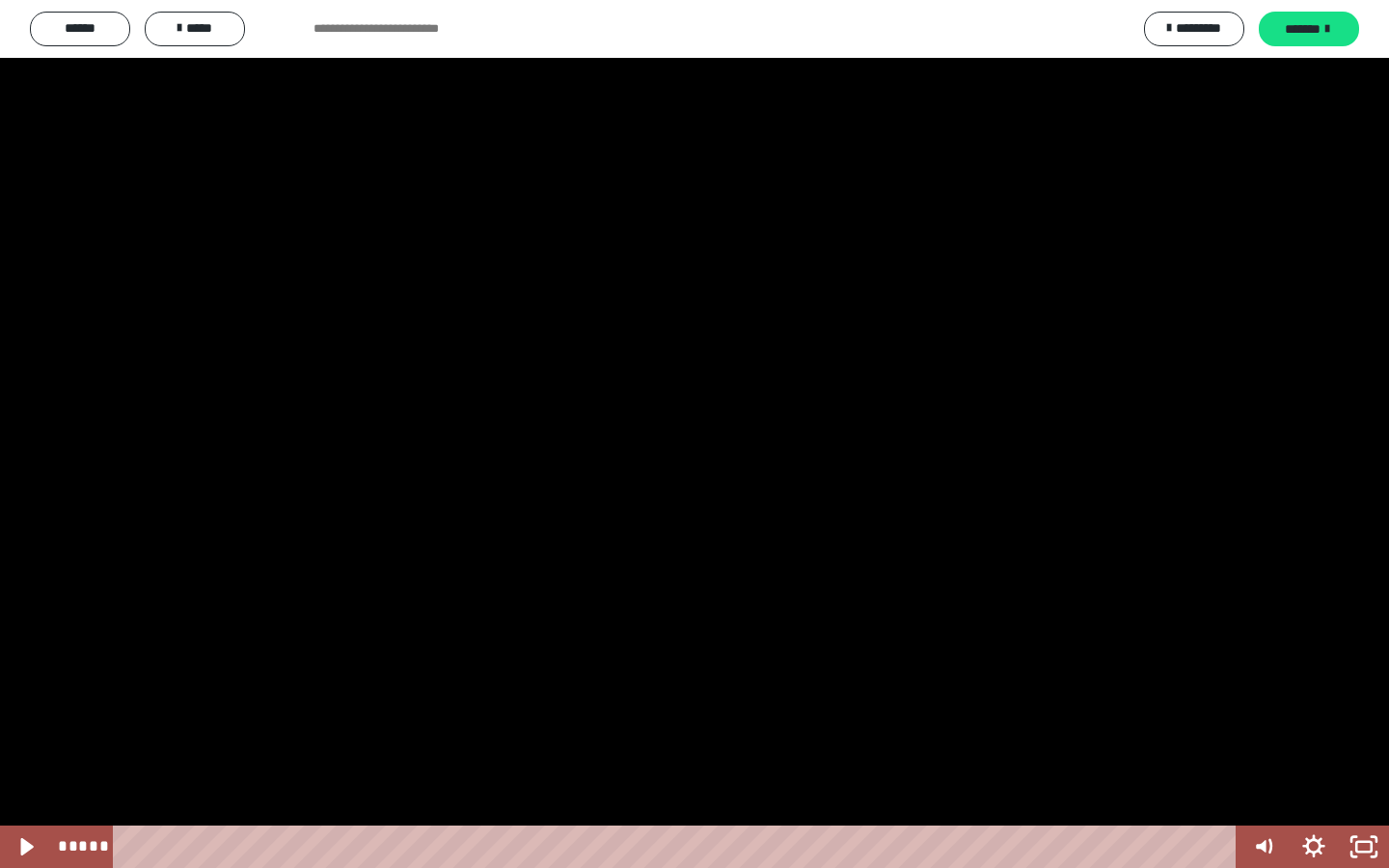 click at bounding box center (694, 434) 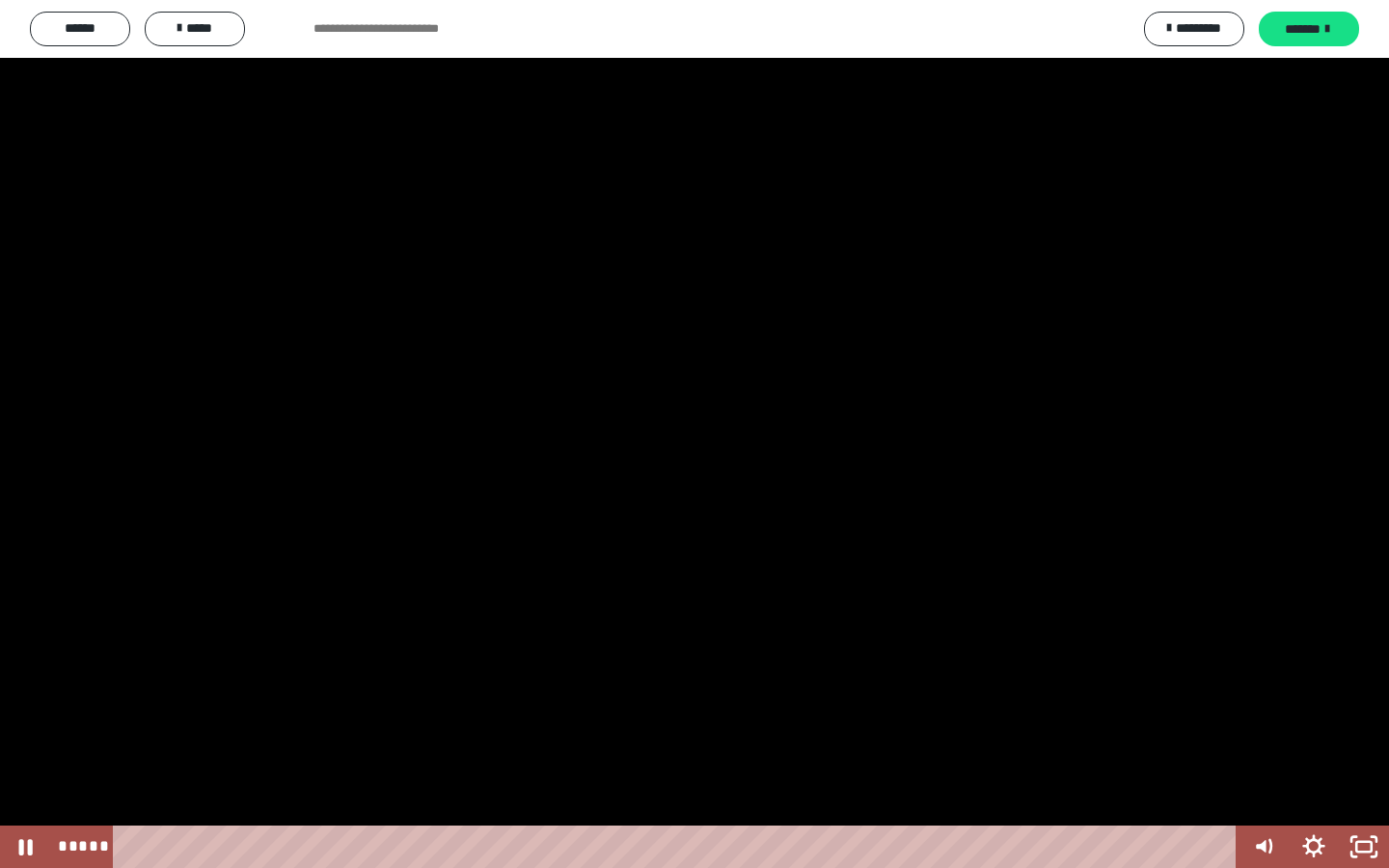 click at bounding box center (694, 434) 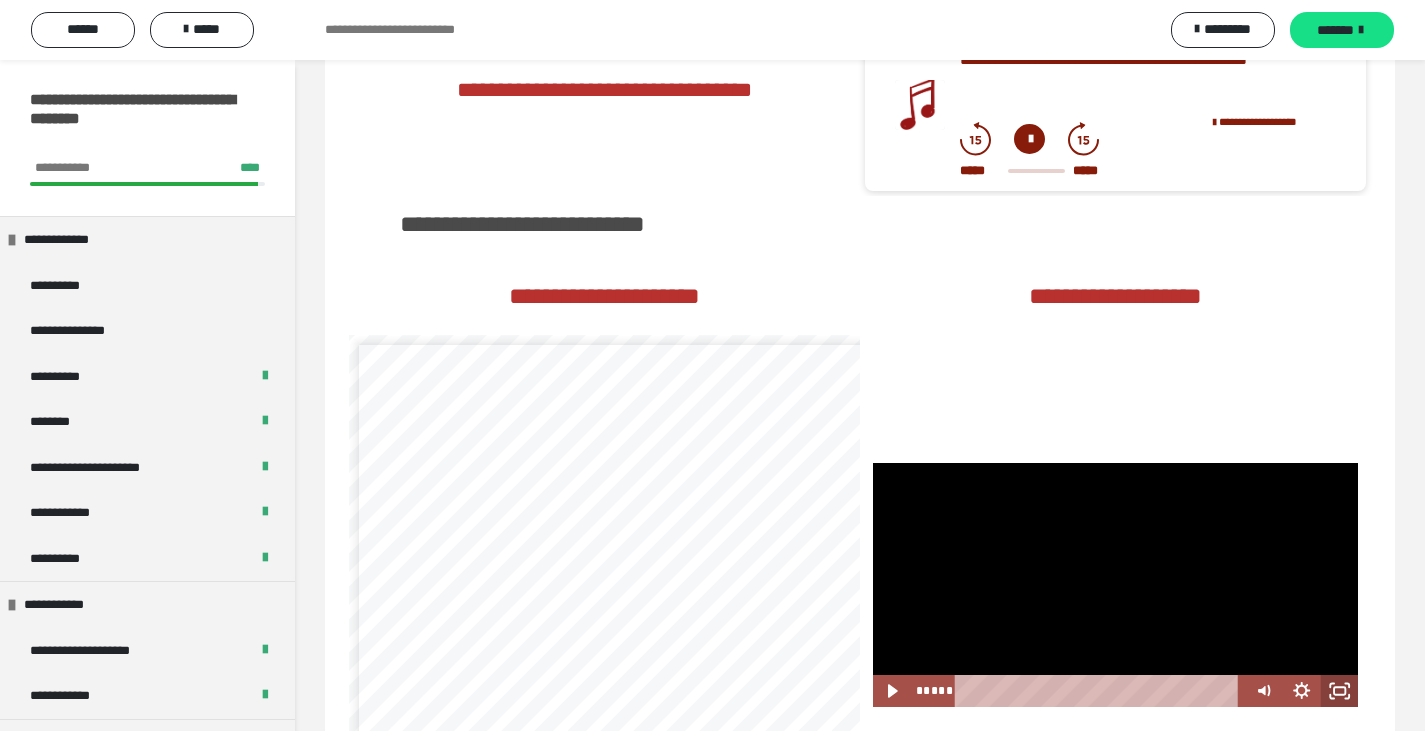 click 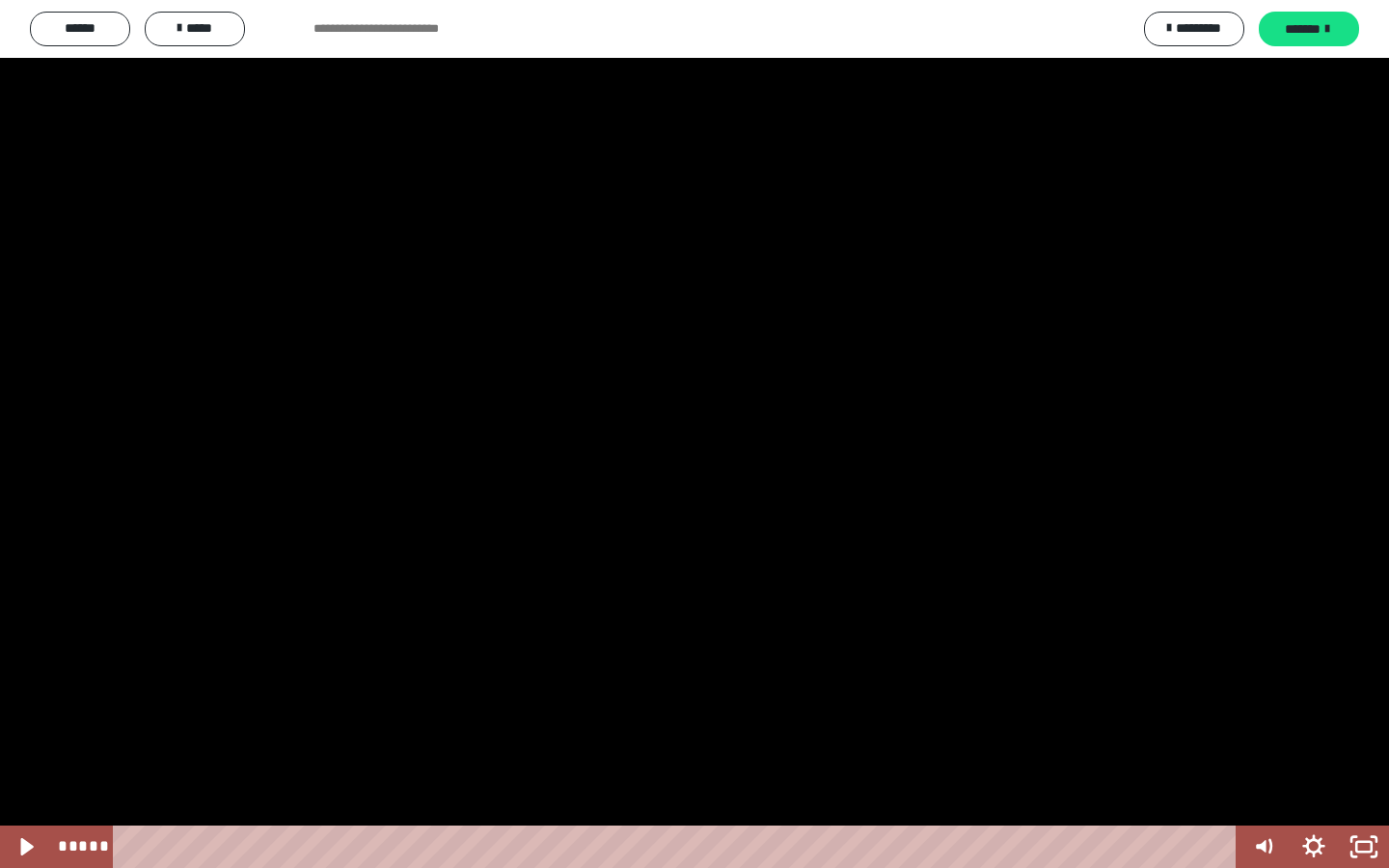 click at bounding box center [694, 434] 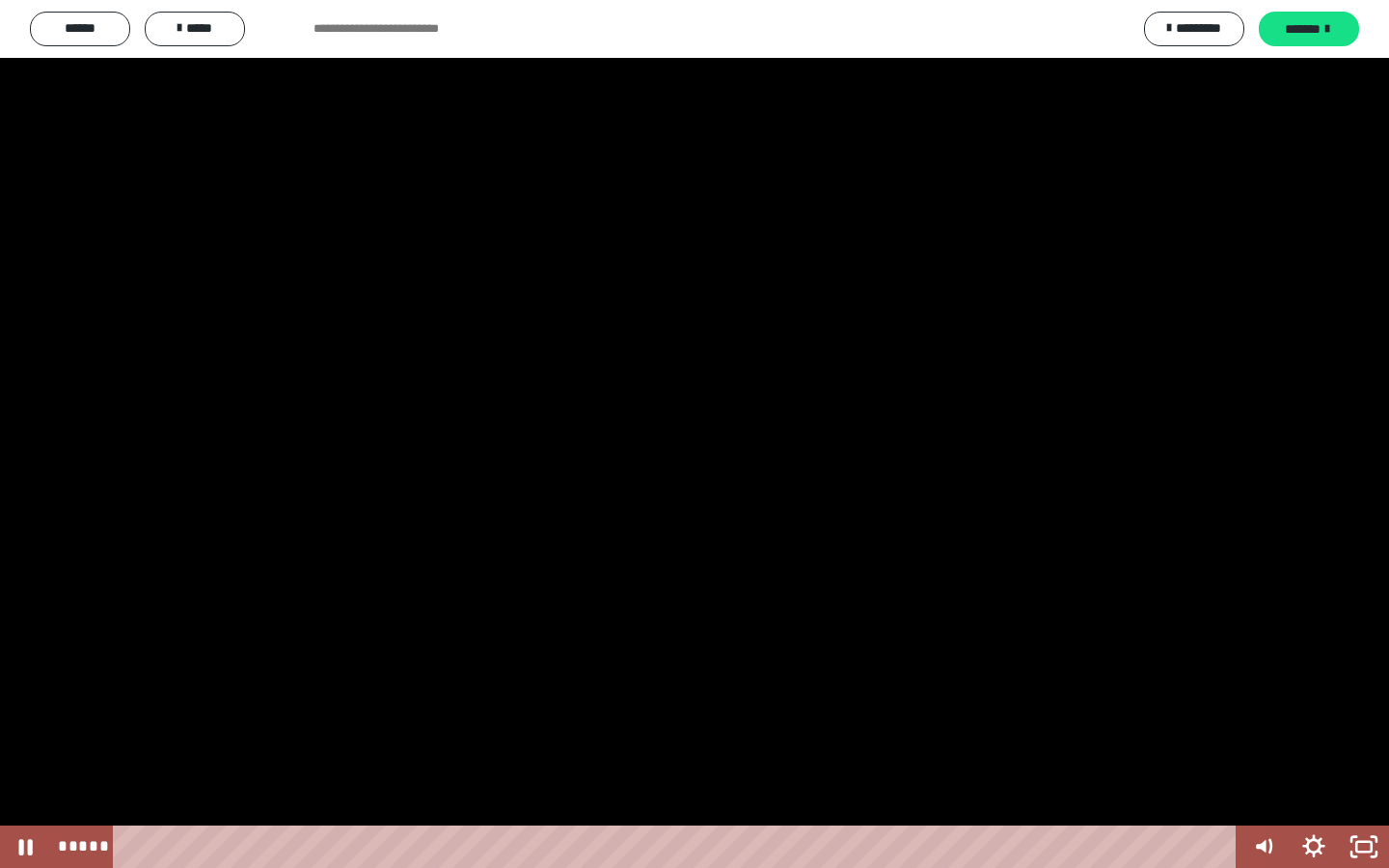click at bounding box center [694, 434] 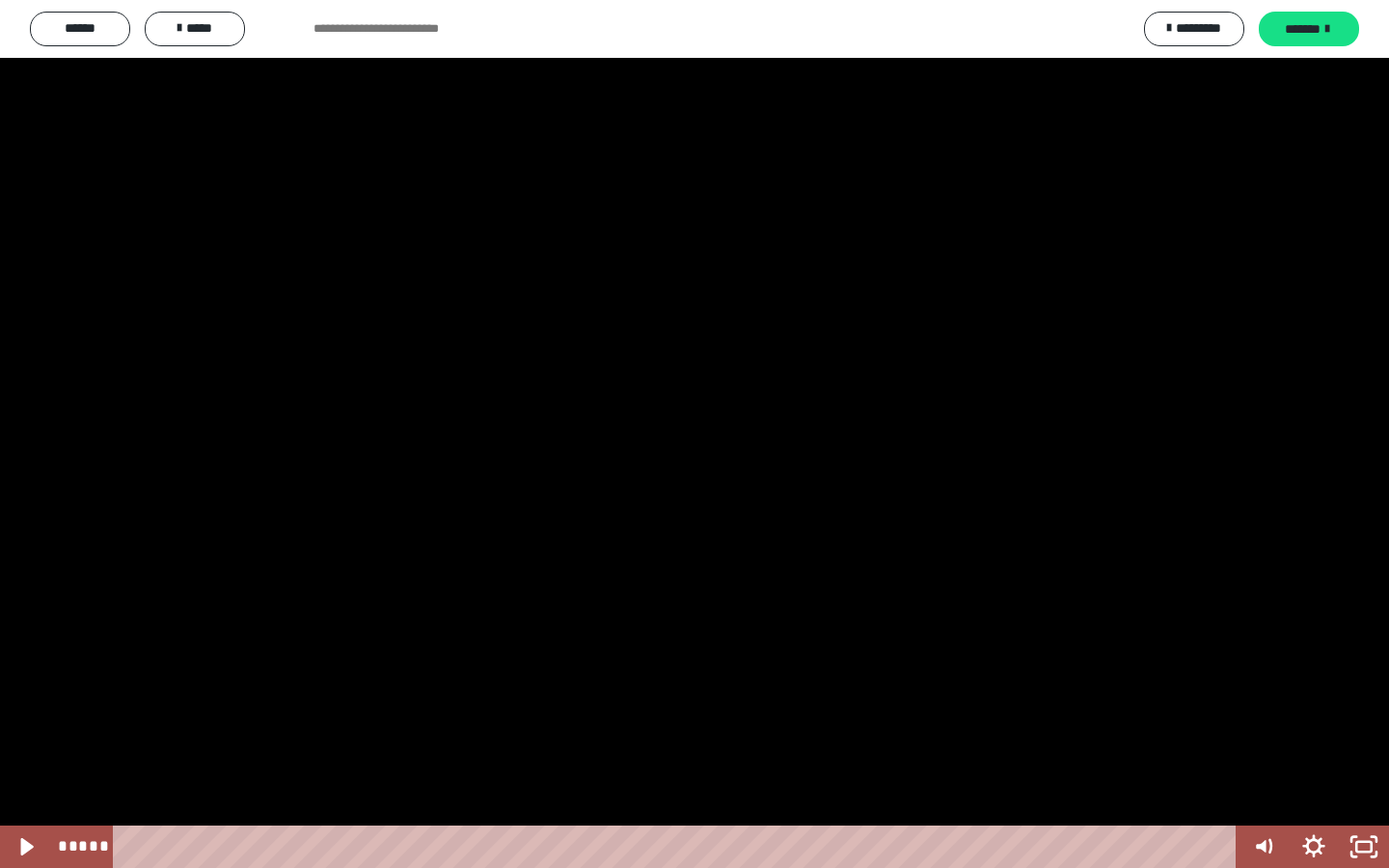click at bounding box center [694, 434] 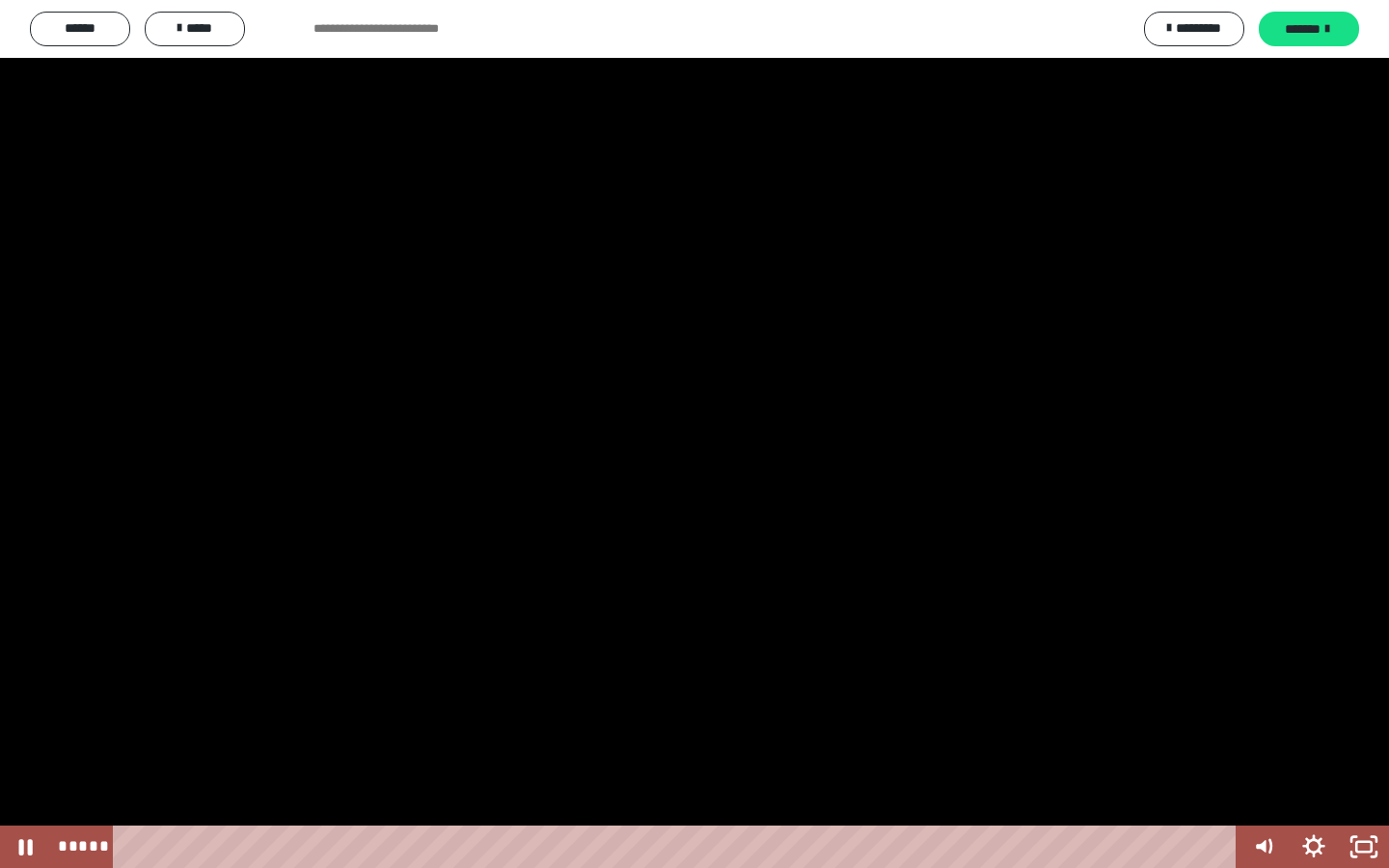 click at bounding box center (694, 434) 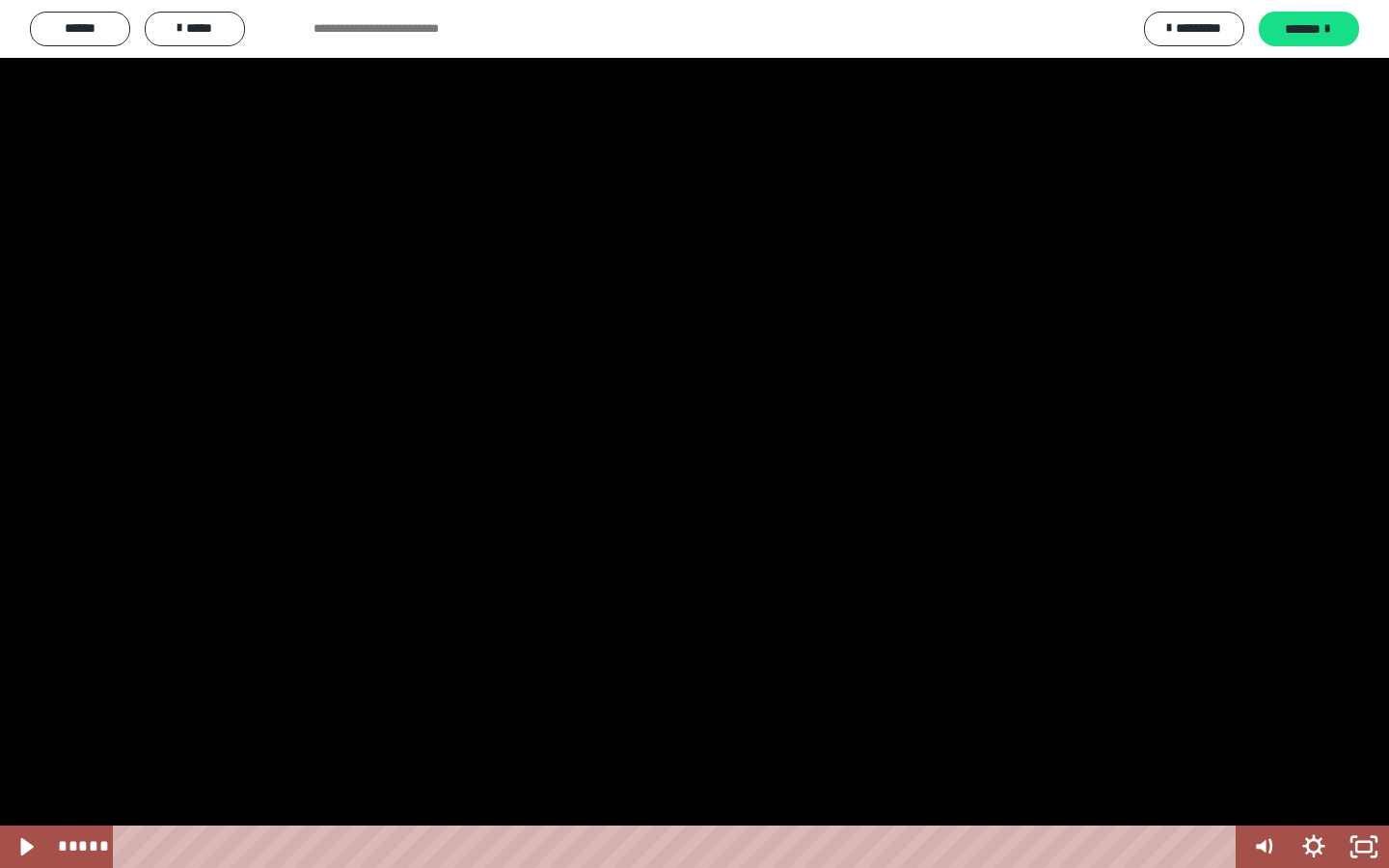 click at bounding box center (694, 434) 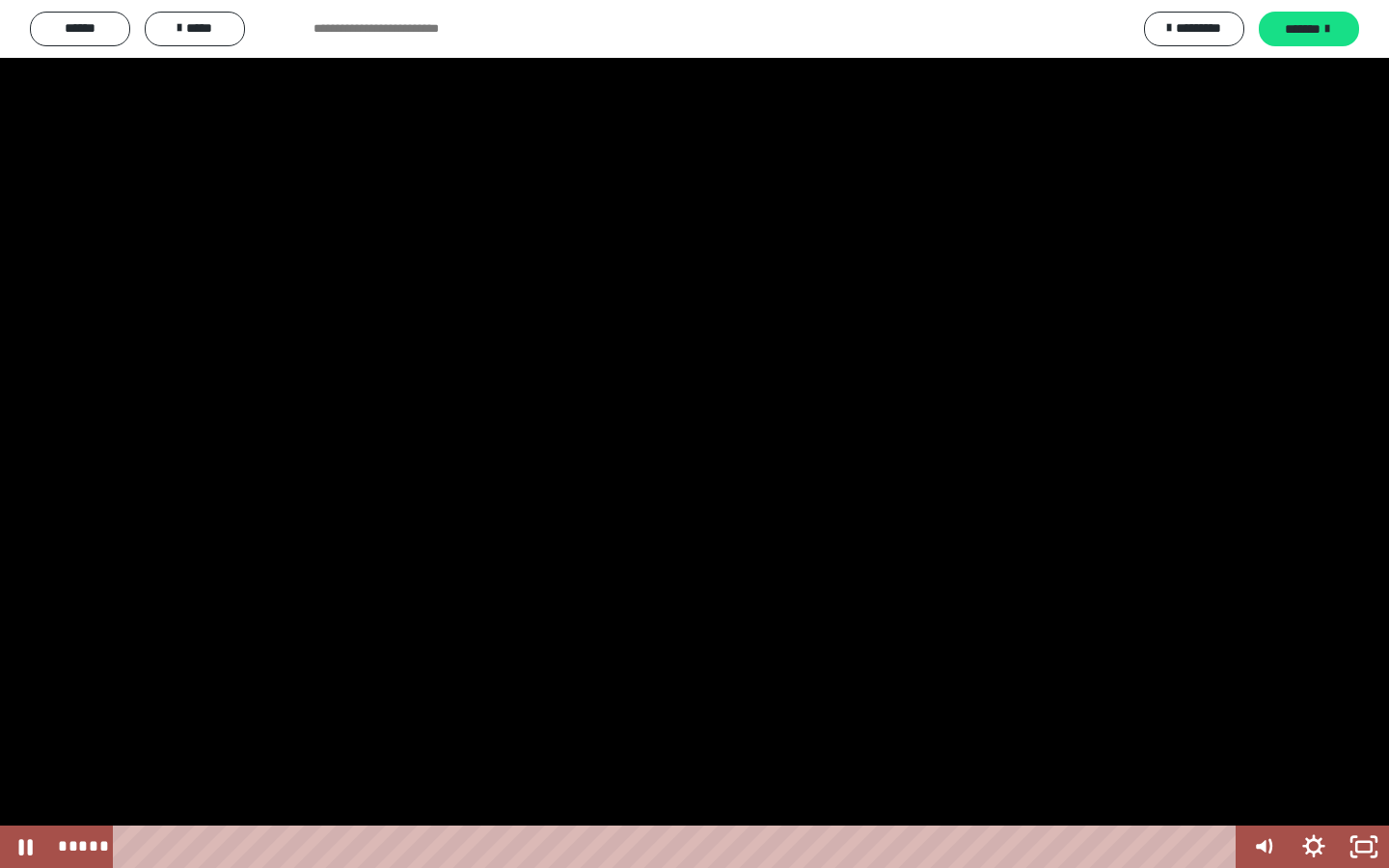 click at bounding box center [694, 434] 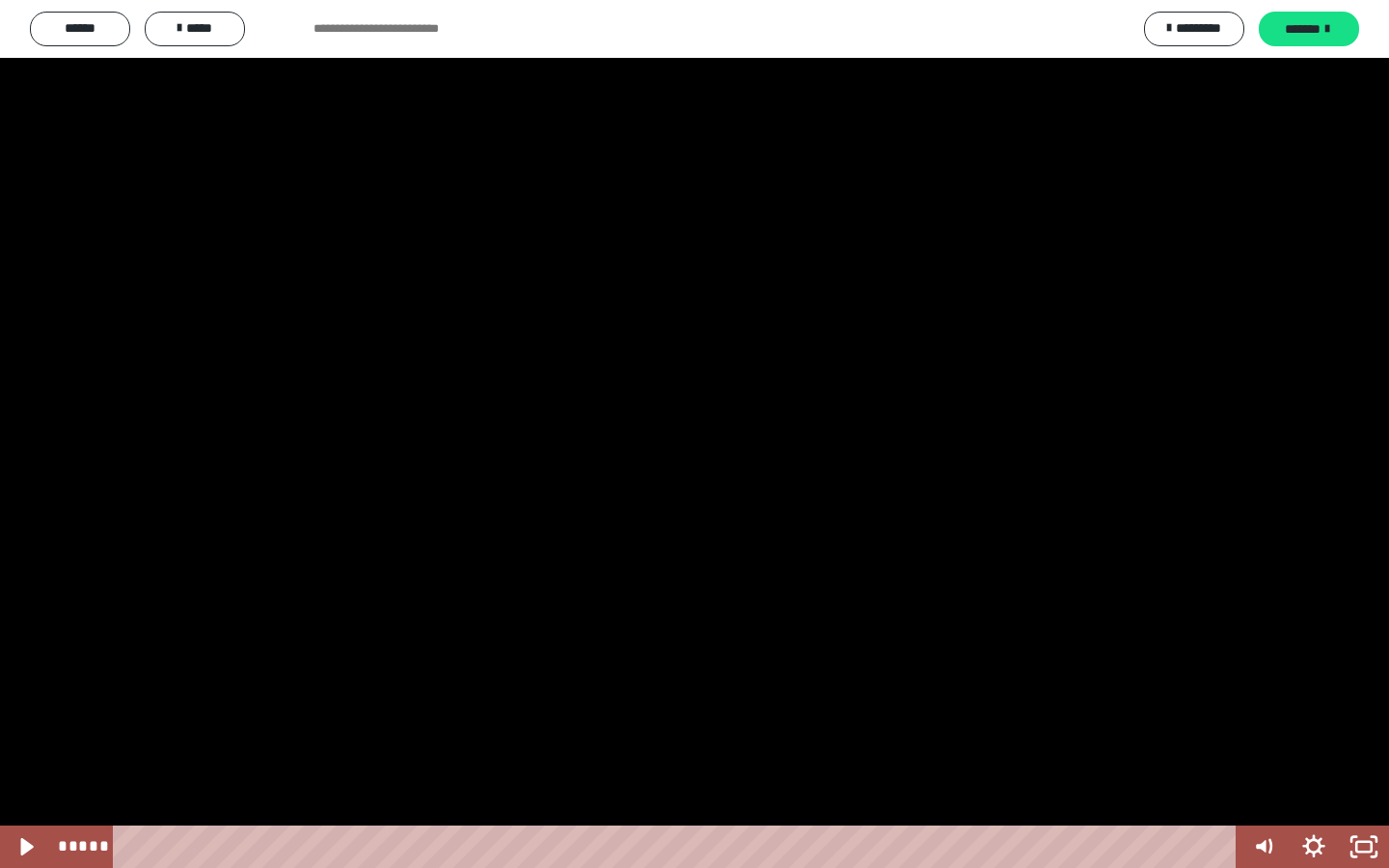 click at bounding box center (694, 434) 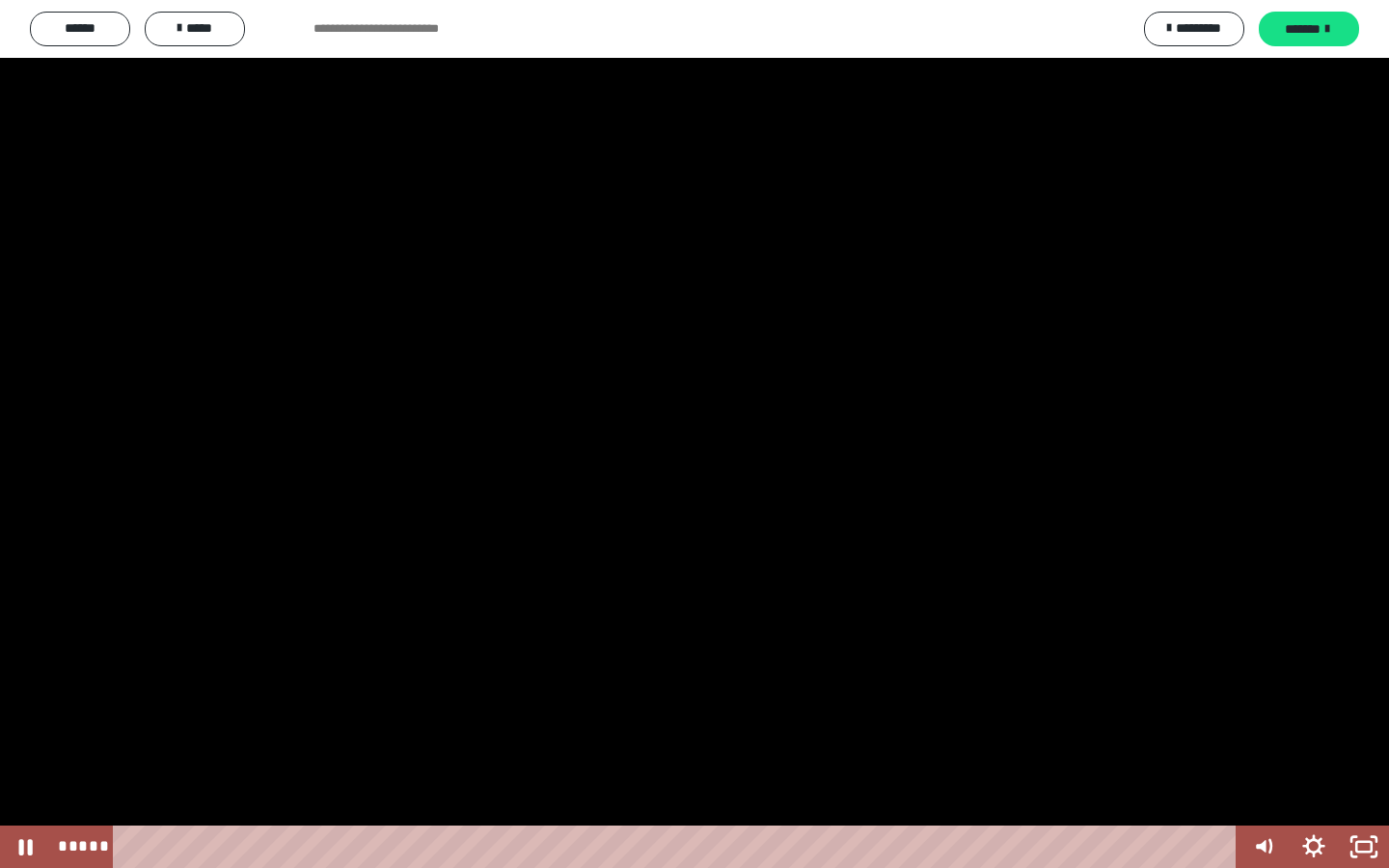 click at bounding box center [694, 434] 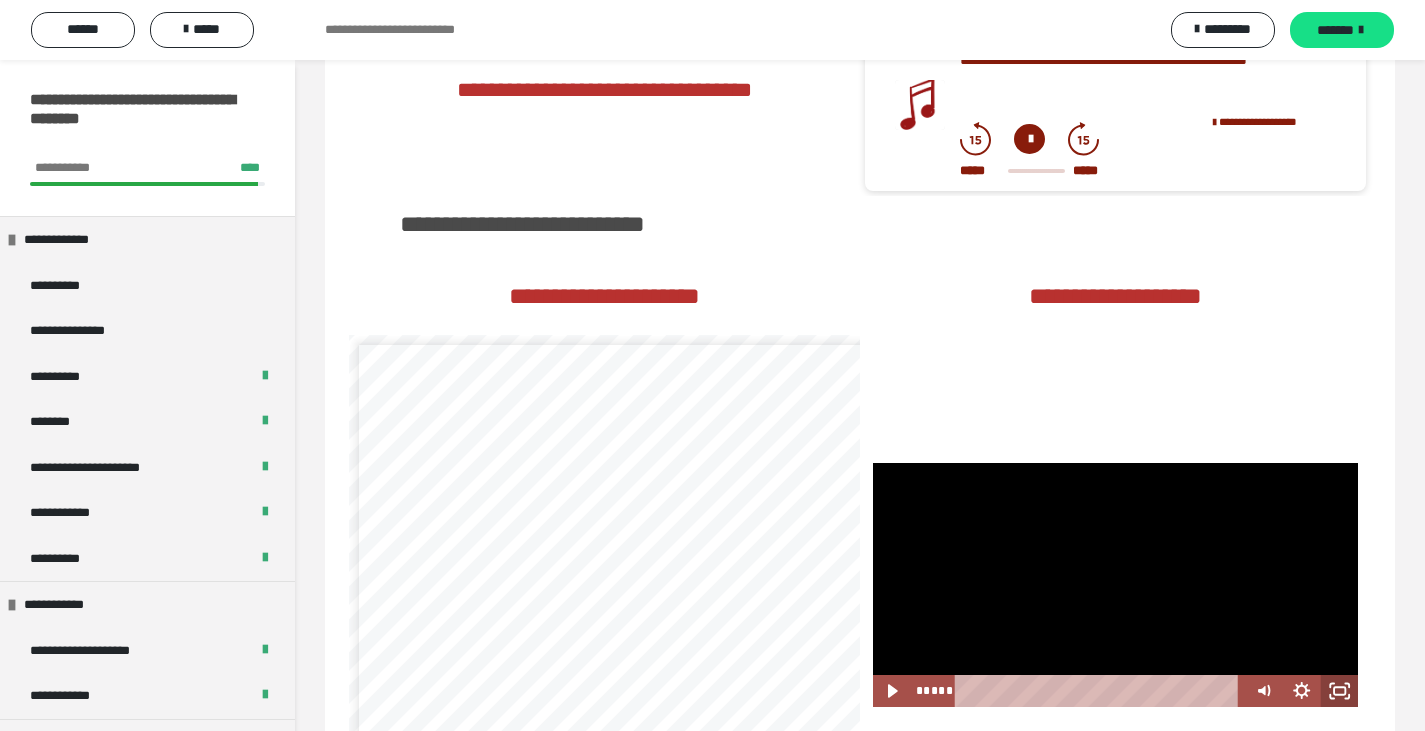click 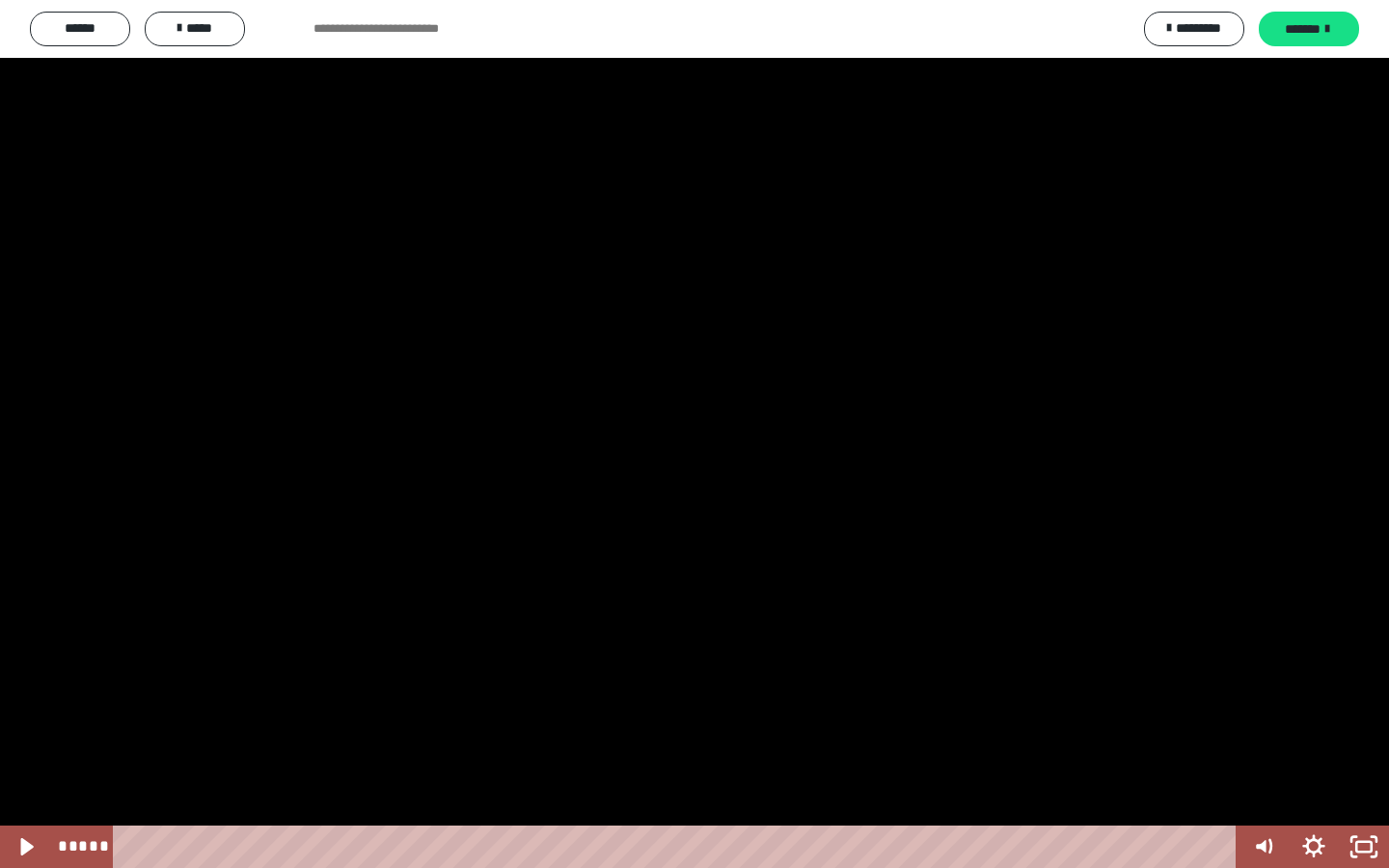 click at bounding box center (694, 434) 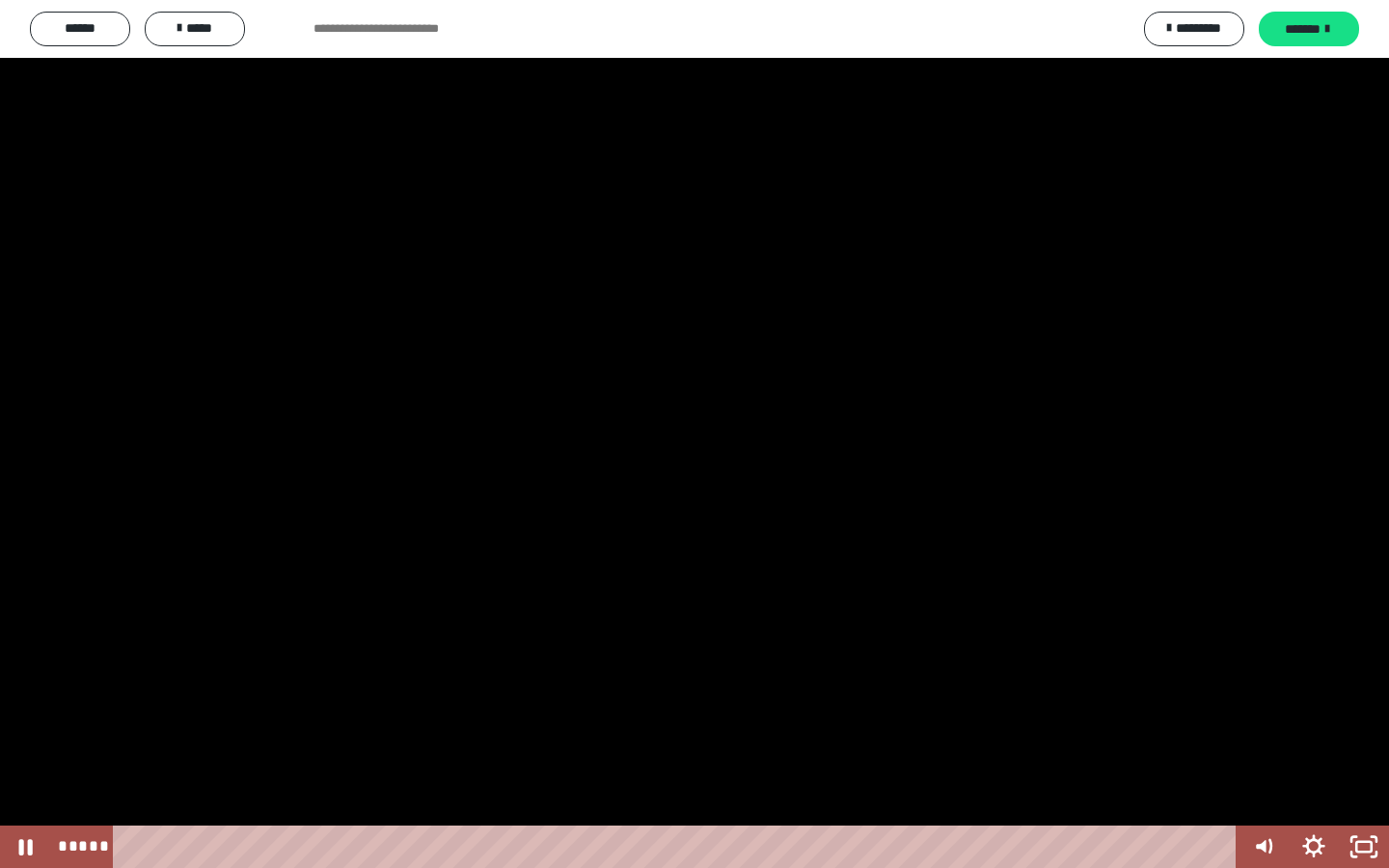 click at bounding box center (694, 434) 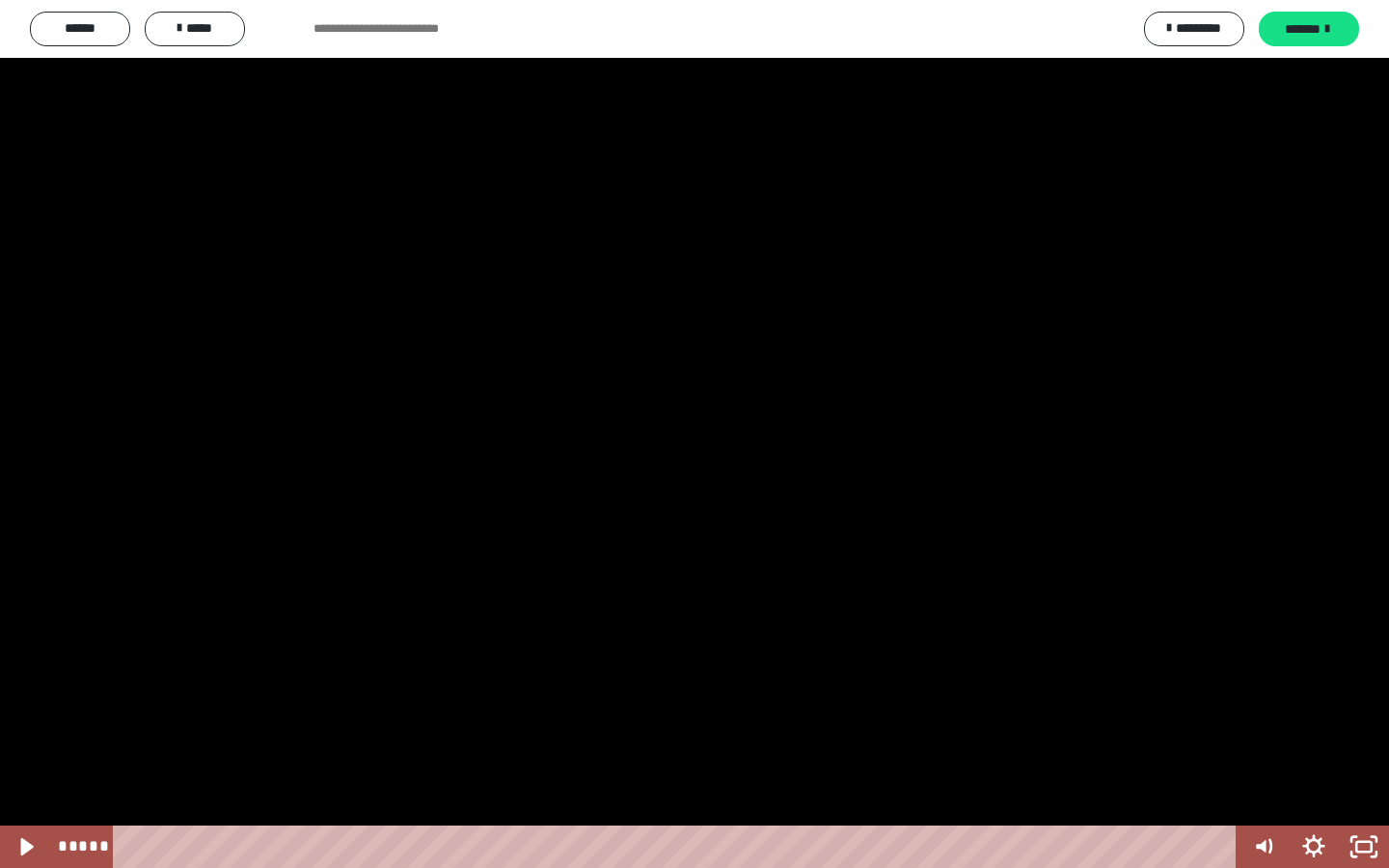 click at bounding box center [694, 434] 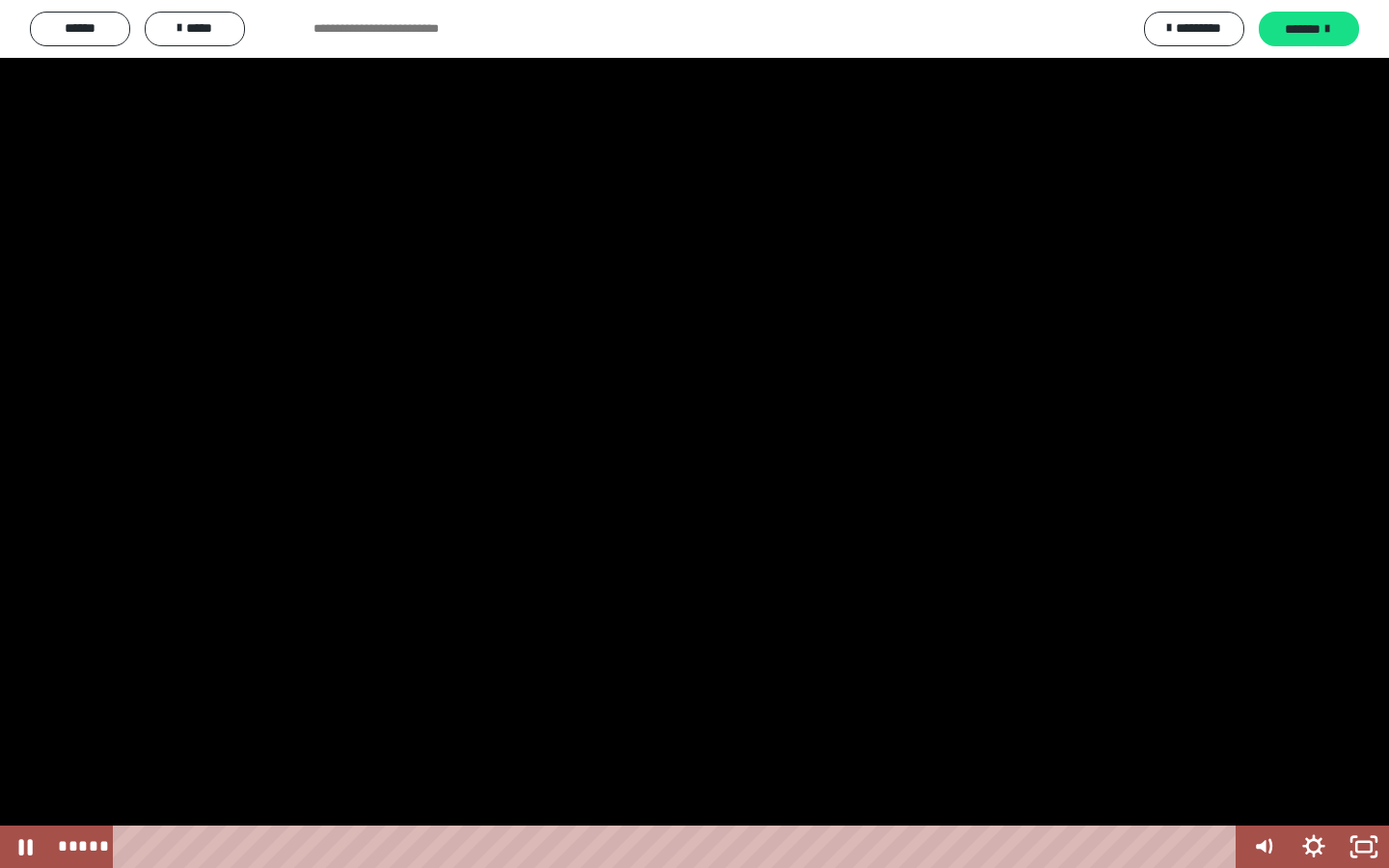 click at bounding box center (694, 434) 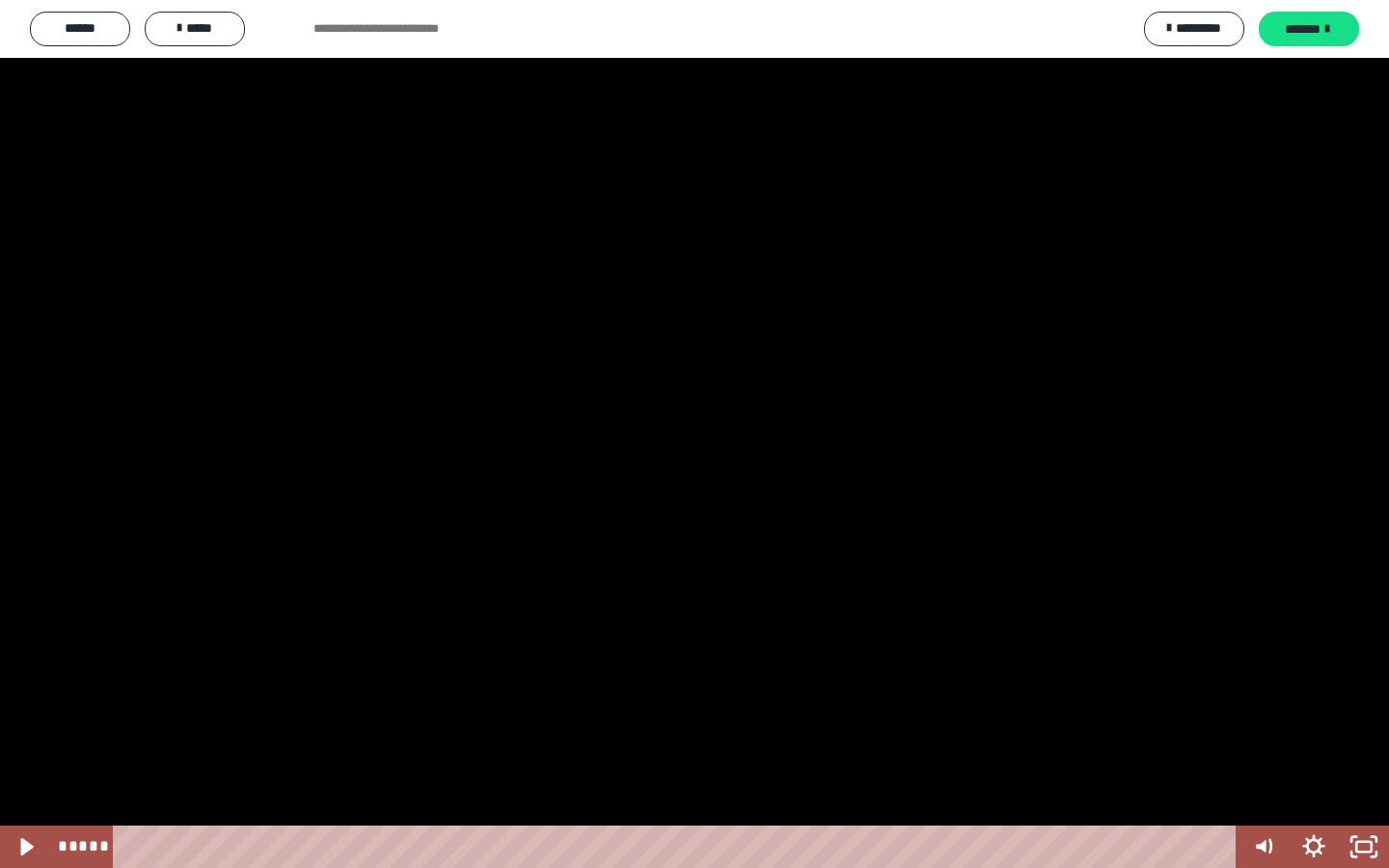click at bounding box center (694, 434) 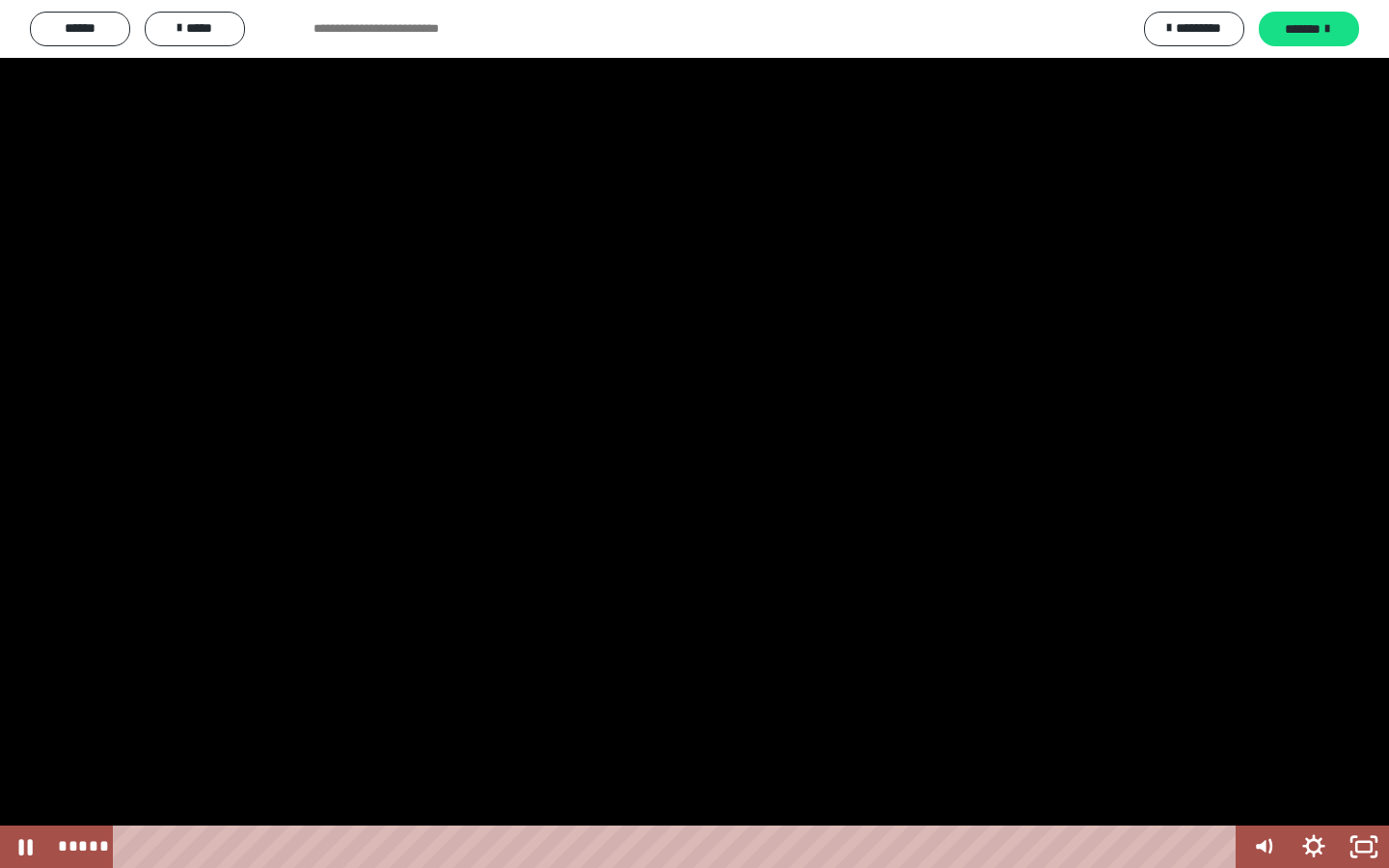 click at bounding box center (694, 434) 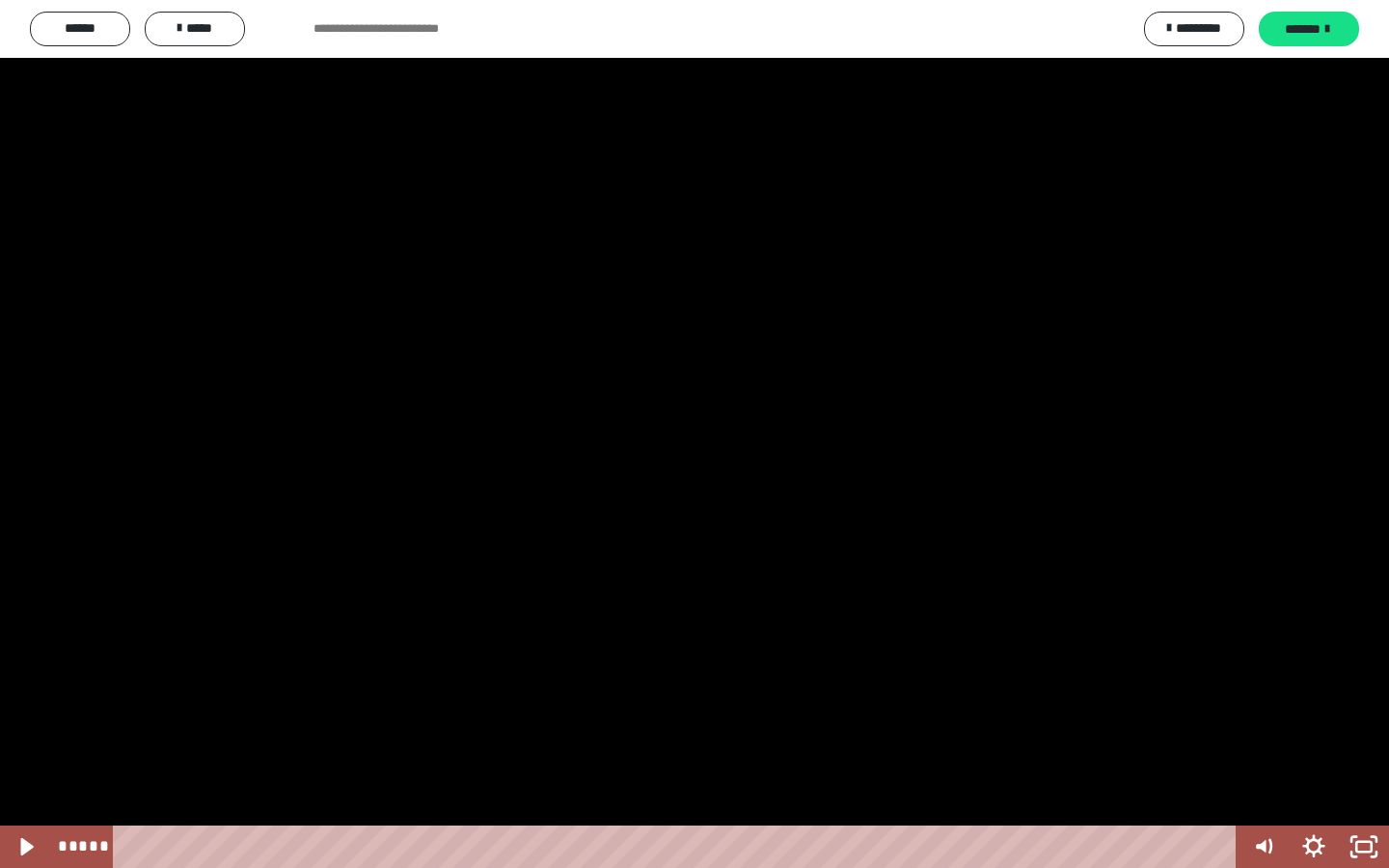click at bounding box center [694, 434] 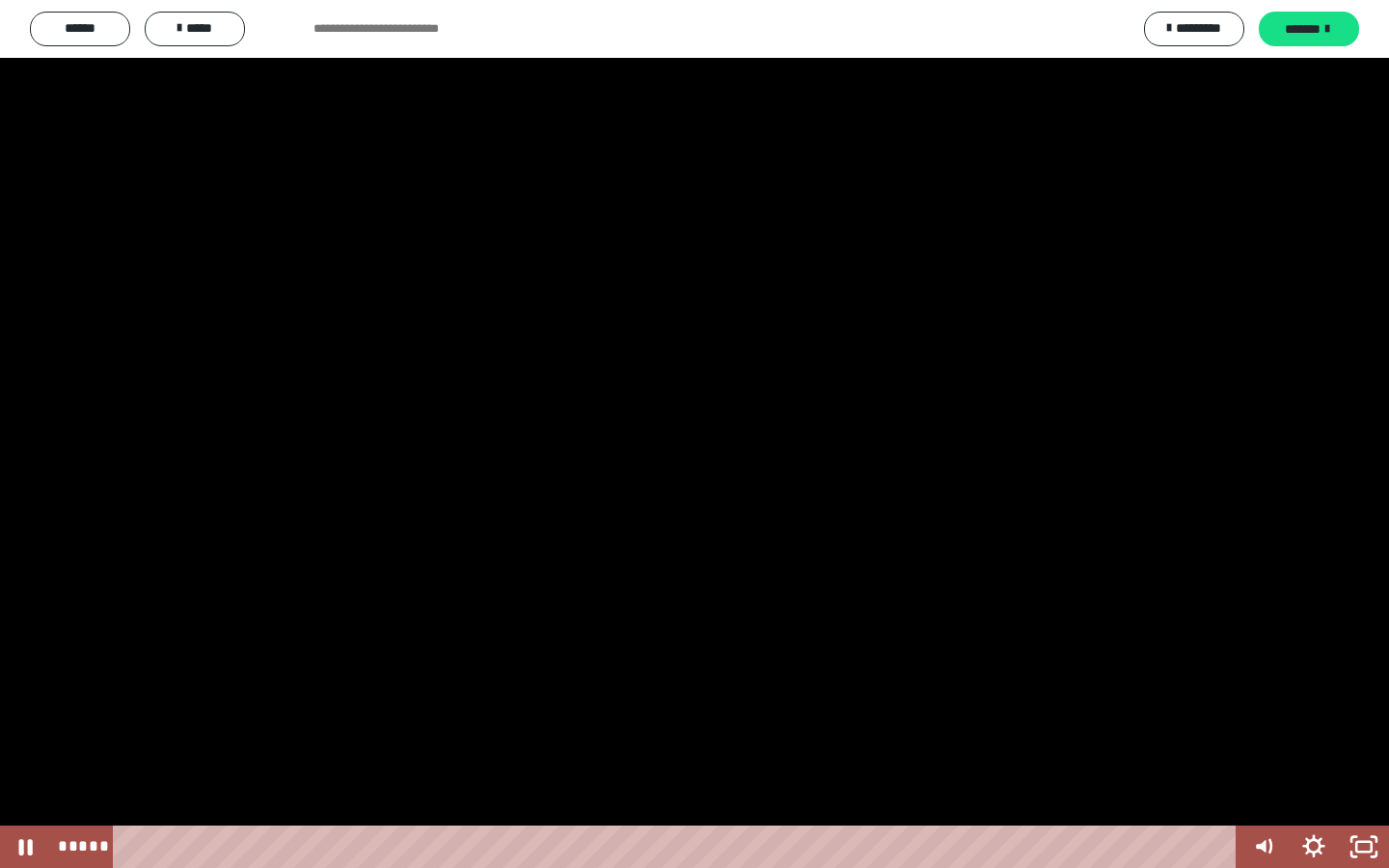 click at bounding box center [694, 434] 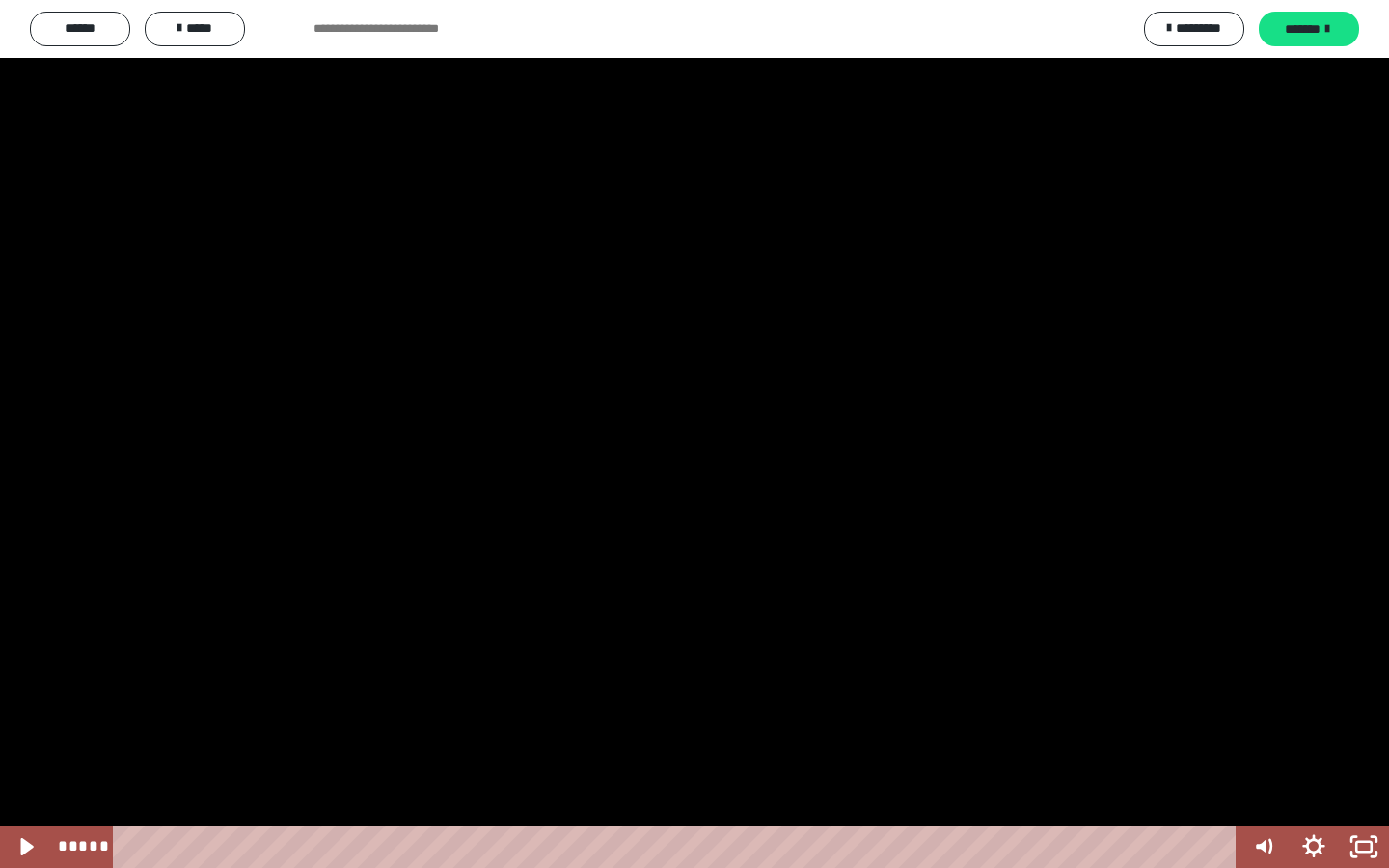 click at bounding box center [694, 434] 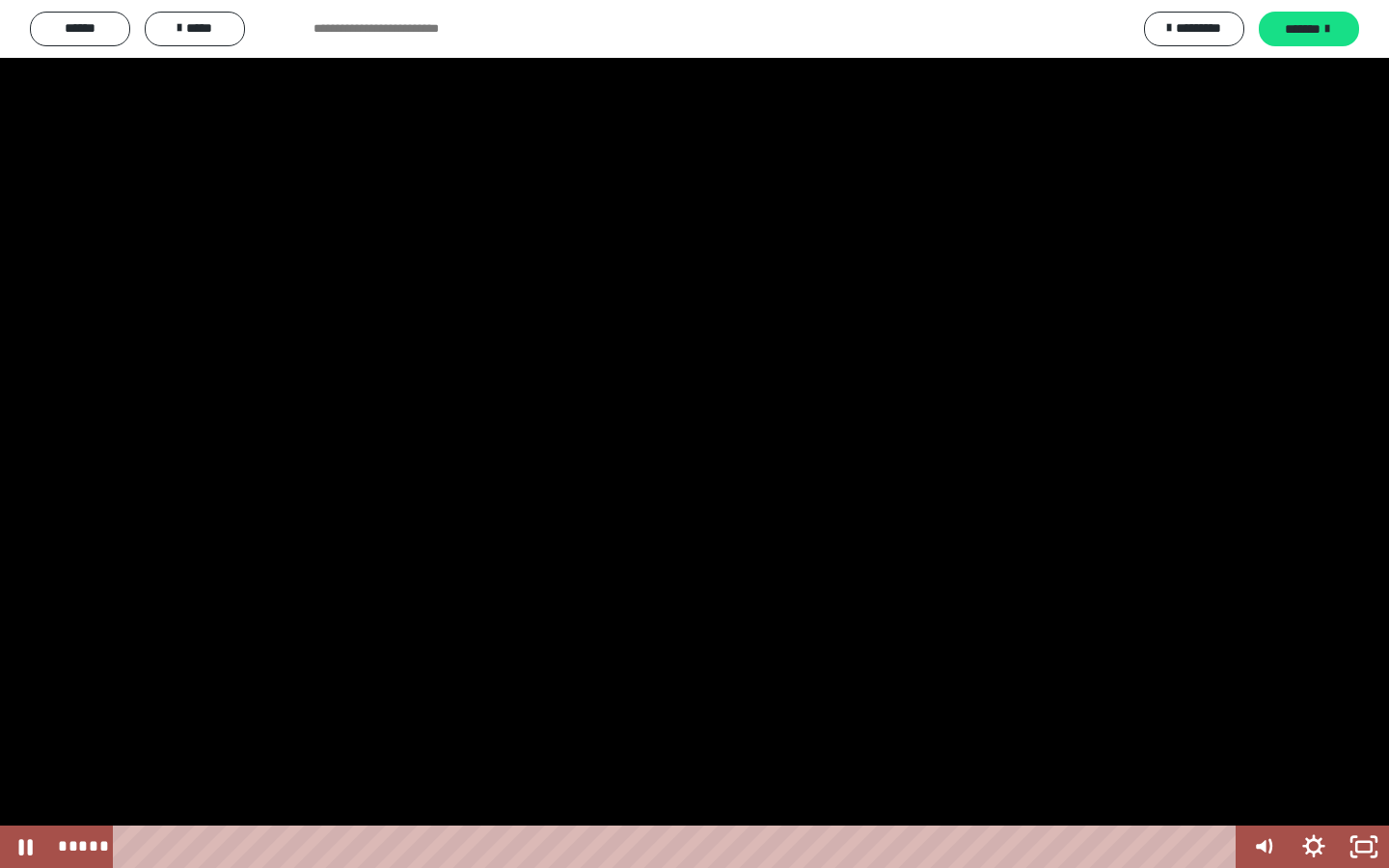 click at bounding box center [694, 434] 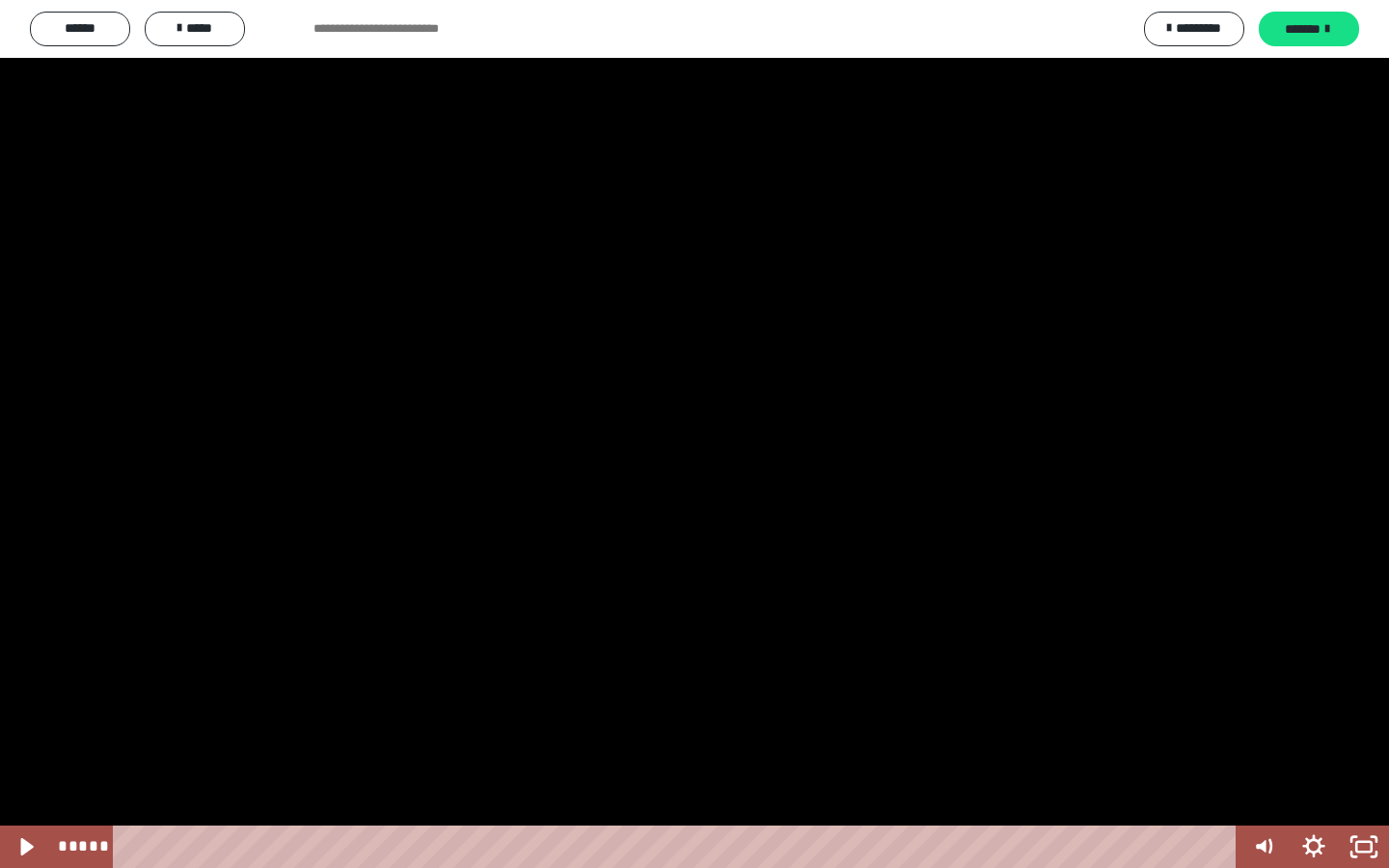 click at bounding box center [694, 434] 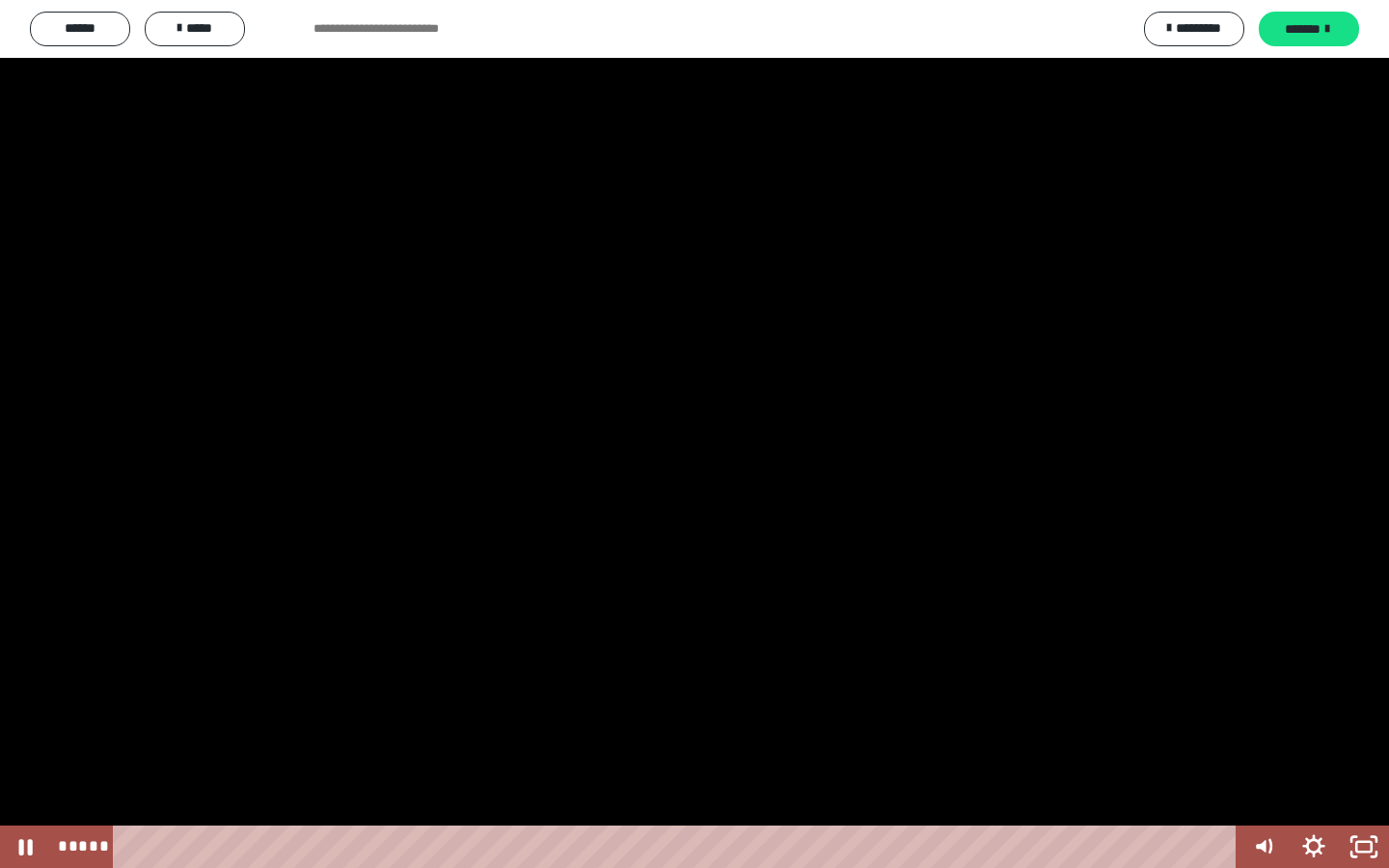 click at bounding box center (694, 434) 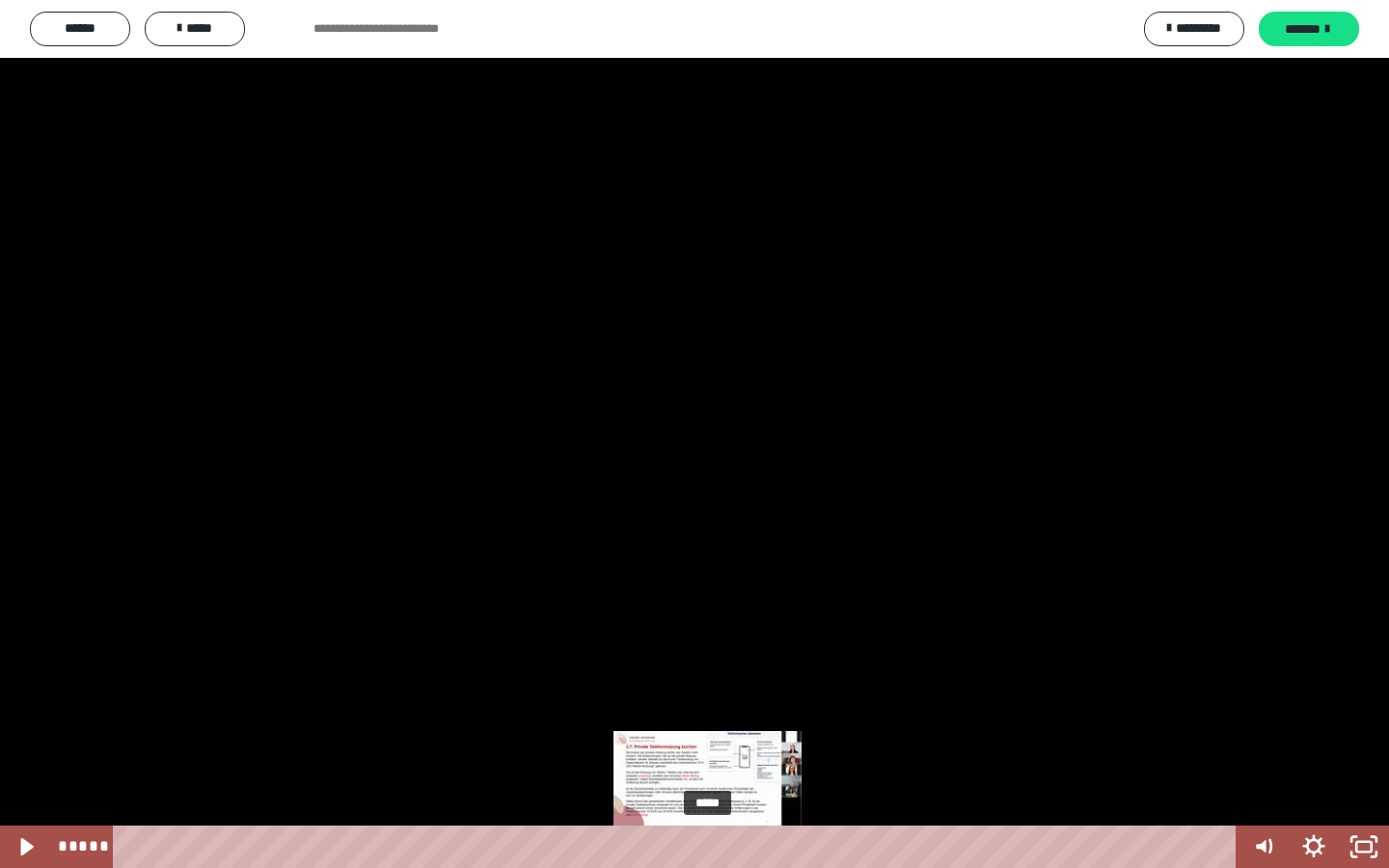 click on "*****" at bounding box center (678, 847) 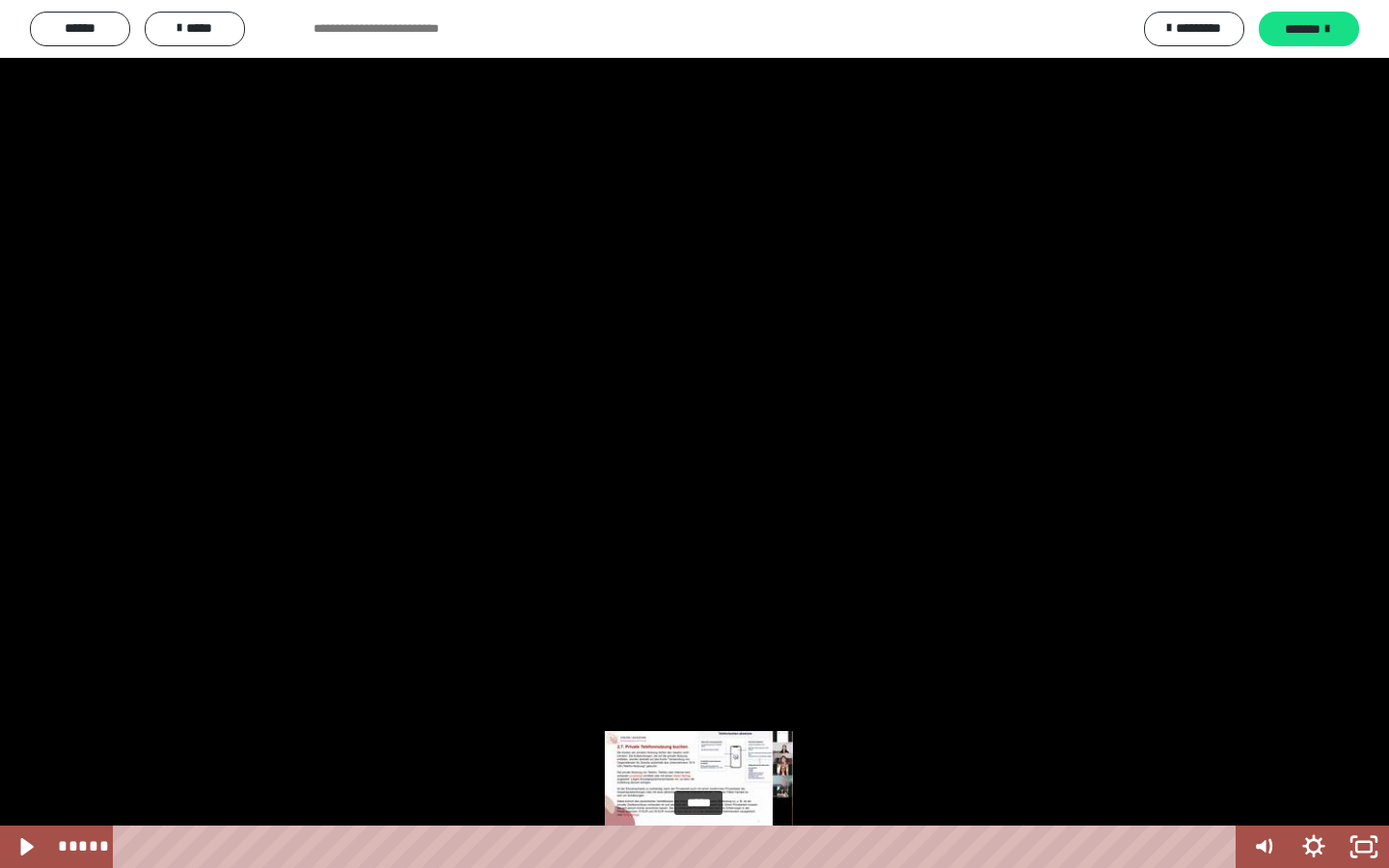 click at bounding box center (707, 847) 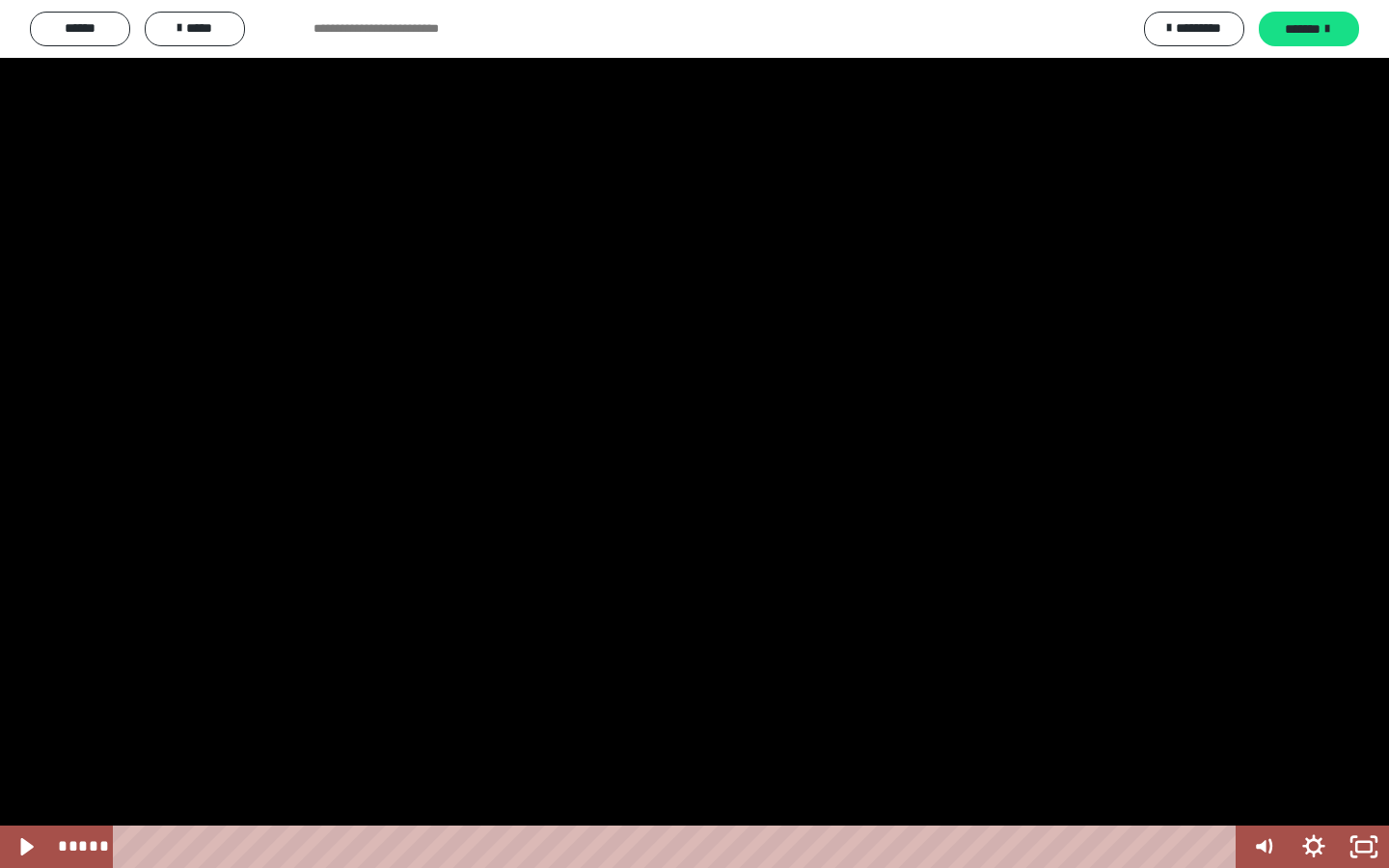 click at bounding box center (694, 434) 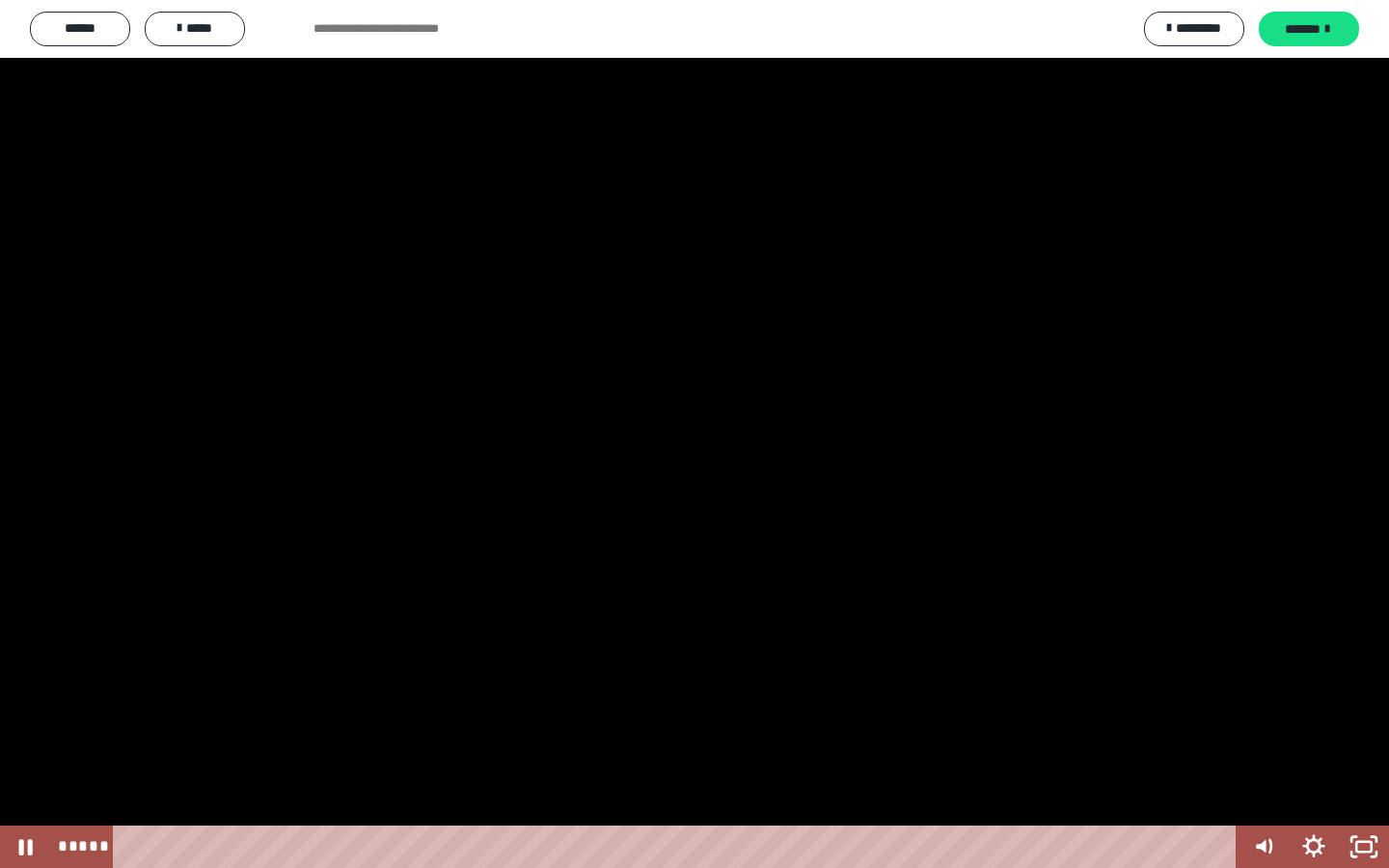 click at bounding box center [694, 434] 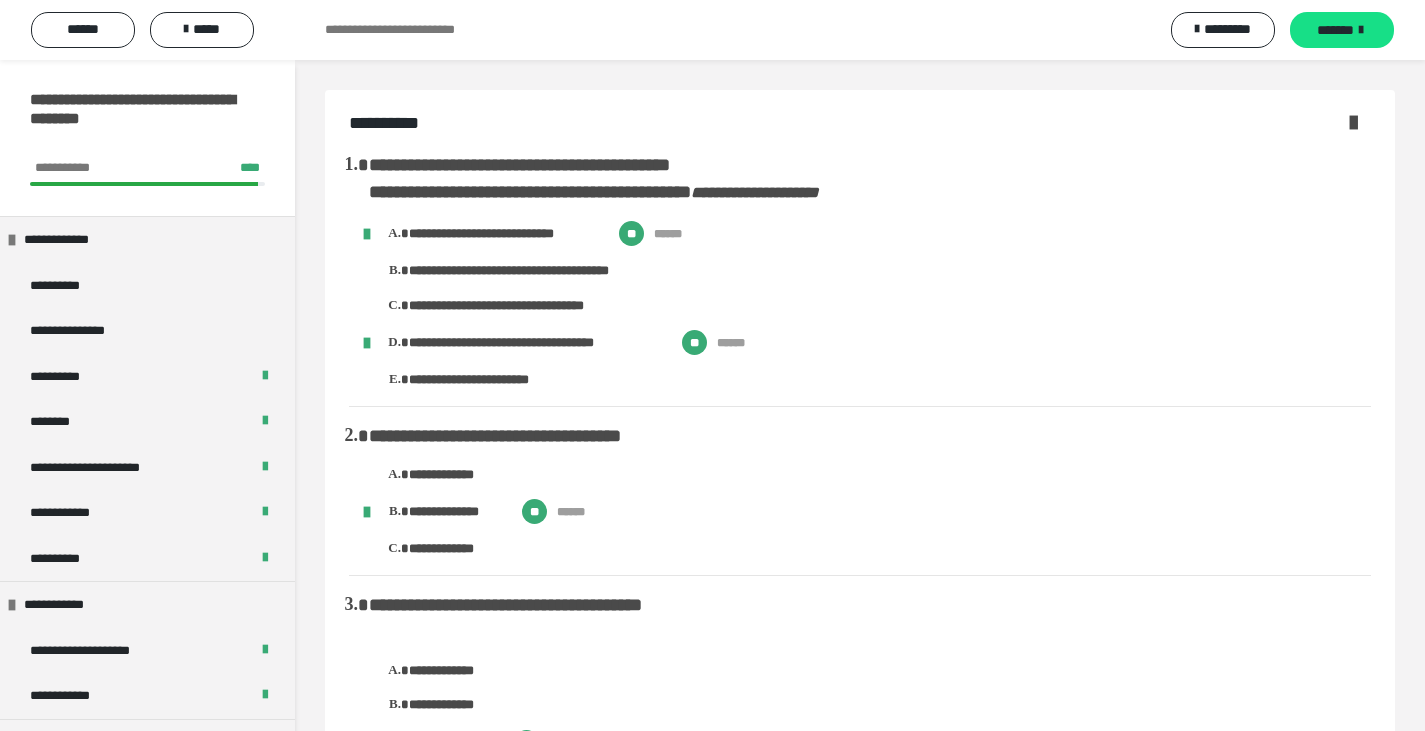 scroll, scrollTop: 0, scrollLeft: 0, axis: both 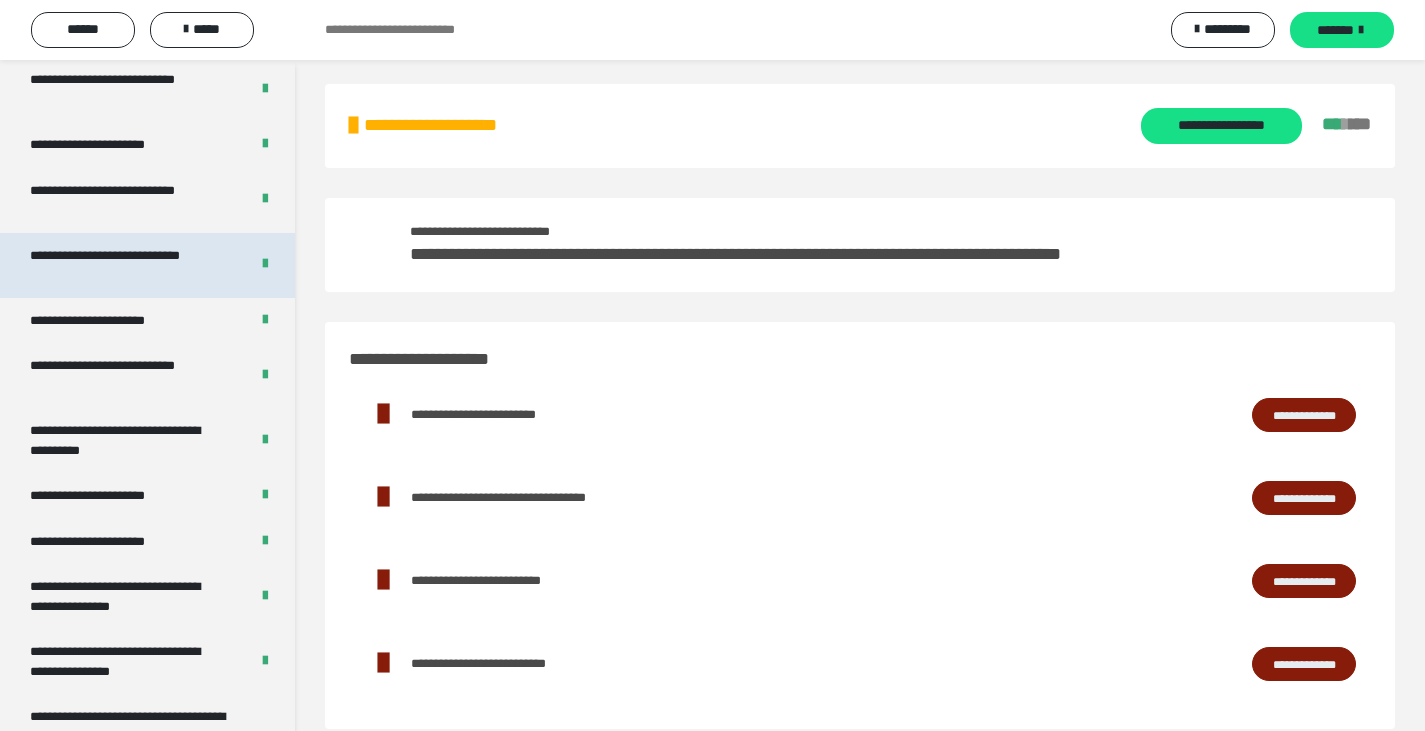 click on "**********" at bounding box center [124, 265] 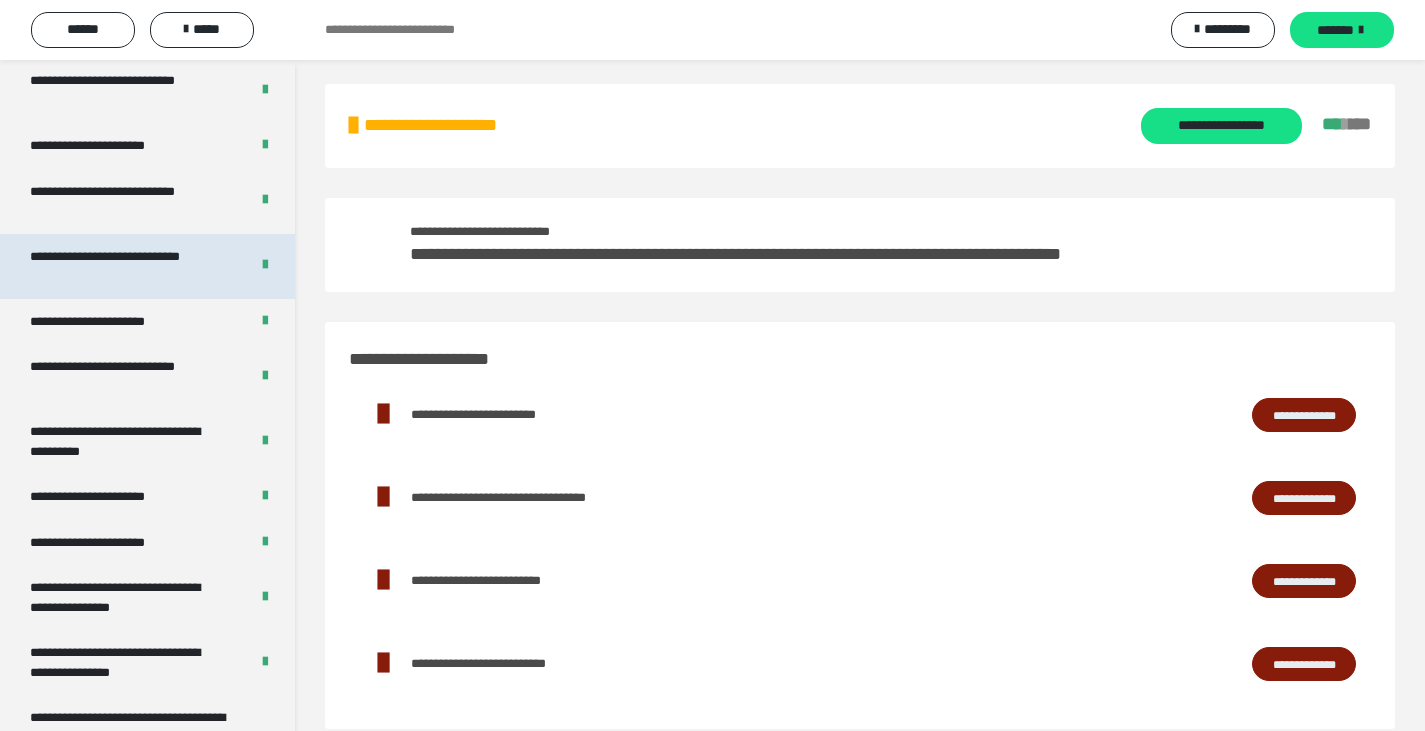 scroll, scrollTop: 0, scrollLeft: 0, axis: both 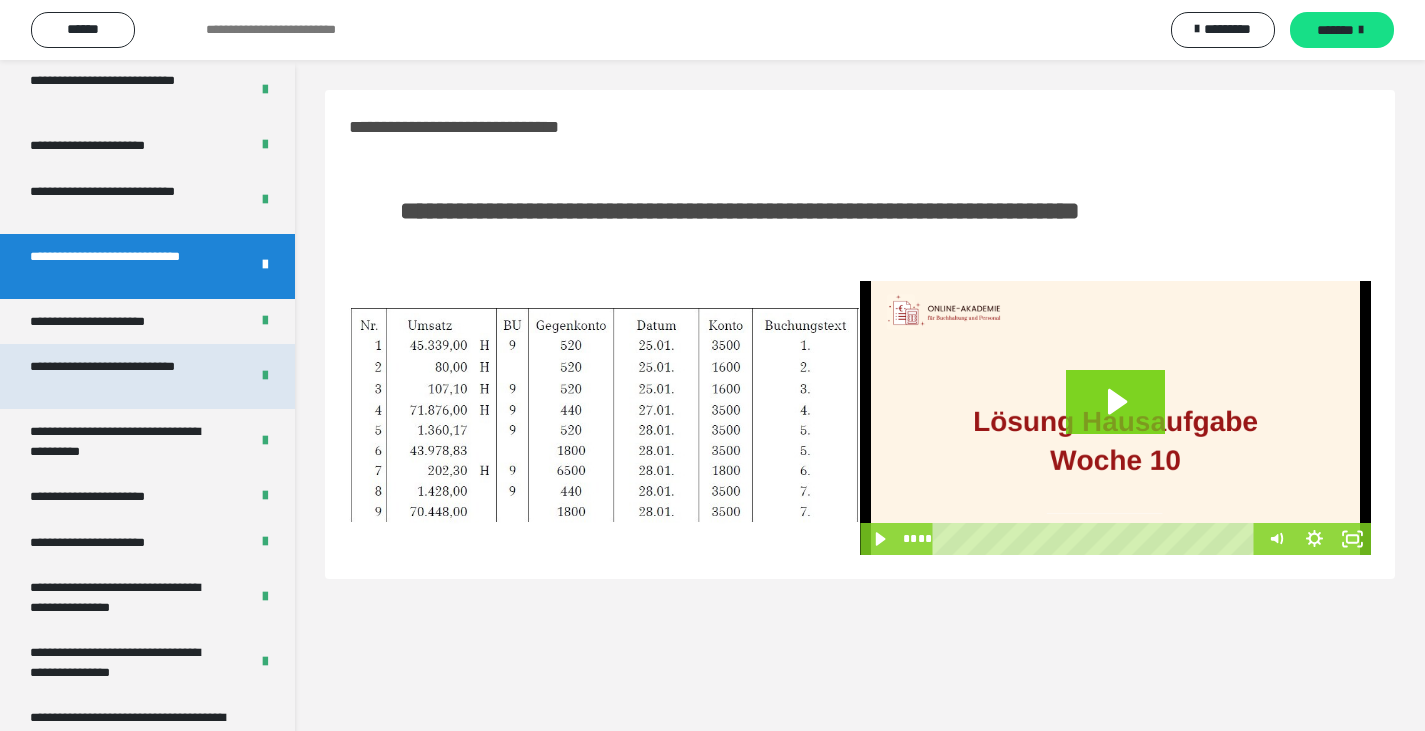 click on "**********" at bounding box center (124, 376) 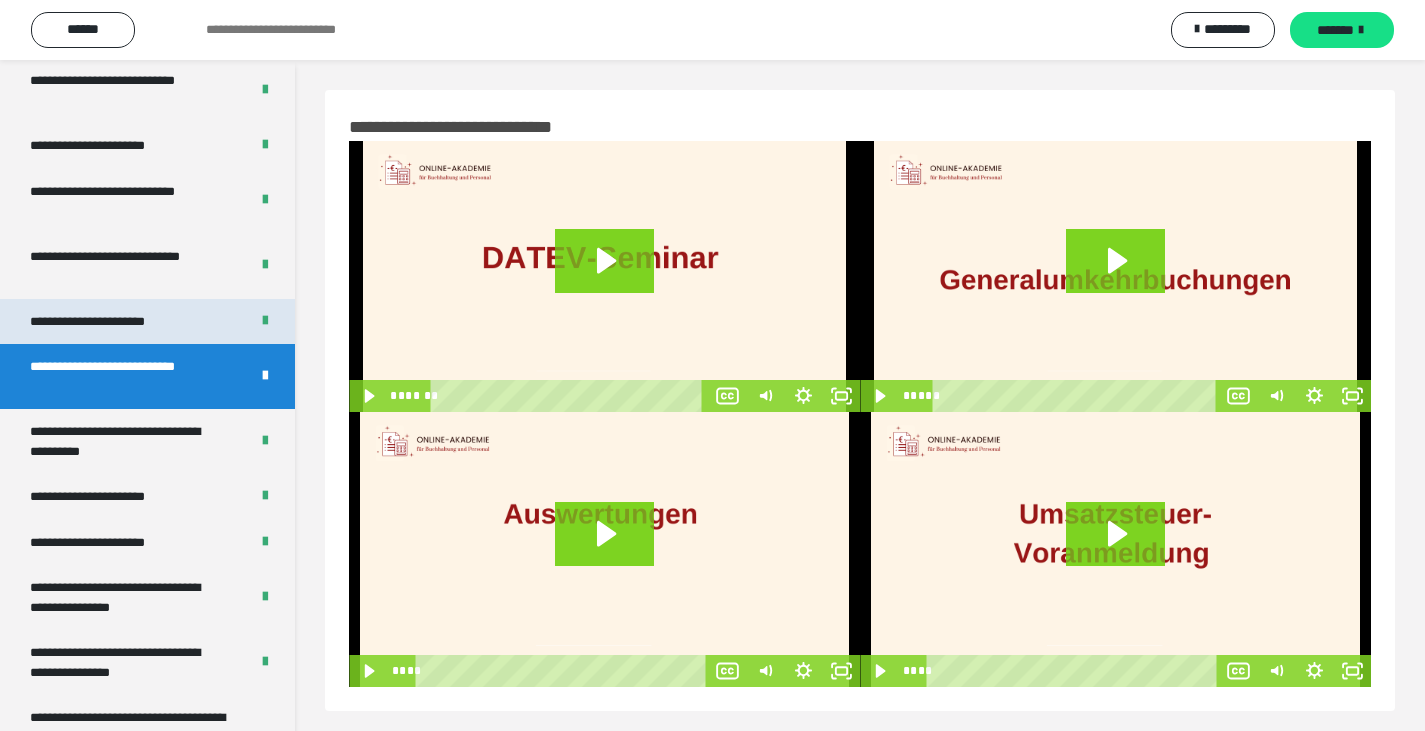 click on "**********" at bounding box center (109, 322) 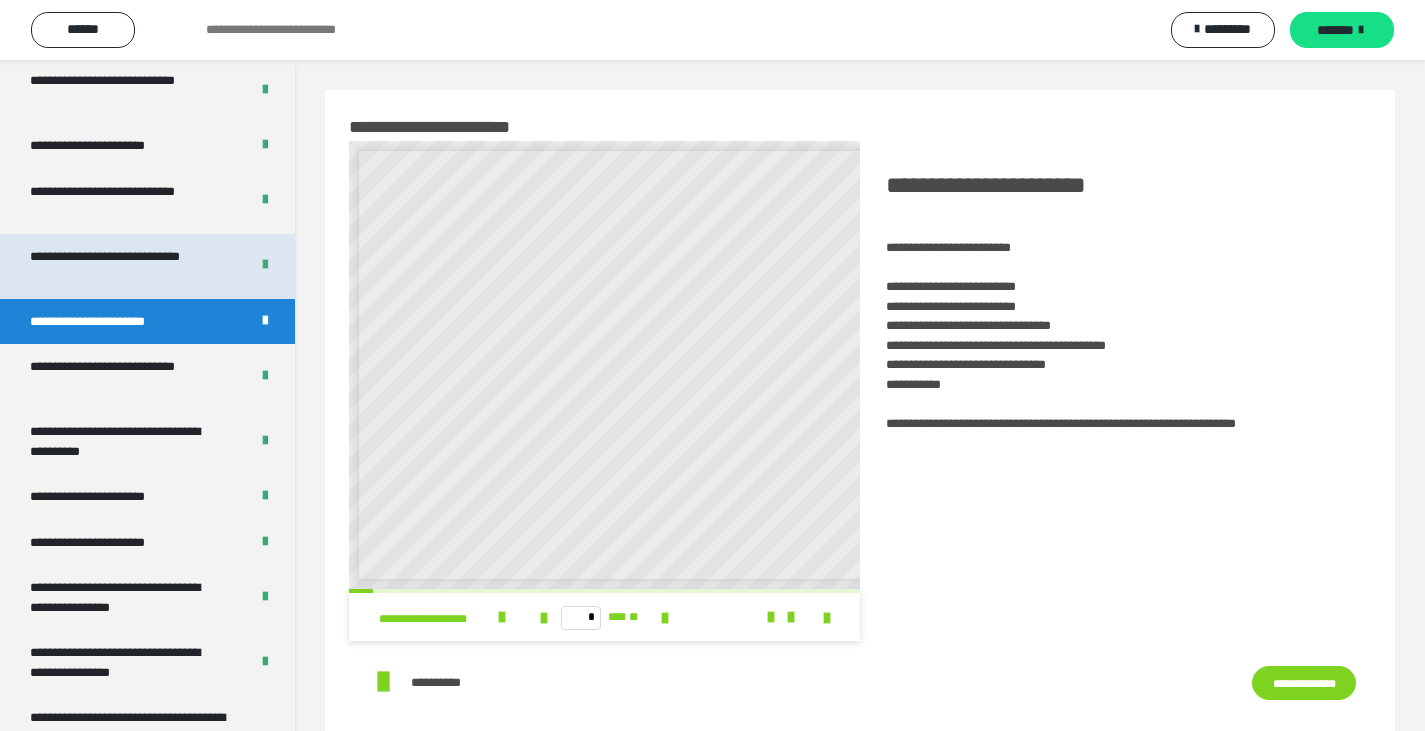 click on "**********" at bounding box center [124, 266] 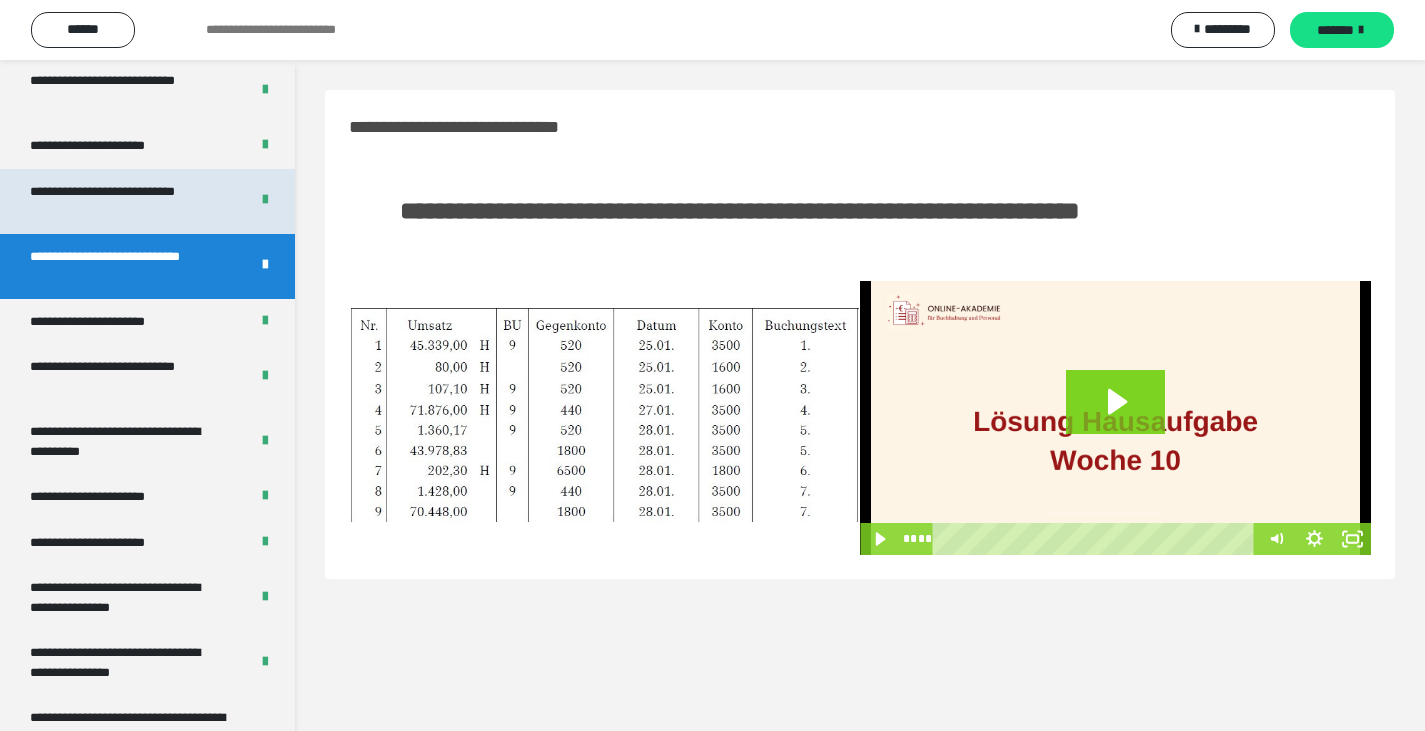 click on "**********" at bounding box center [124, 201] 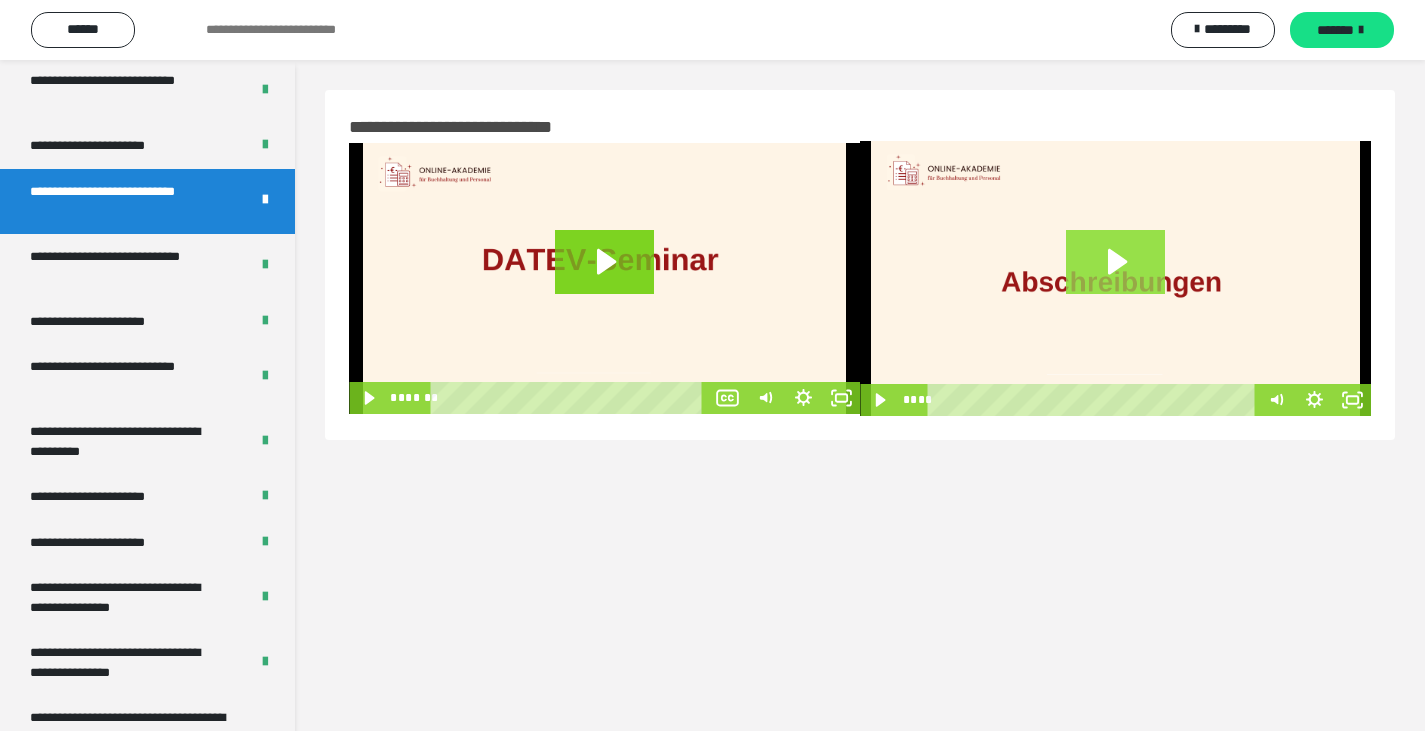 click 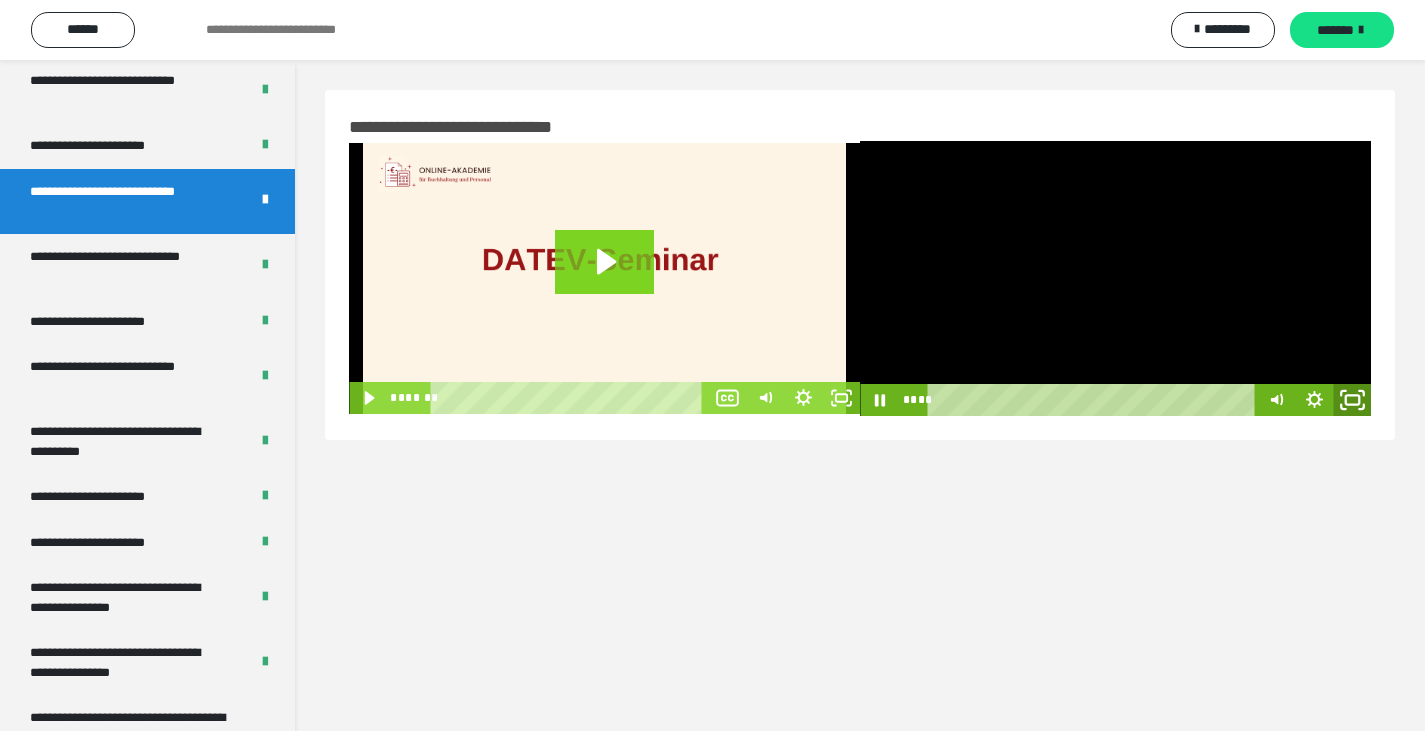 click 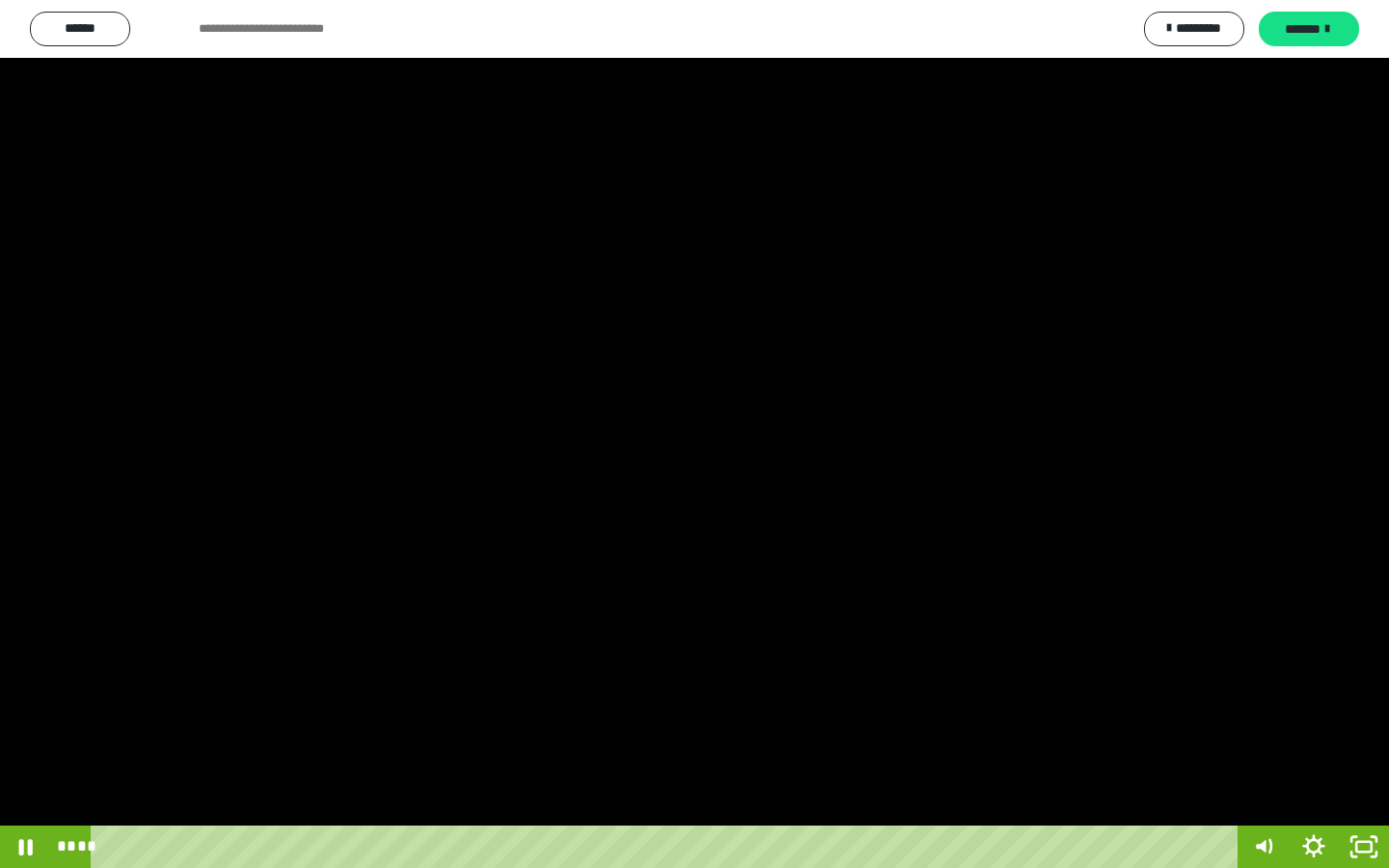 click at bounding box center [667, 847] 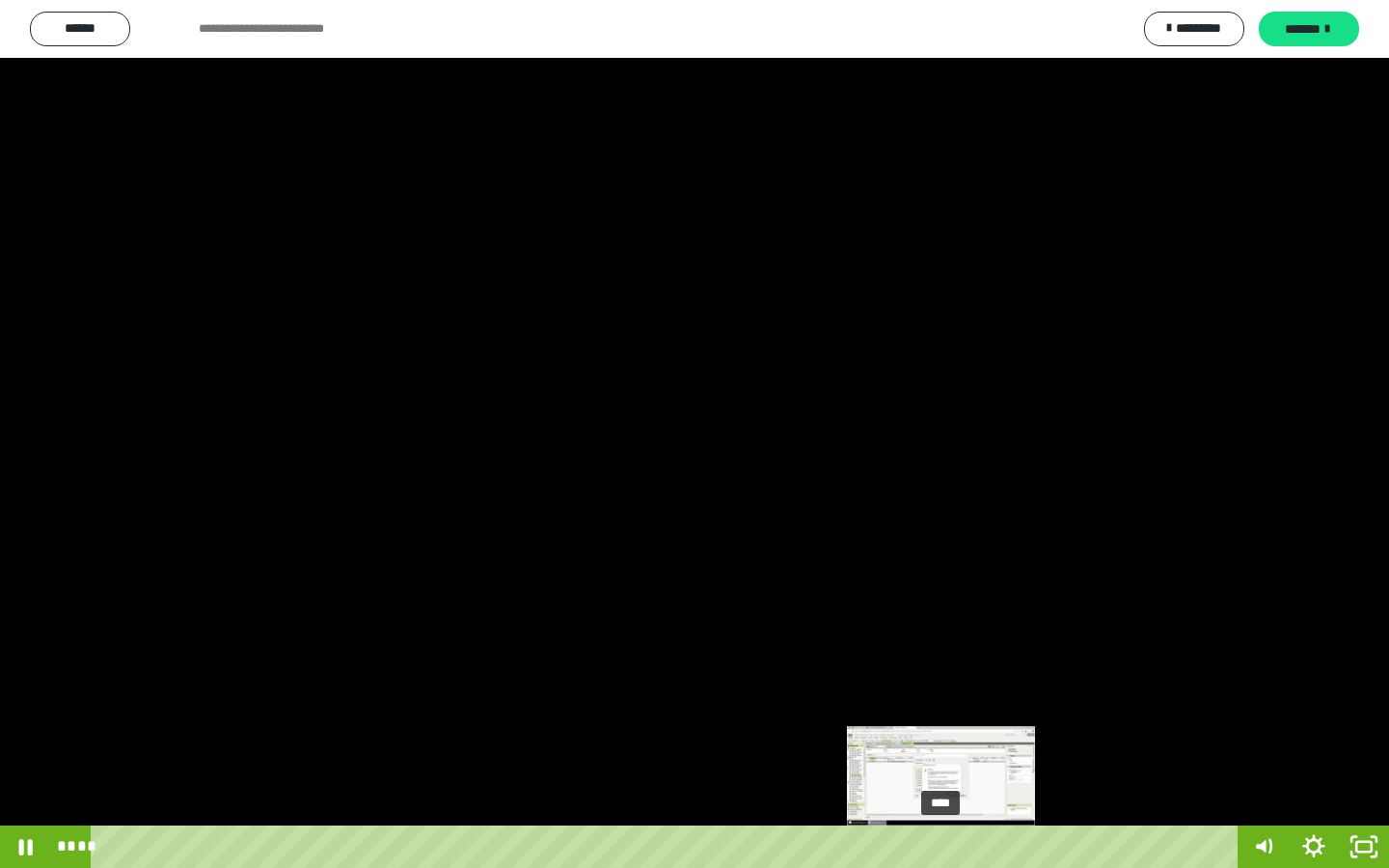 click on "****" at bounding box center [667, 847] 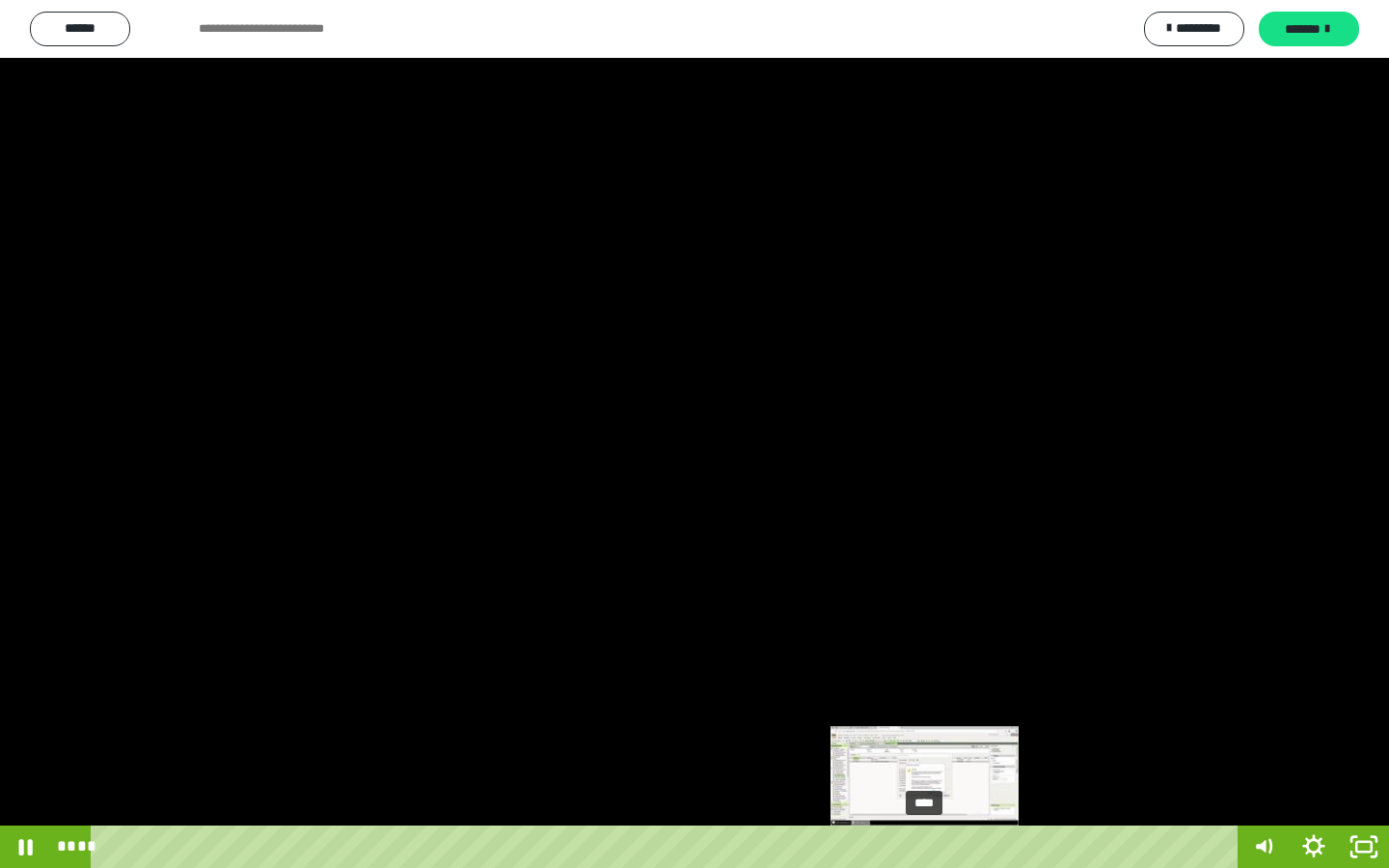 click on "****" at bounding box center [667, 847] 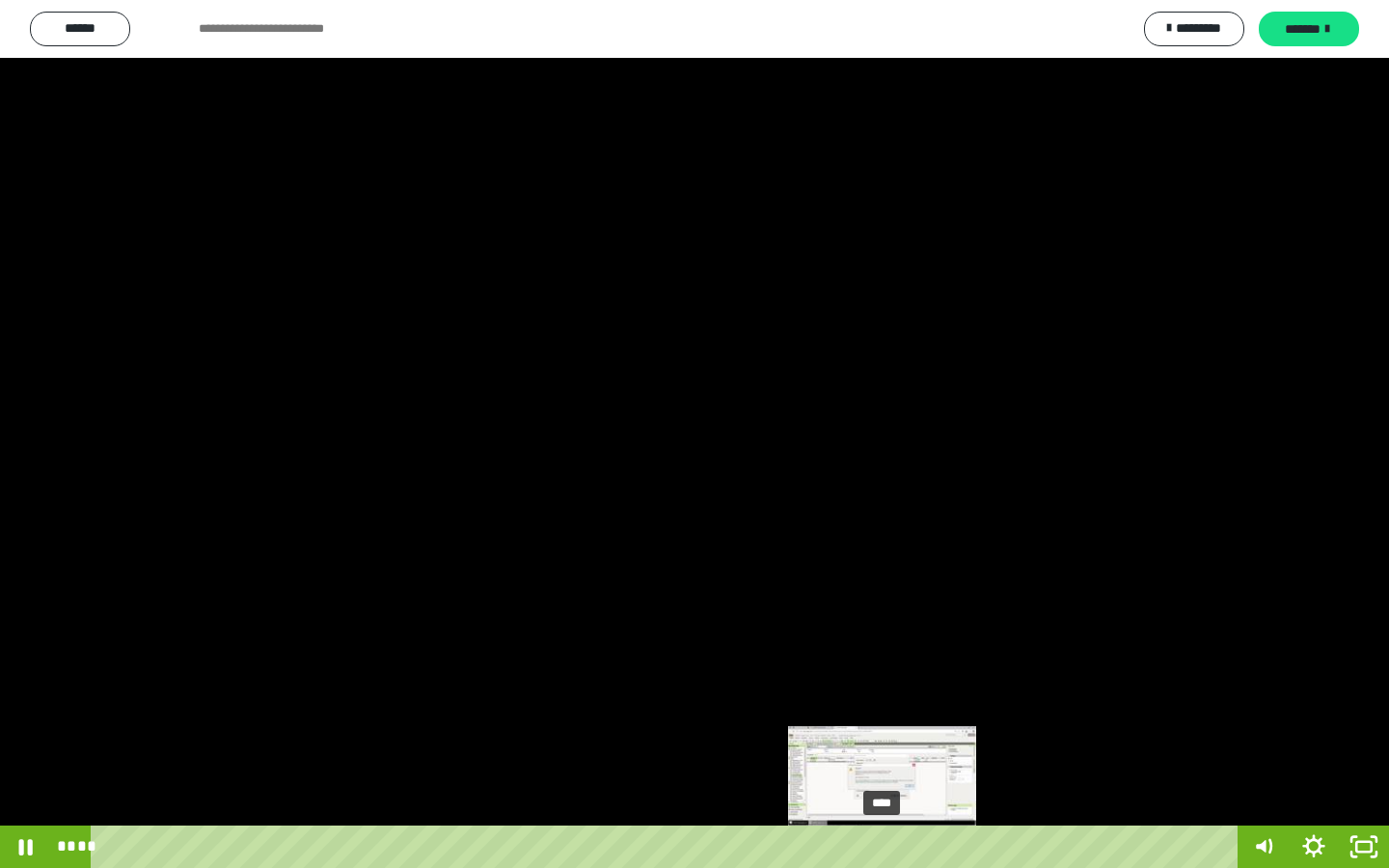 click on "****" at bounding box center [667, 847] 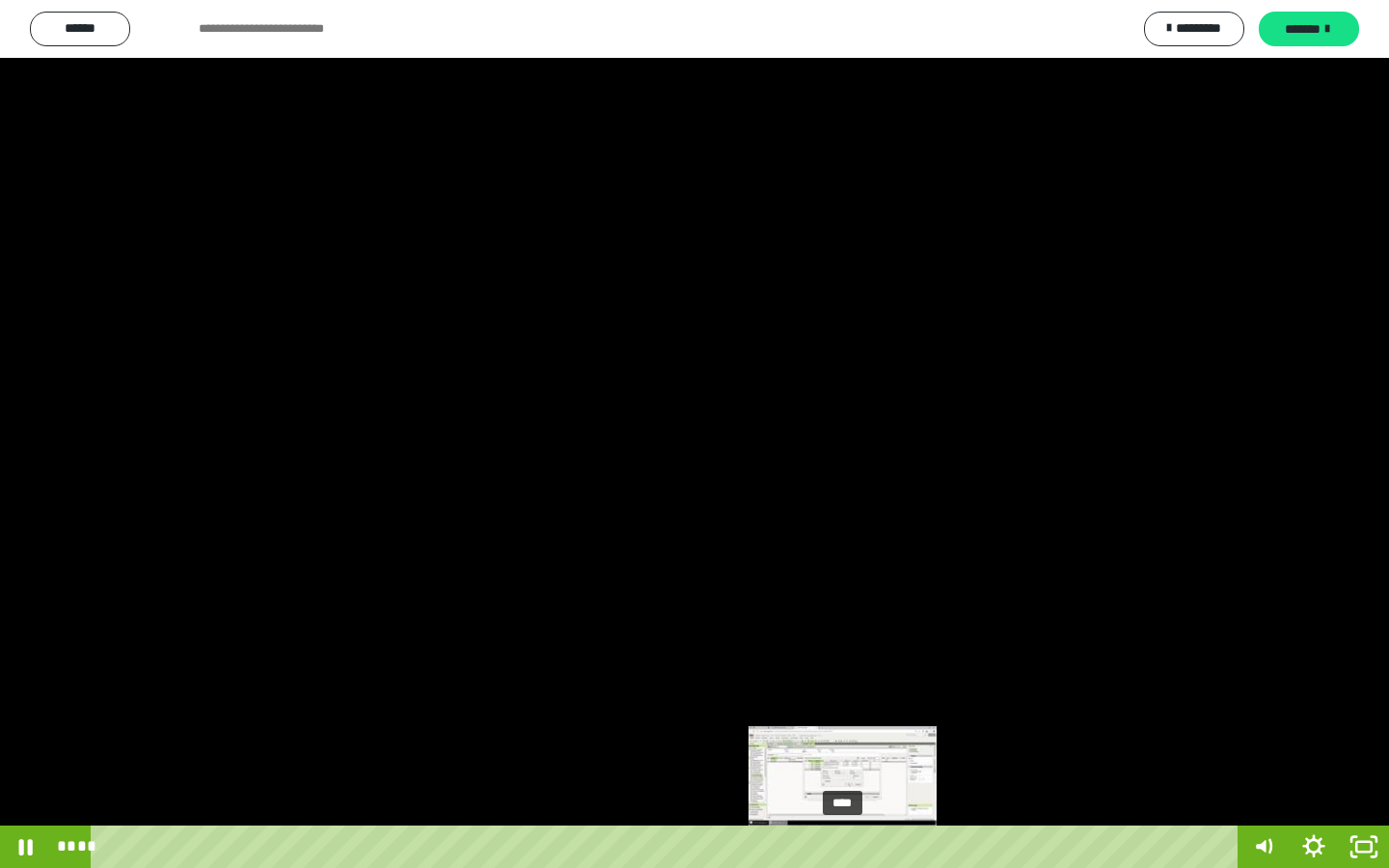click on "****" at bounding box center [667, 847] 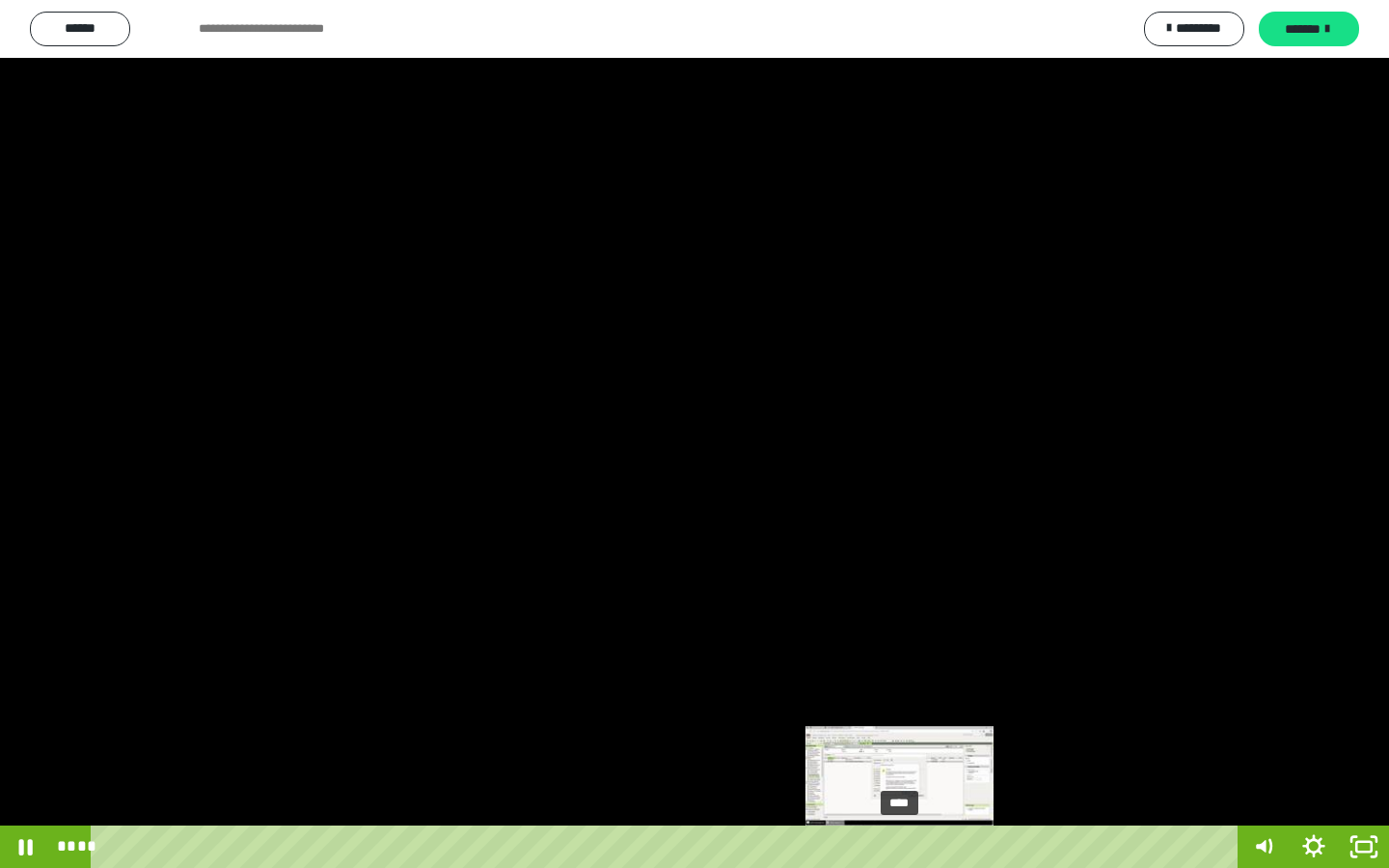 click on "****" at bounding box center (667, 847) 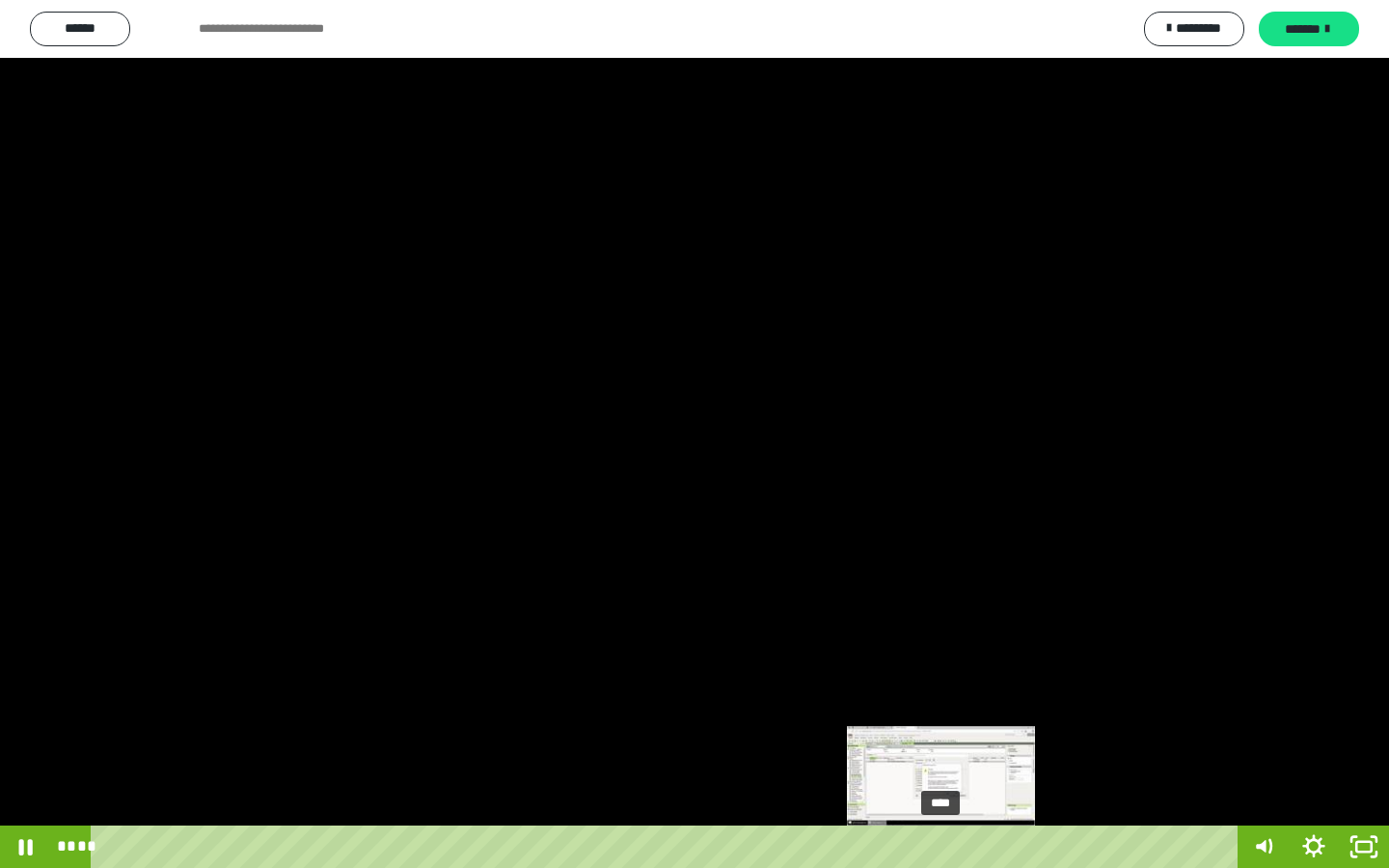 click on "****" at bounding box center (667, 847) 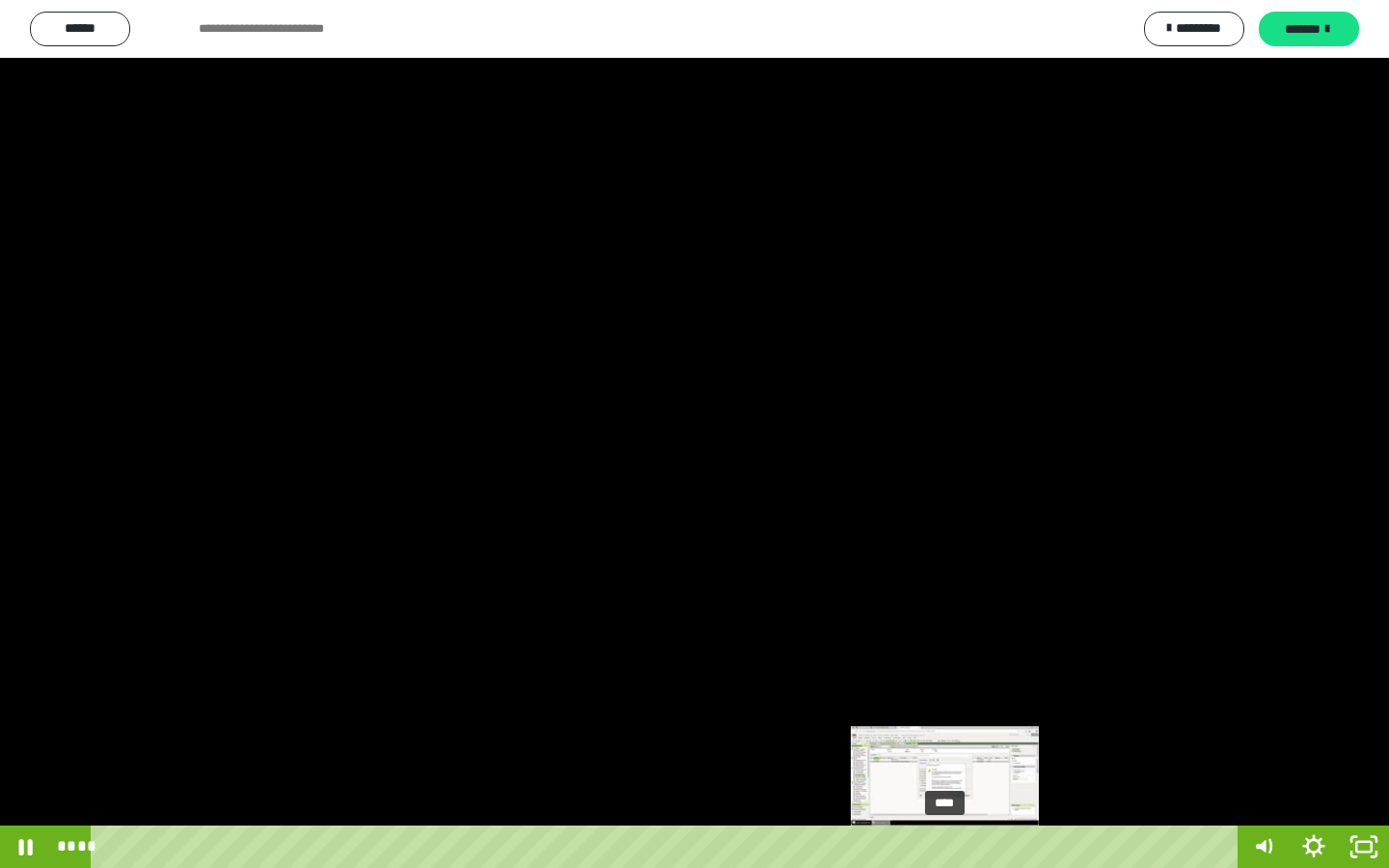 click on "****" at bounding box center (667, 847) 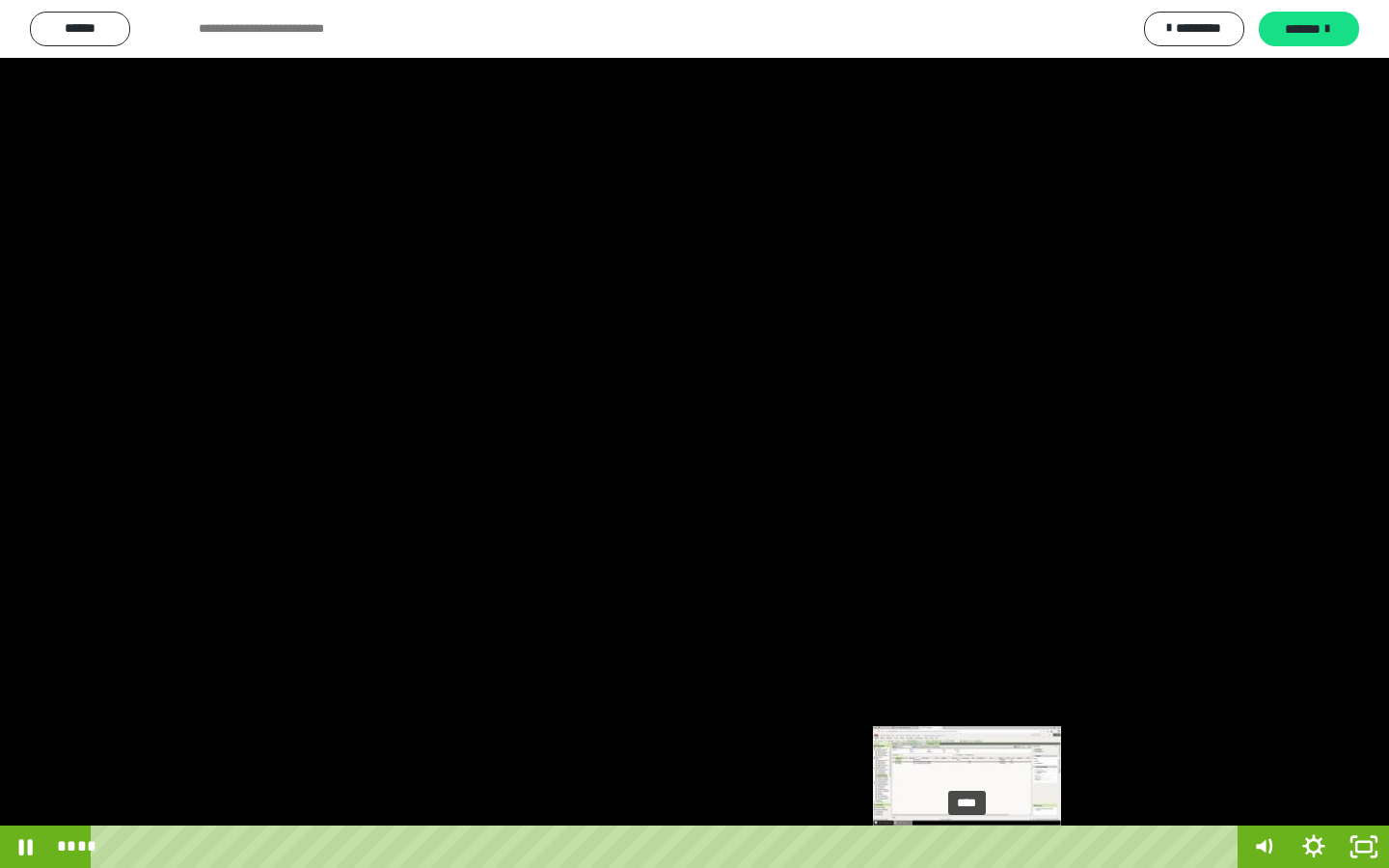 click on "****" at bounding box center (667, 847) 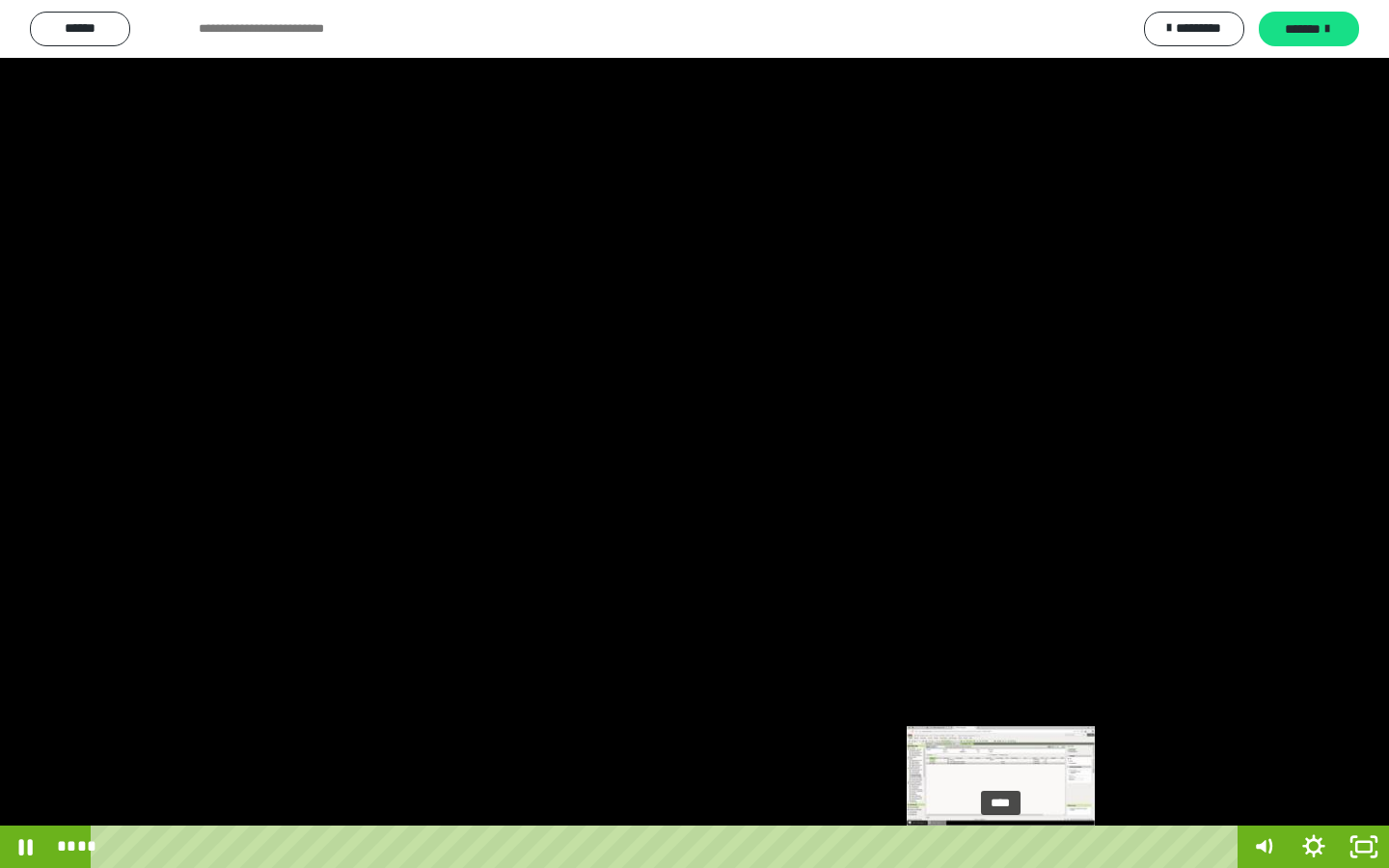click on "****" at bounding box center (667, 847) 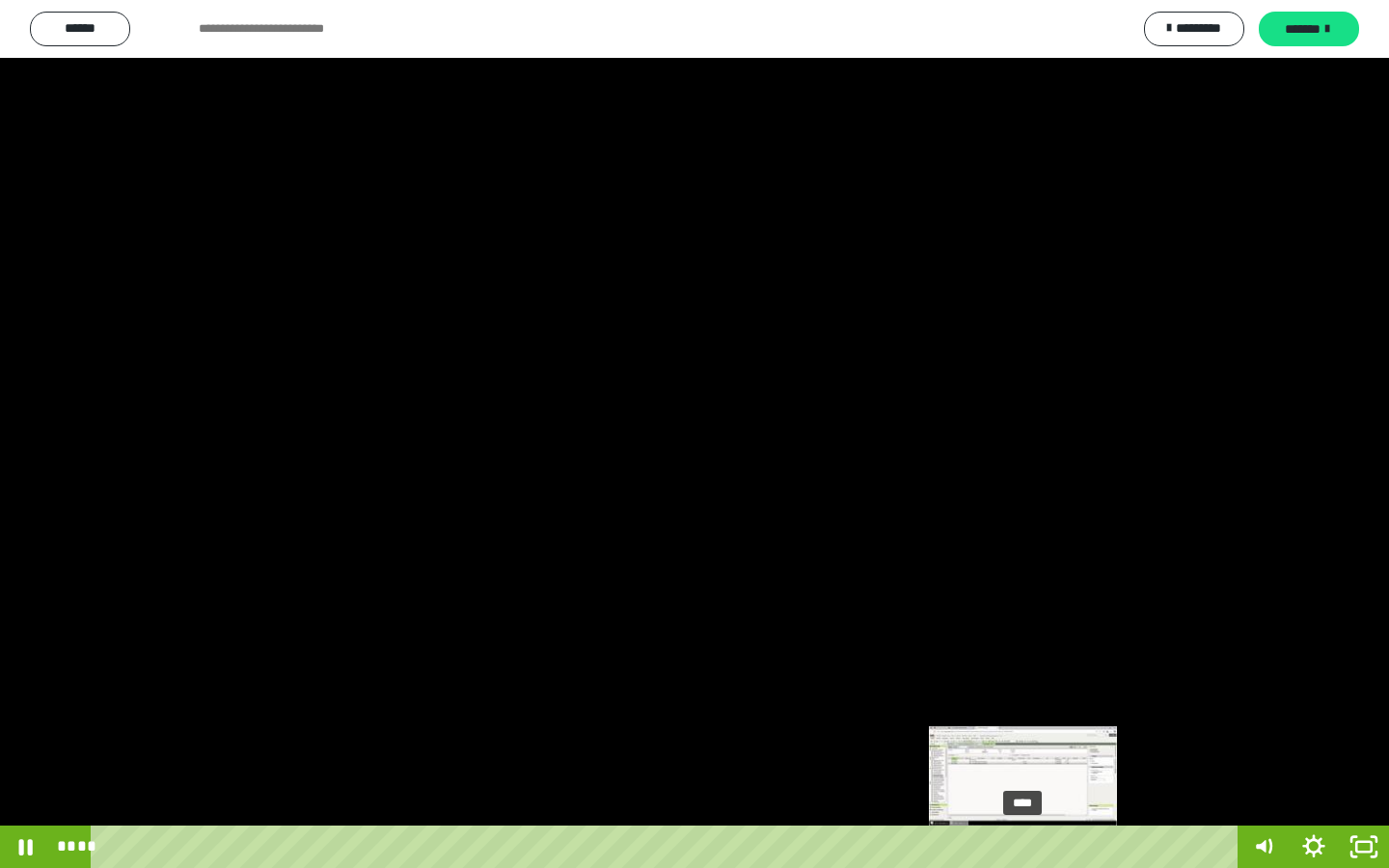 click on "****" at bounding box center [667, 847] 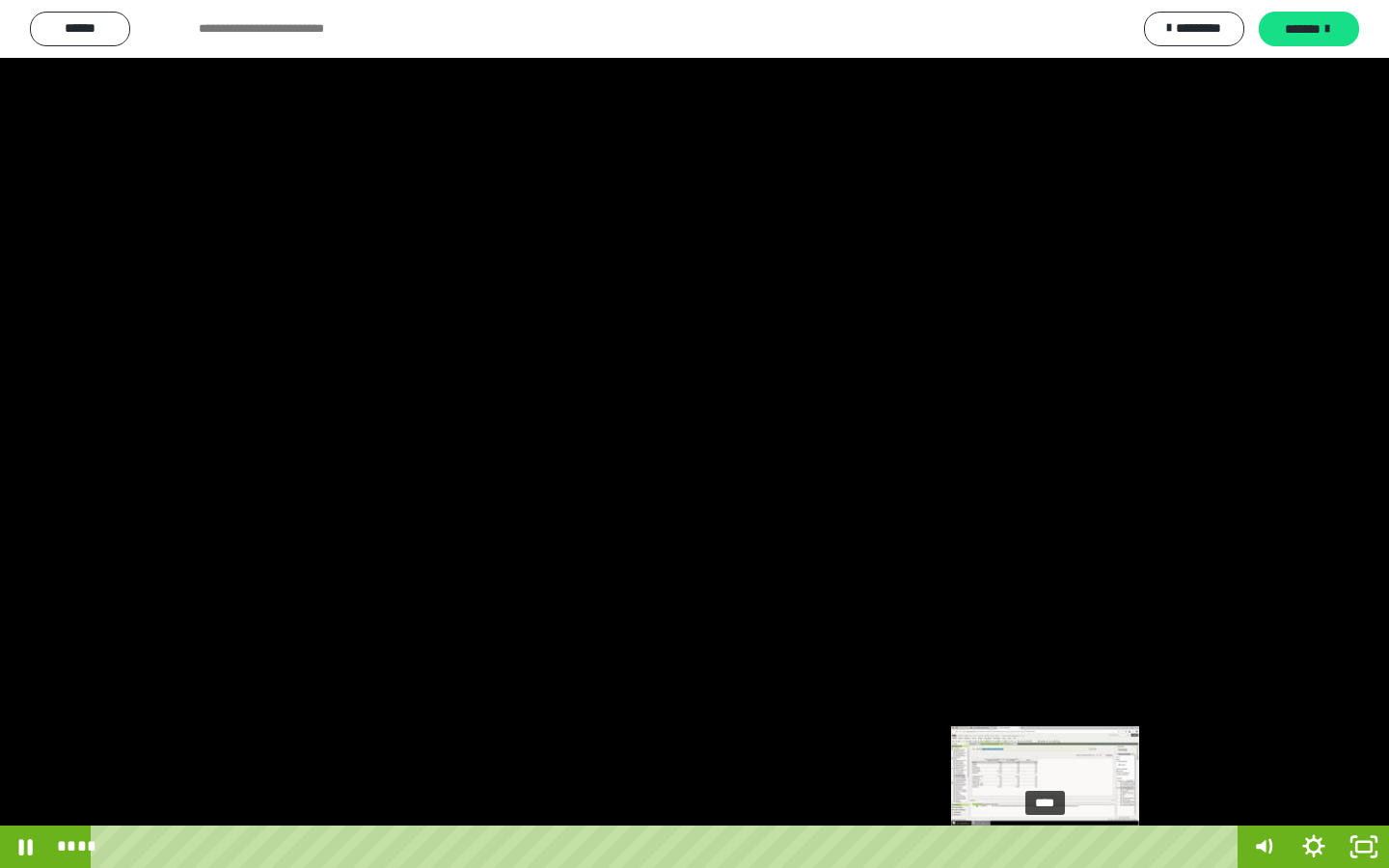 click on "****" at bounding box center (667, 847) 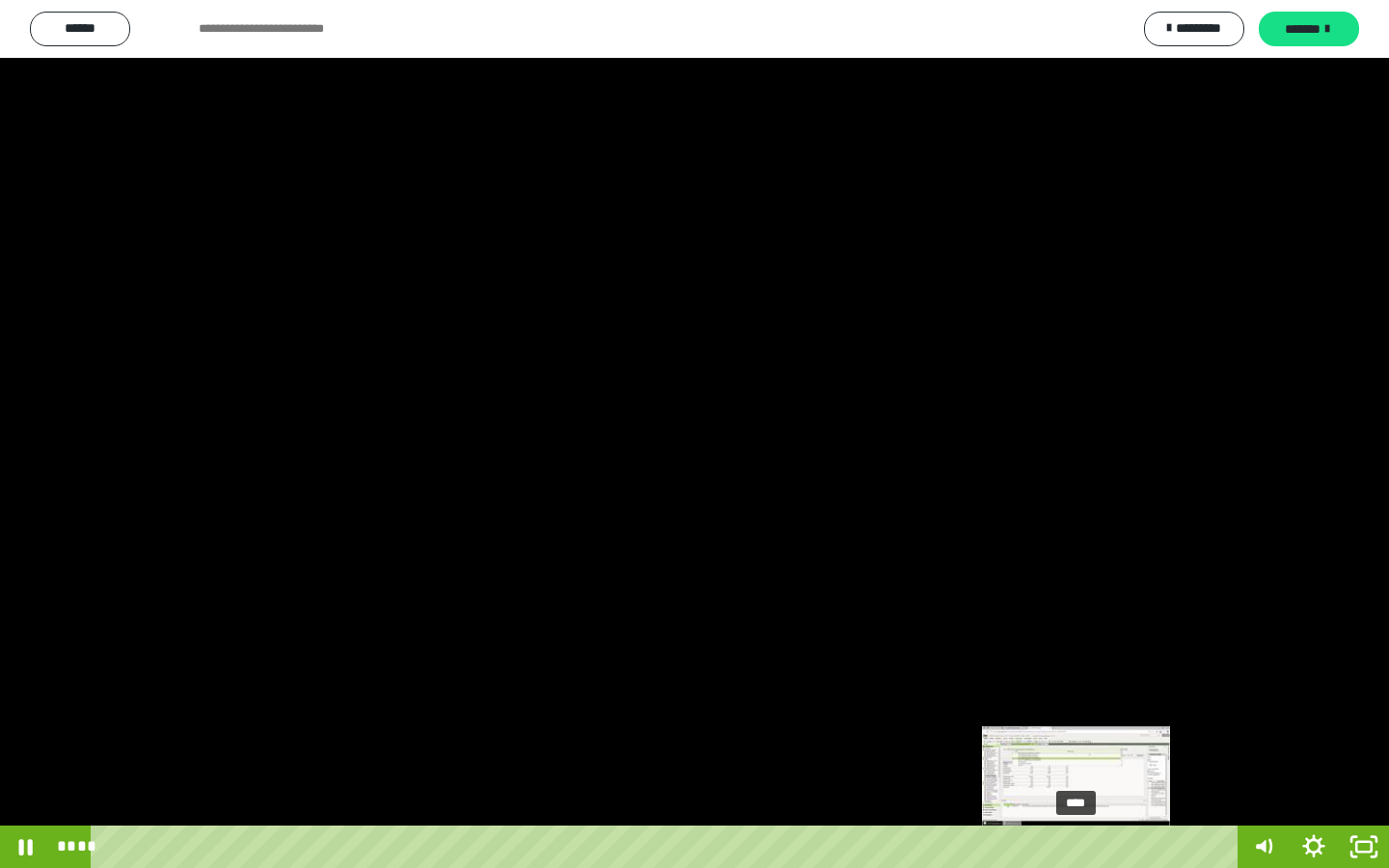 click on "****" at bounding box center (667, 847) 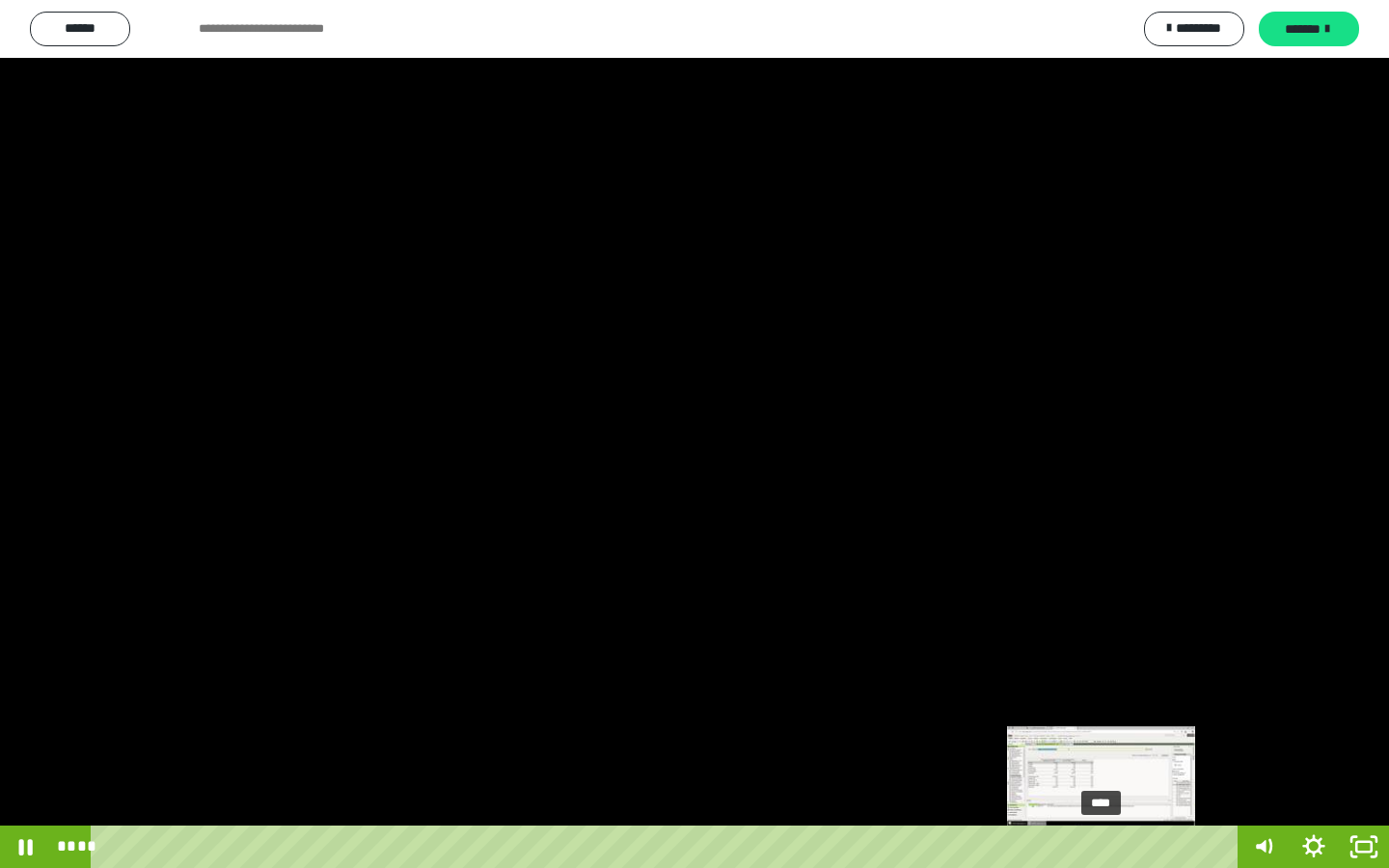 click on "****" at bounding box center (667, 847) 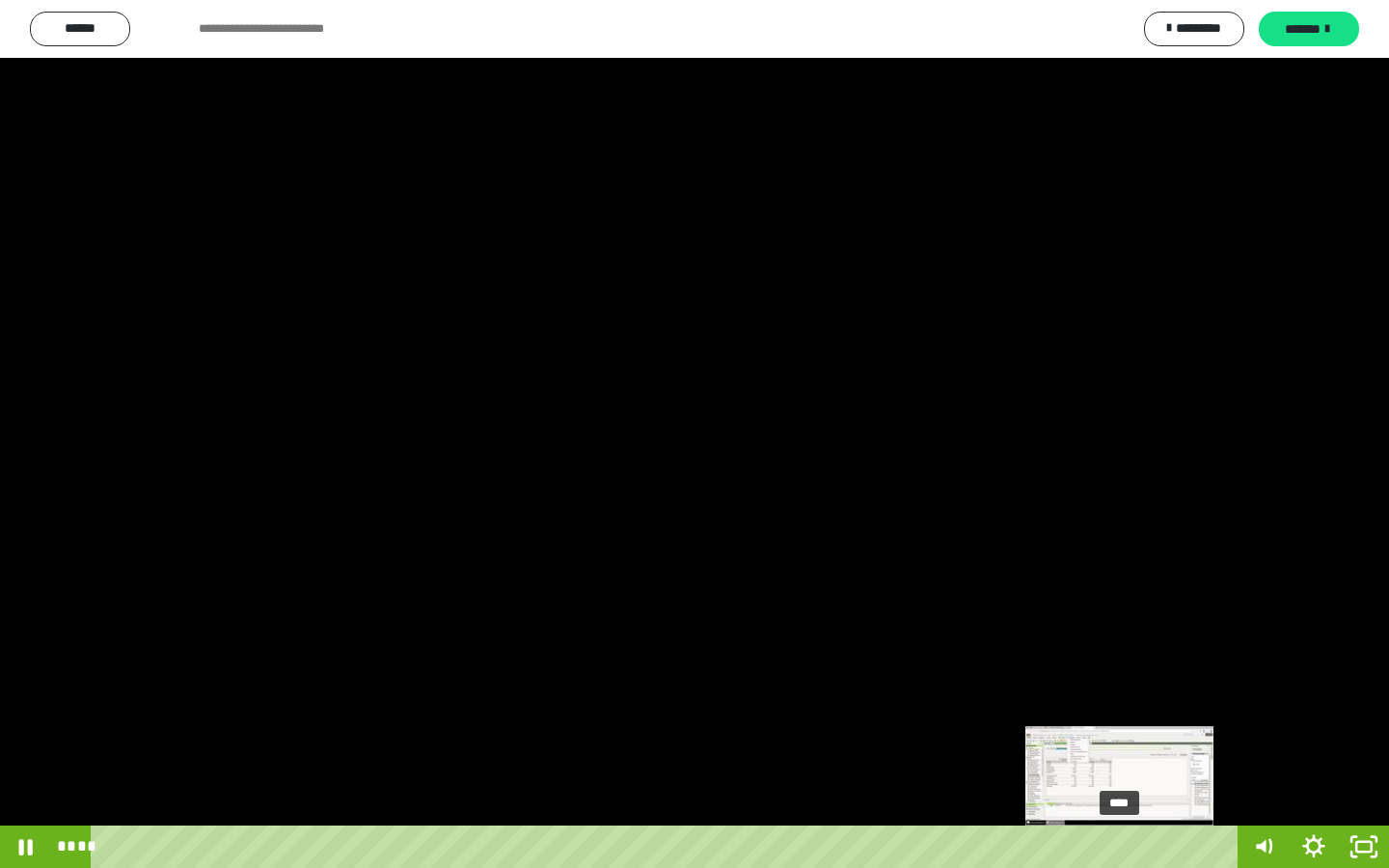 click on "****" at bounding box center (667, 847) 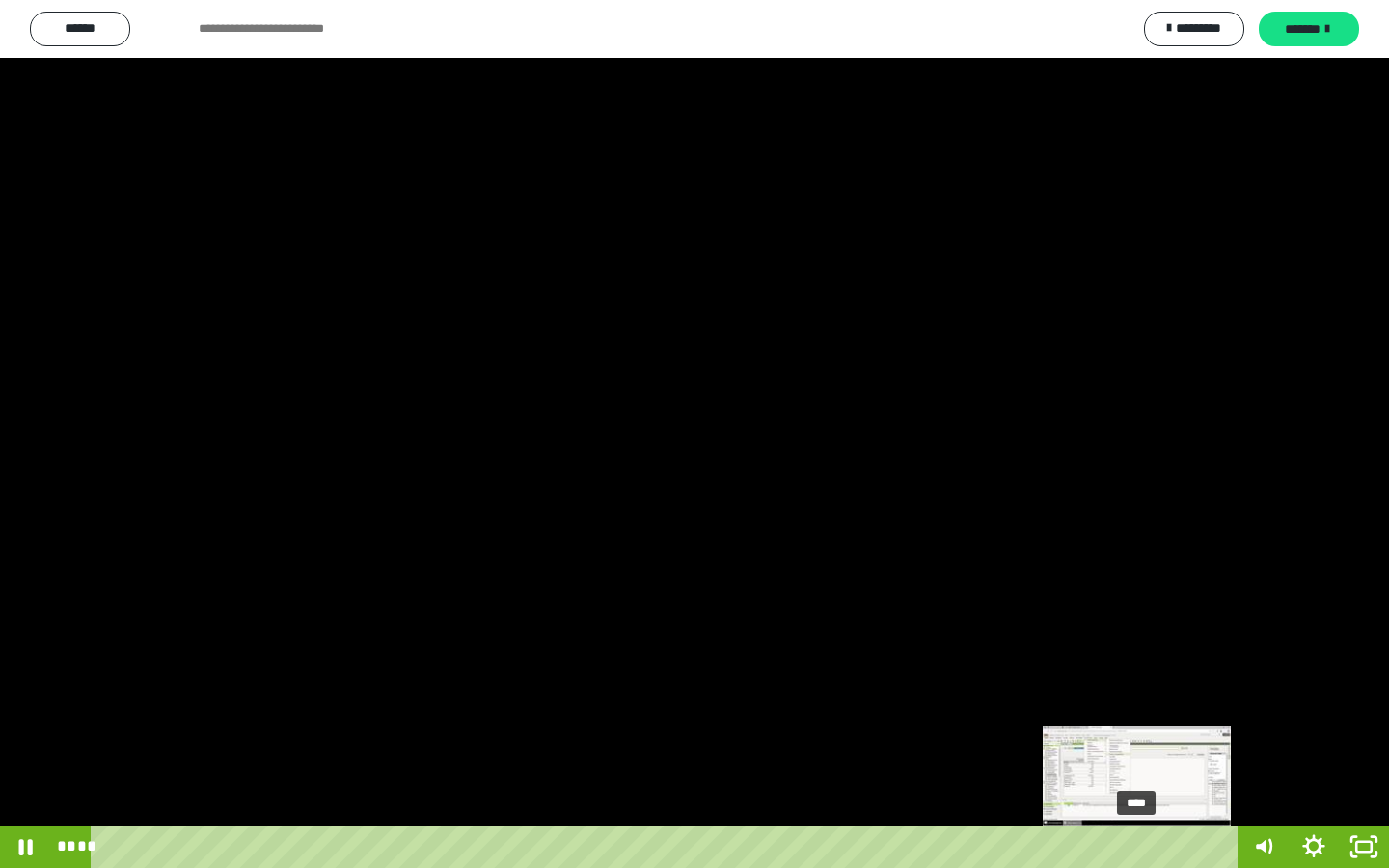 click on "****" at bounding box center [667, 847] 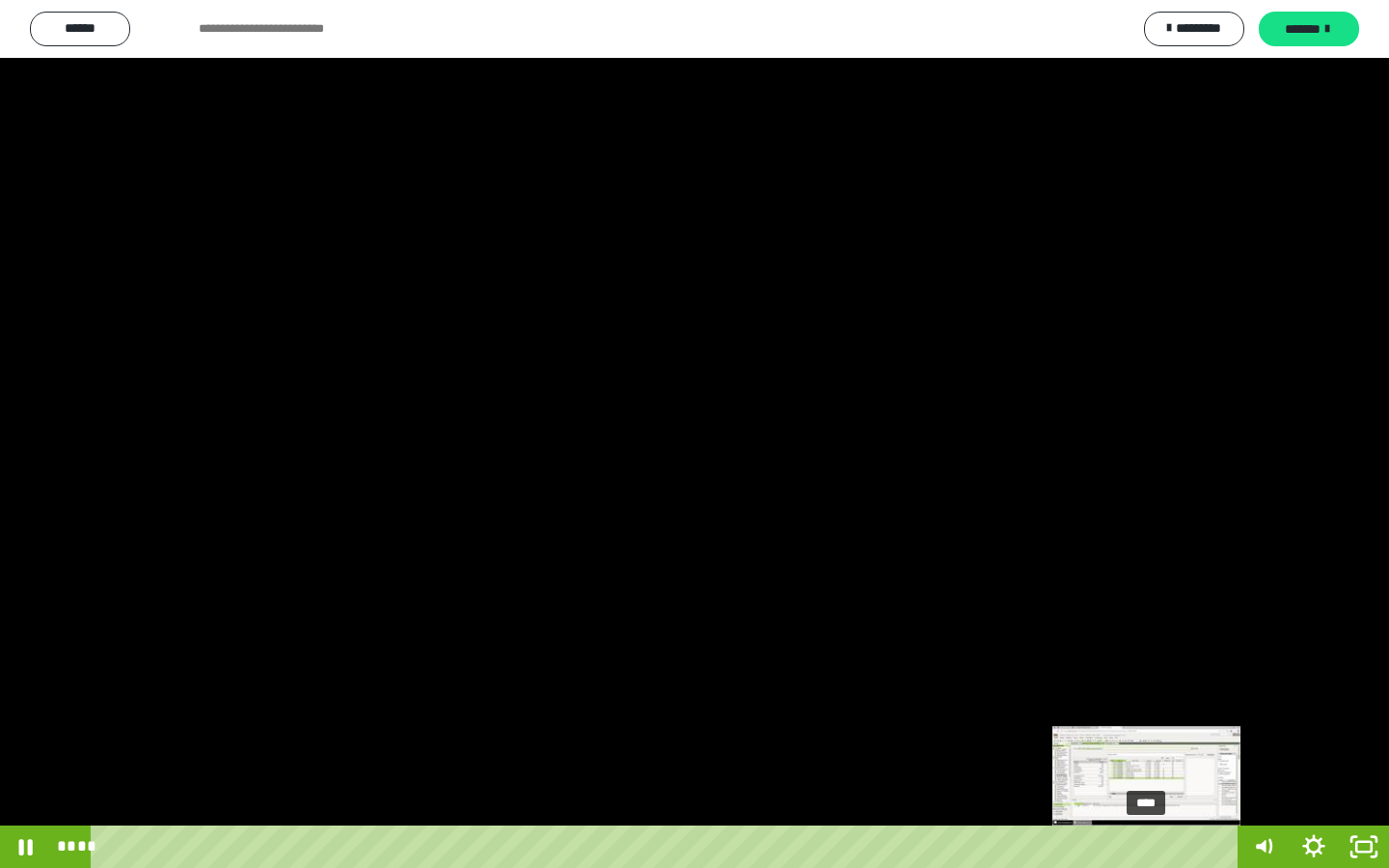 click on "****" at bounding box center (667, 847) 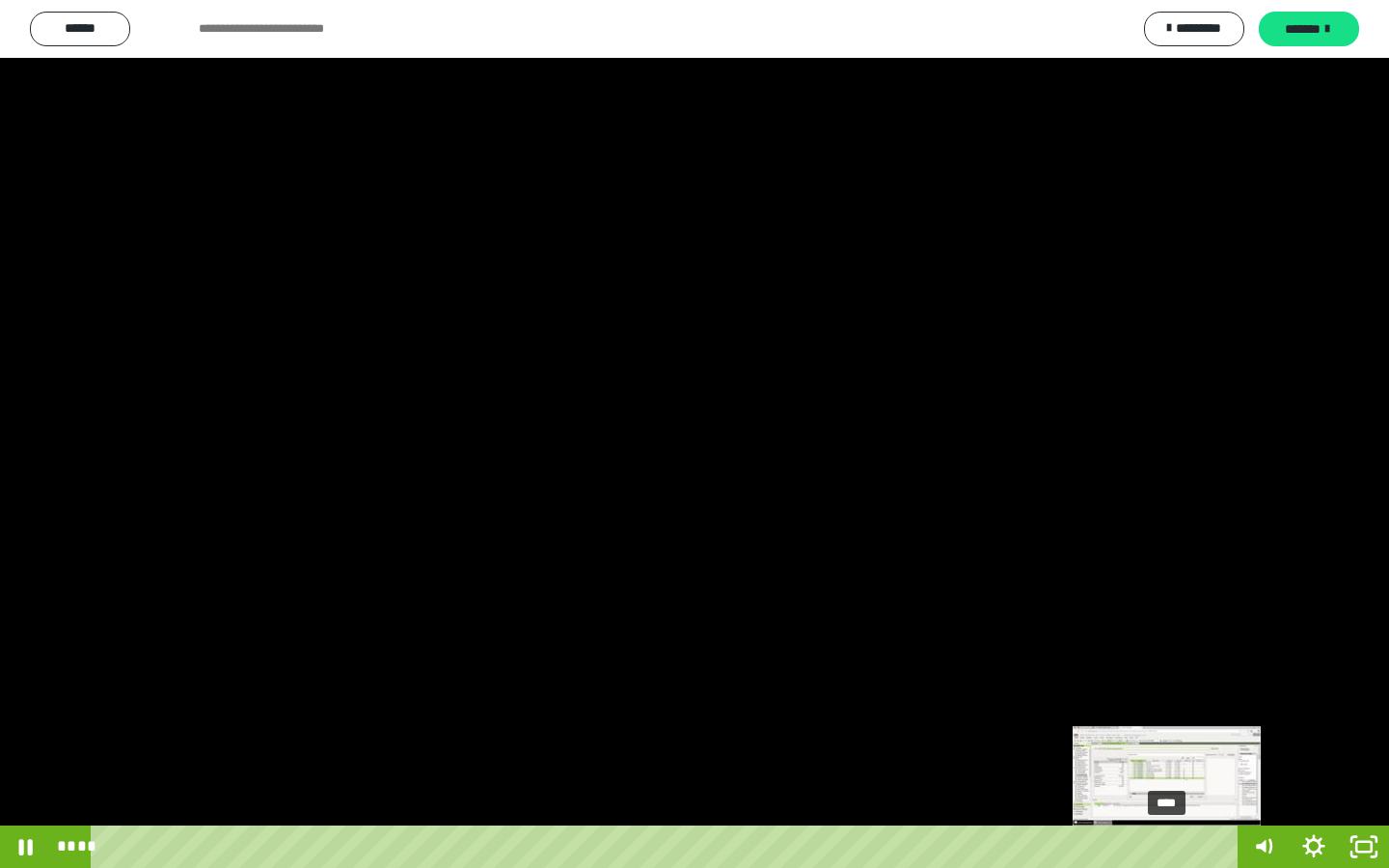 click on "****" at bounding box center (667, 847) 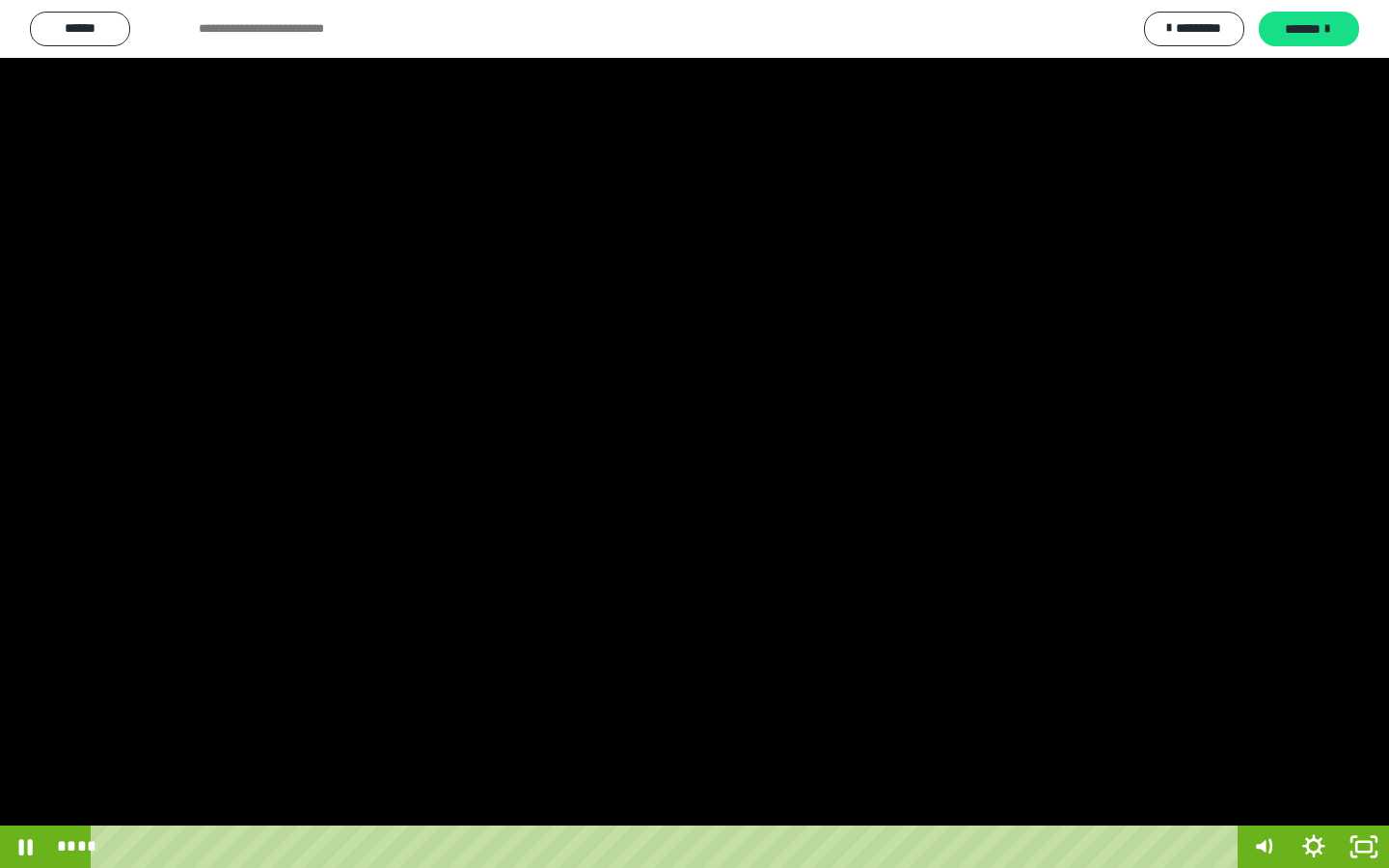 click at bounding box center (694, 434) 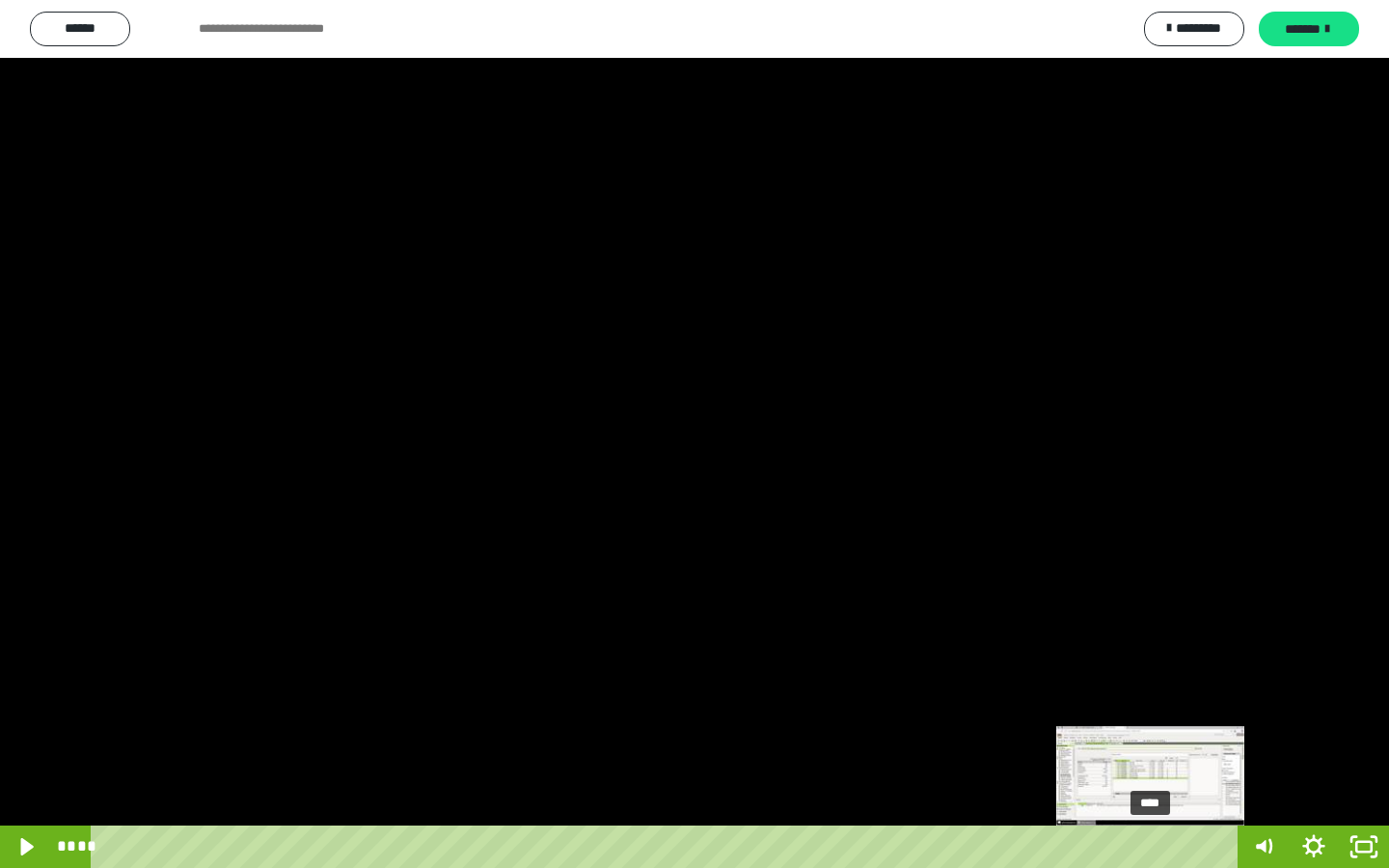 click on "****" at bounding box center (667, 847) 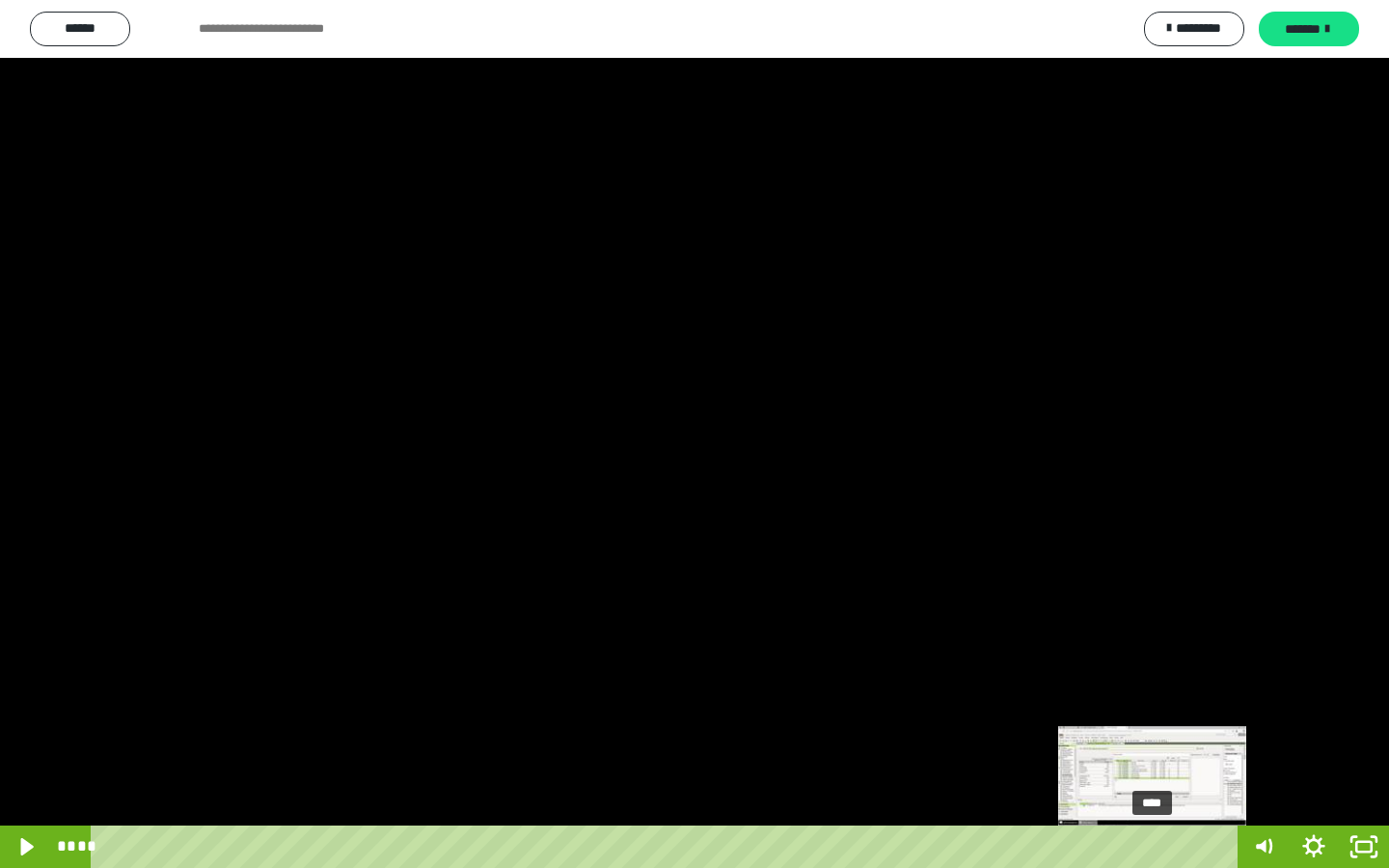 click on "****" at bounding box center [667, 847] 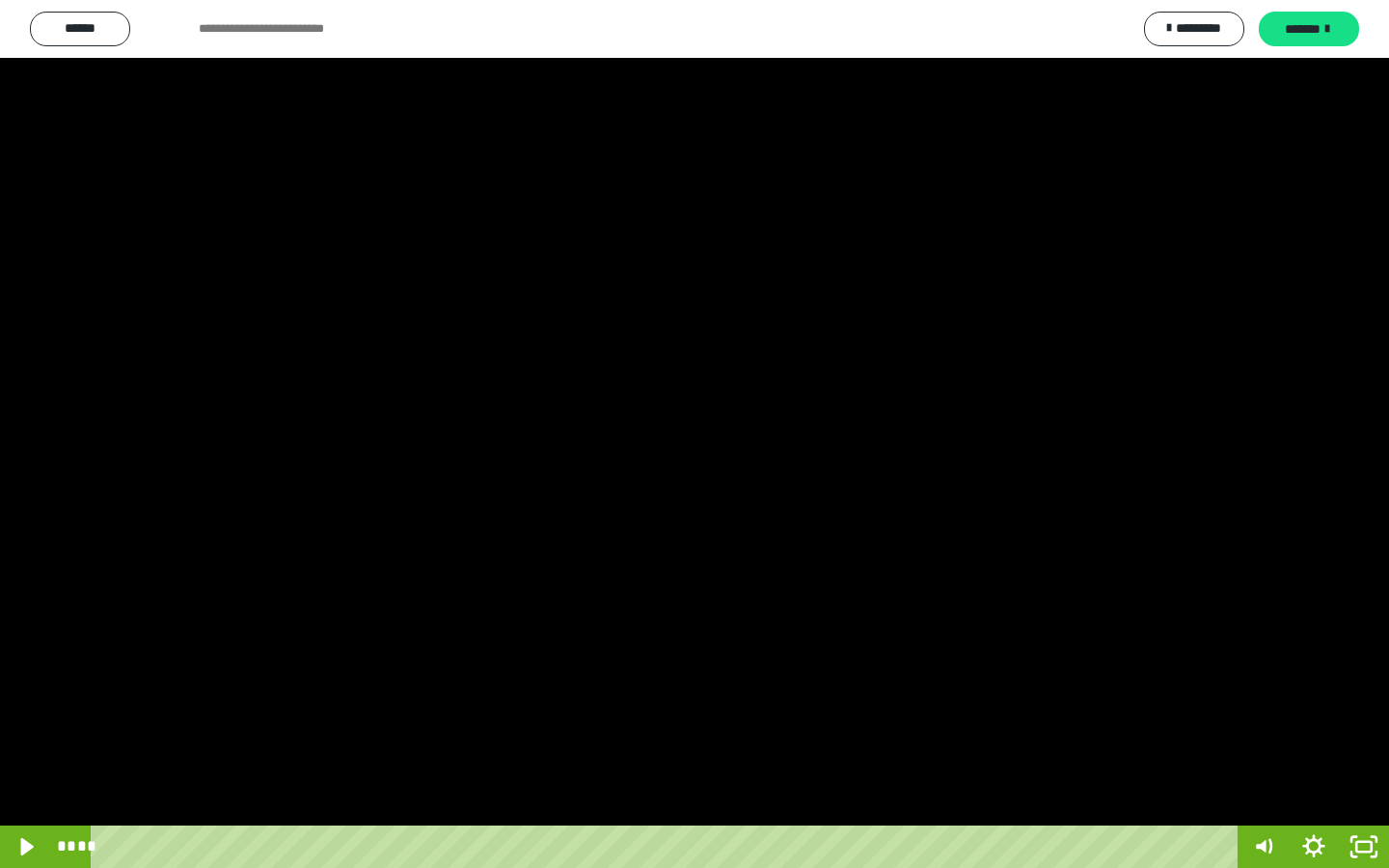 click at bounding box center [694, 434] 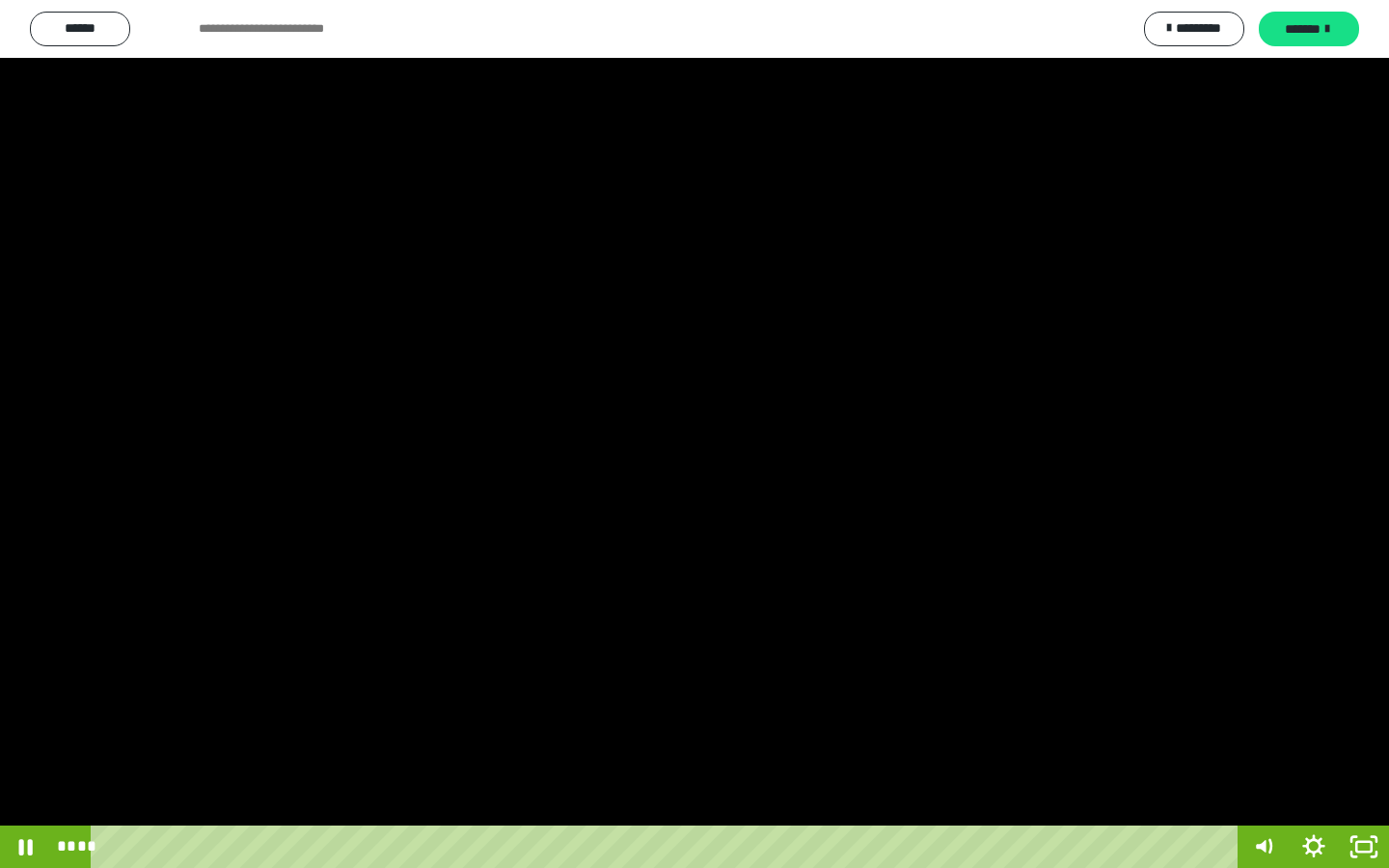 click at bounding box center [694, 434] 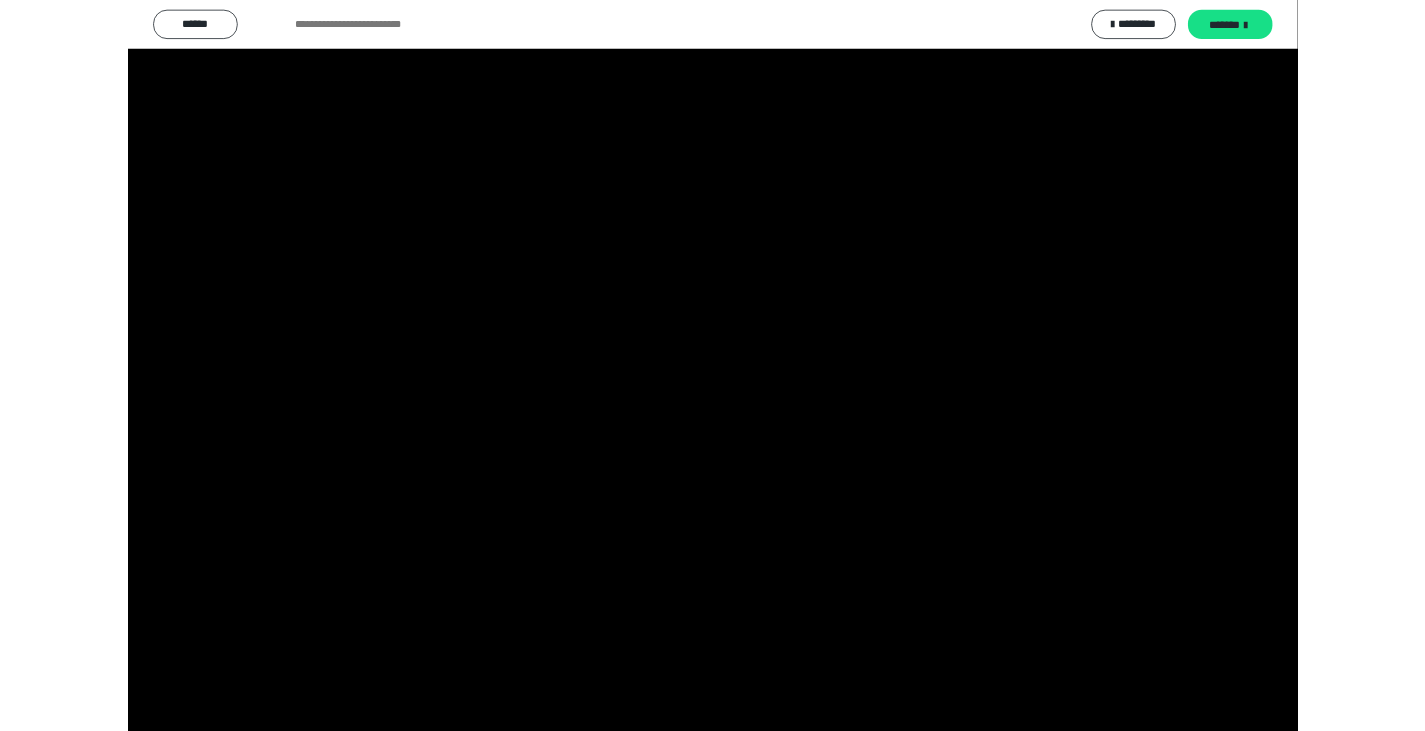 scroll, scrollTop: 3859, scrollLeft: 0, axis: vertical 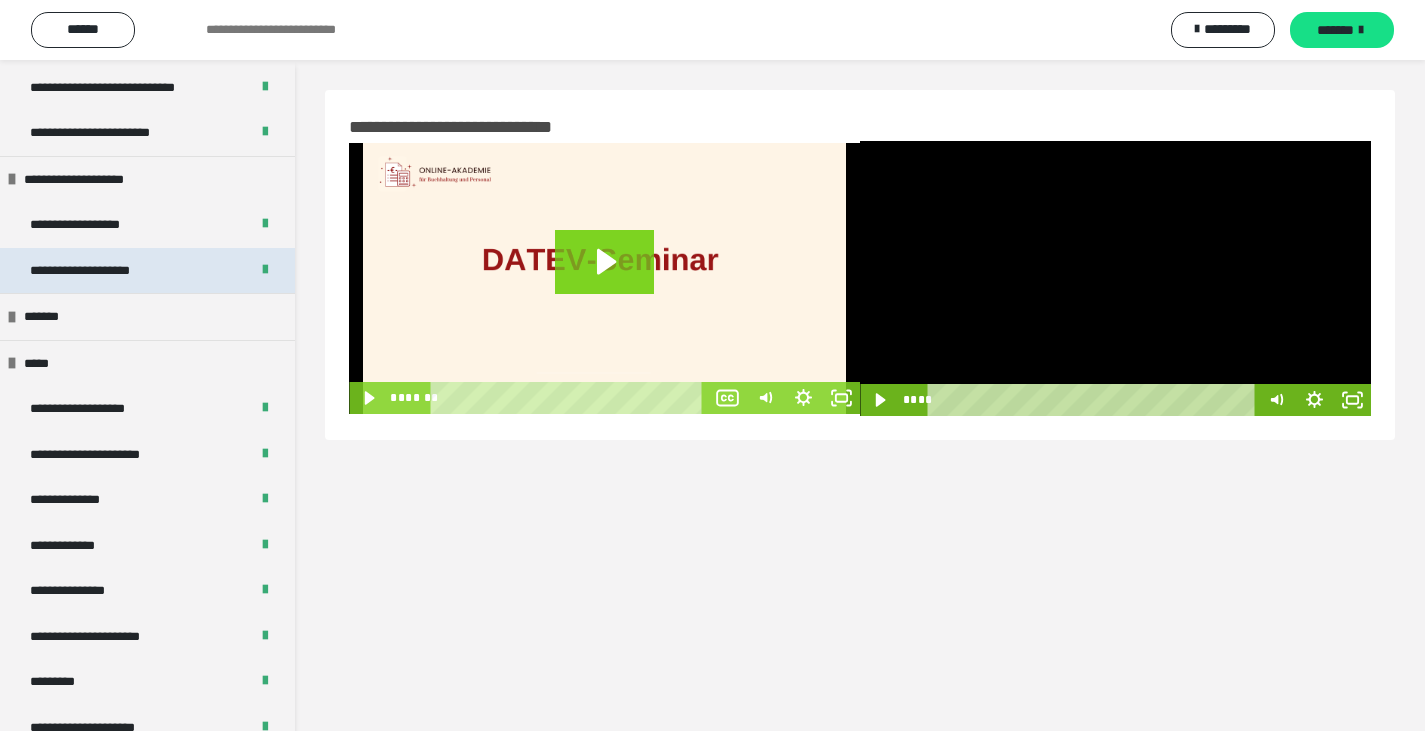 click on "**********" at bounding box center (102, 271) 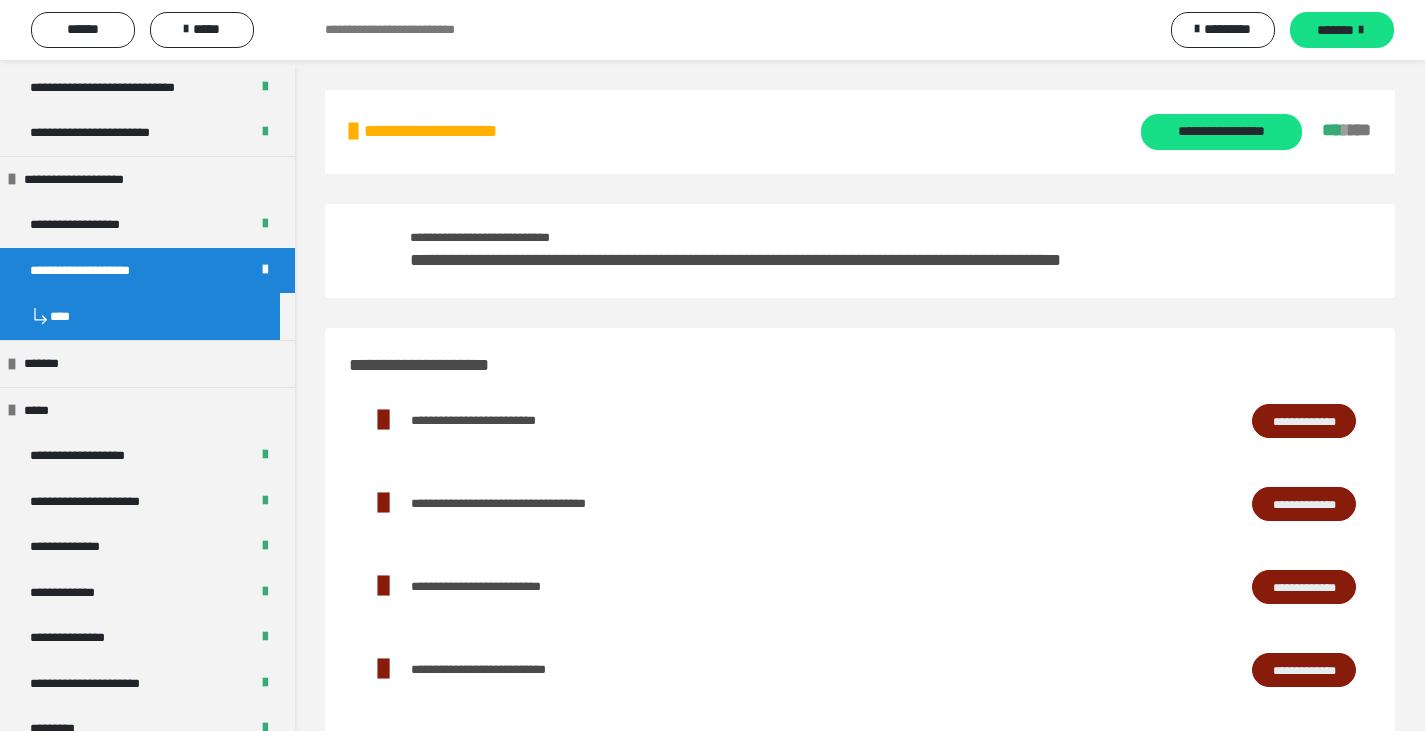 click on "**********" at bounding box center [860, 132] 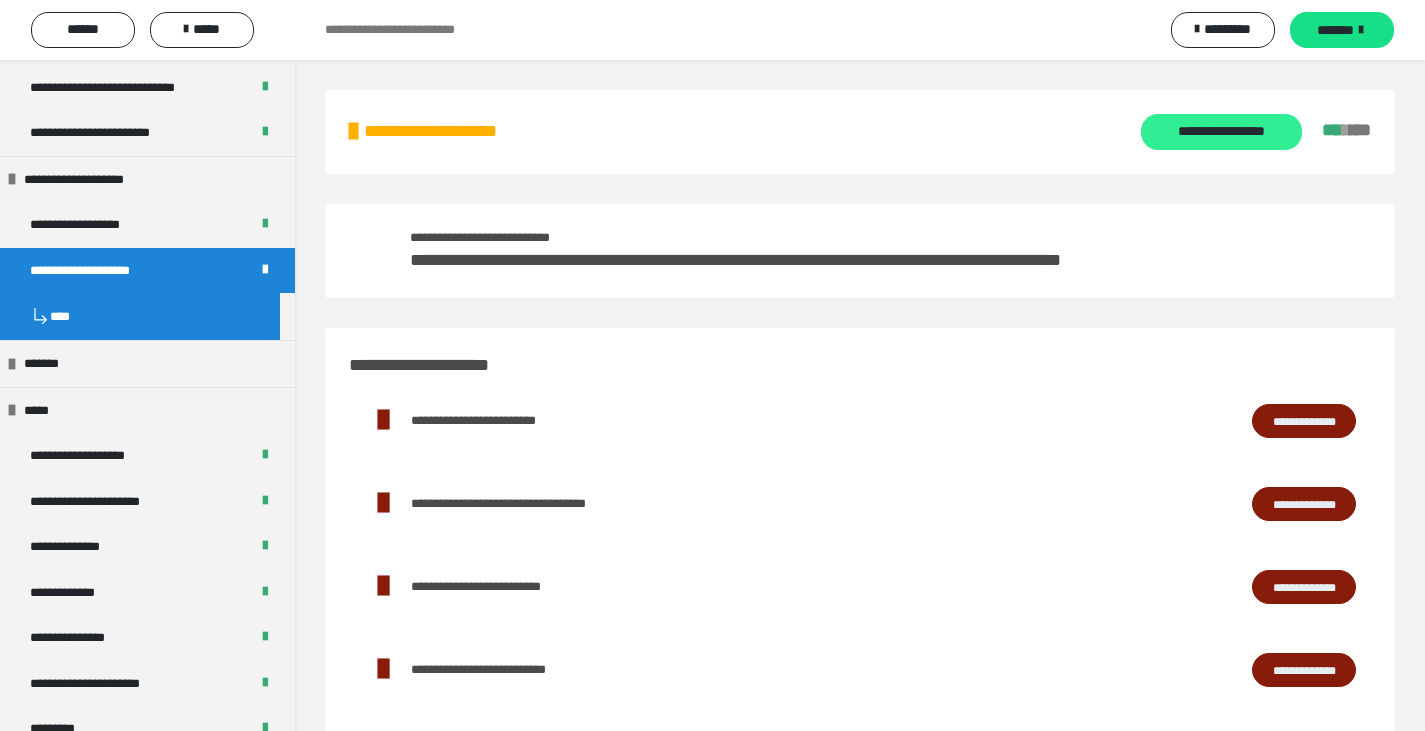 click on "**********" at bounding box center [1221, 132] 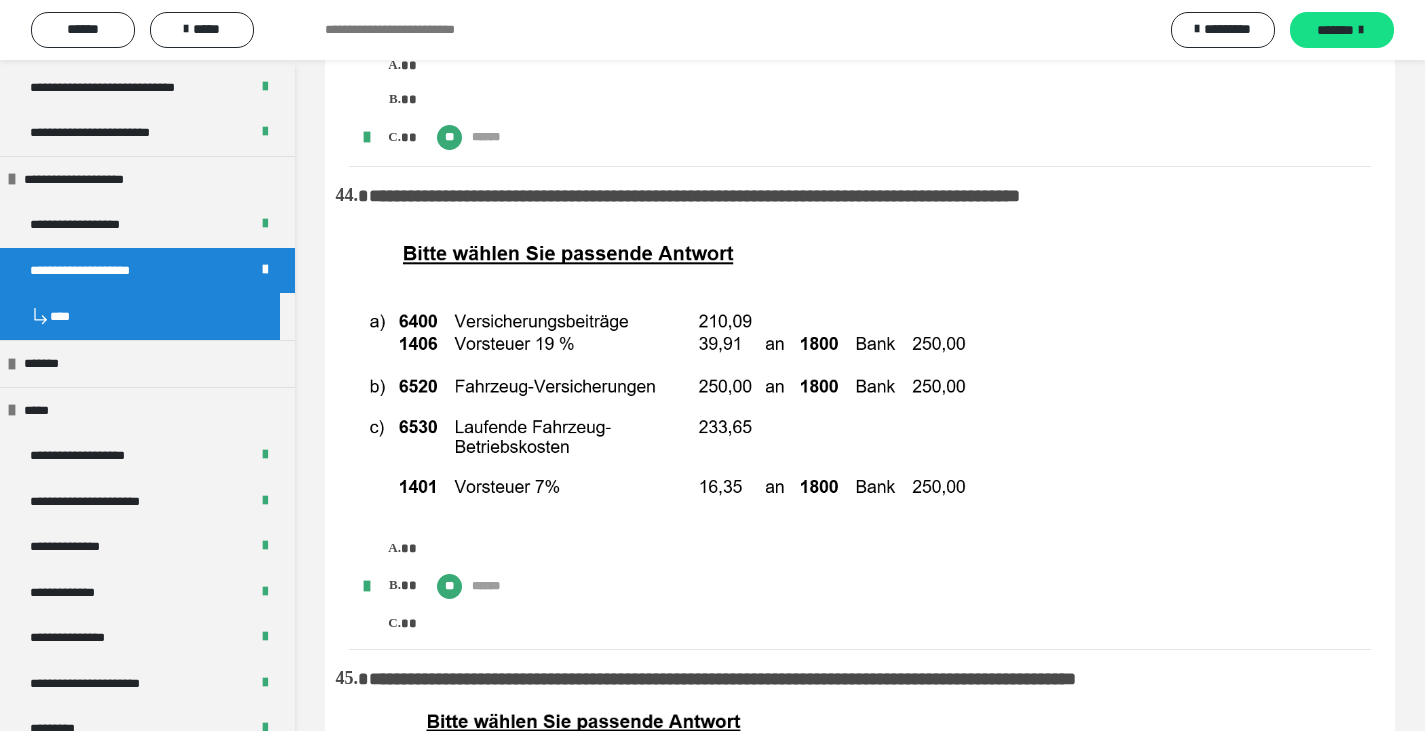 scroll, scrollTop: 9867, scrollLeft: 0, axis: vertical 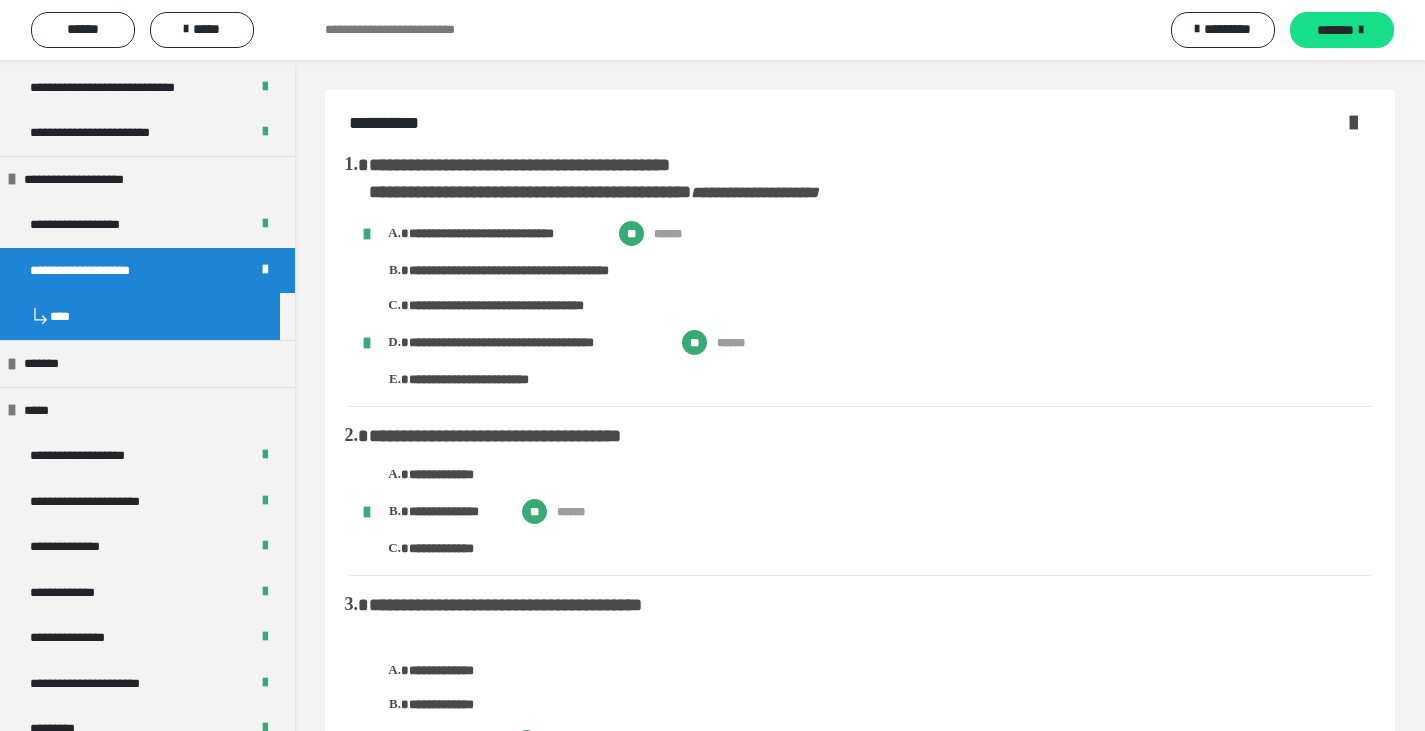 click at bounding box center [1353, 122] 